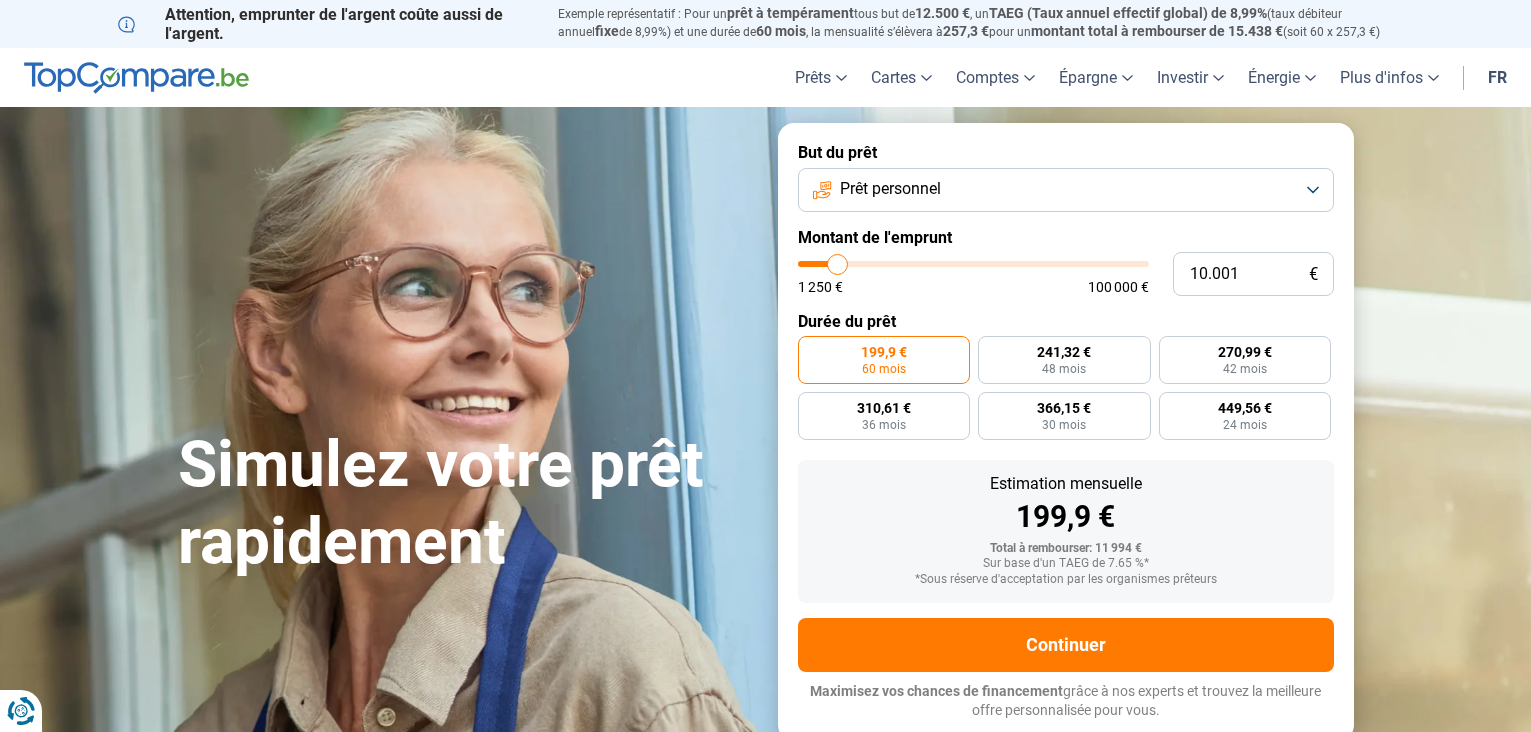 scroll, scrollTop: 0, scrollLeft: 0, axis: both 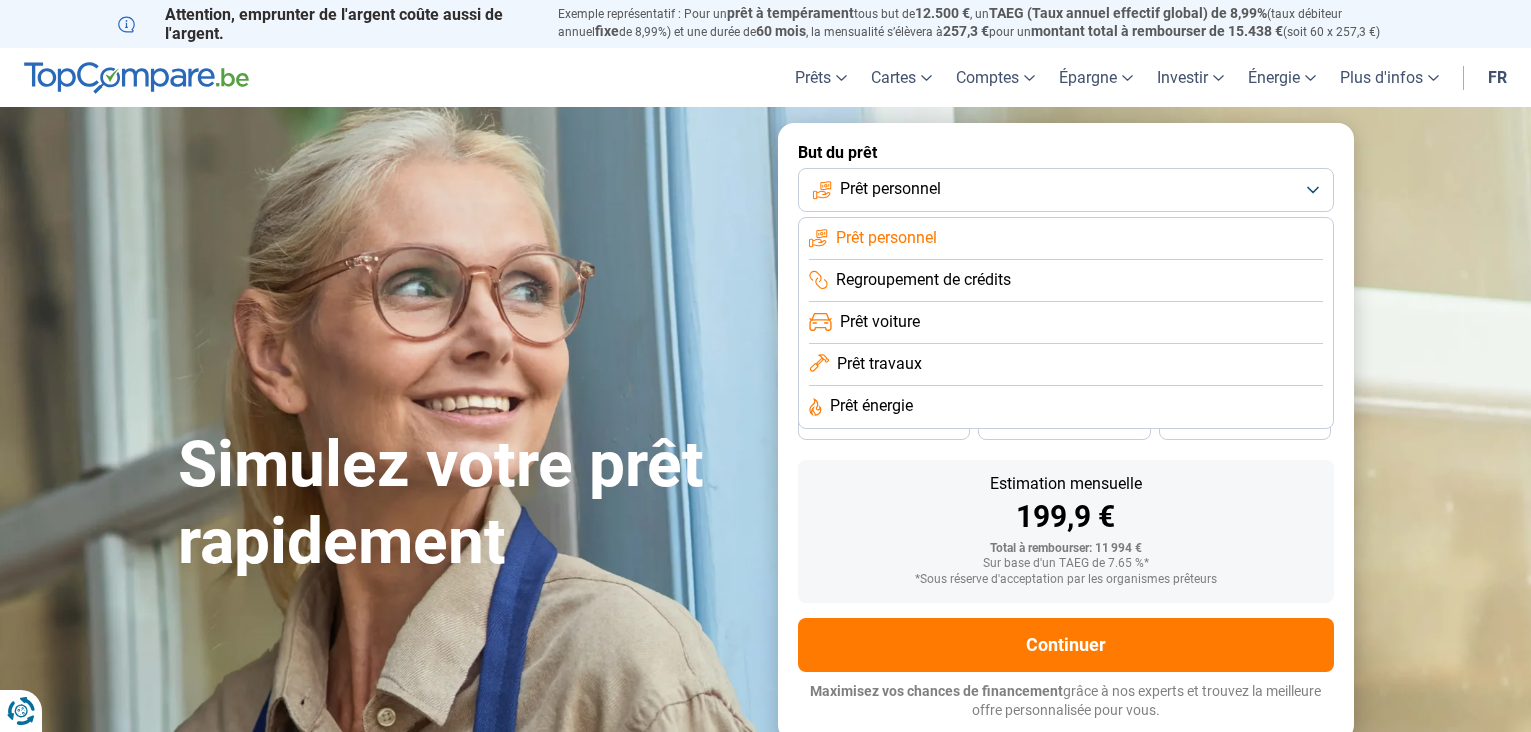 click on "Prêt voiture" at bounding box center [880, 322] 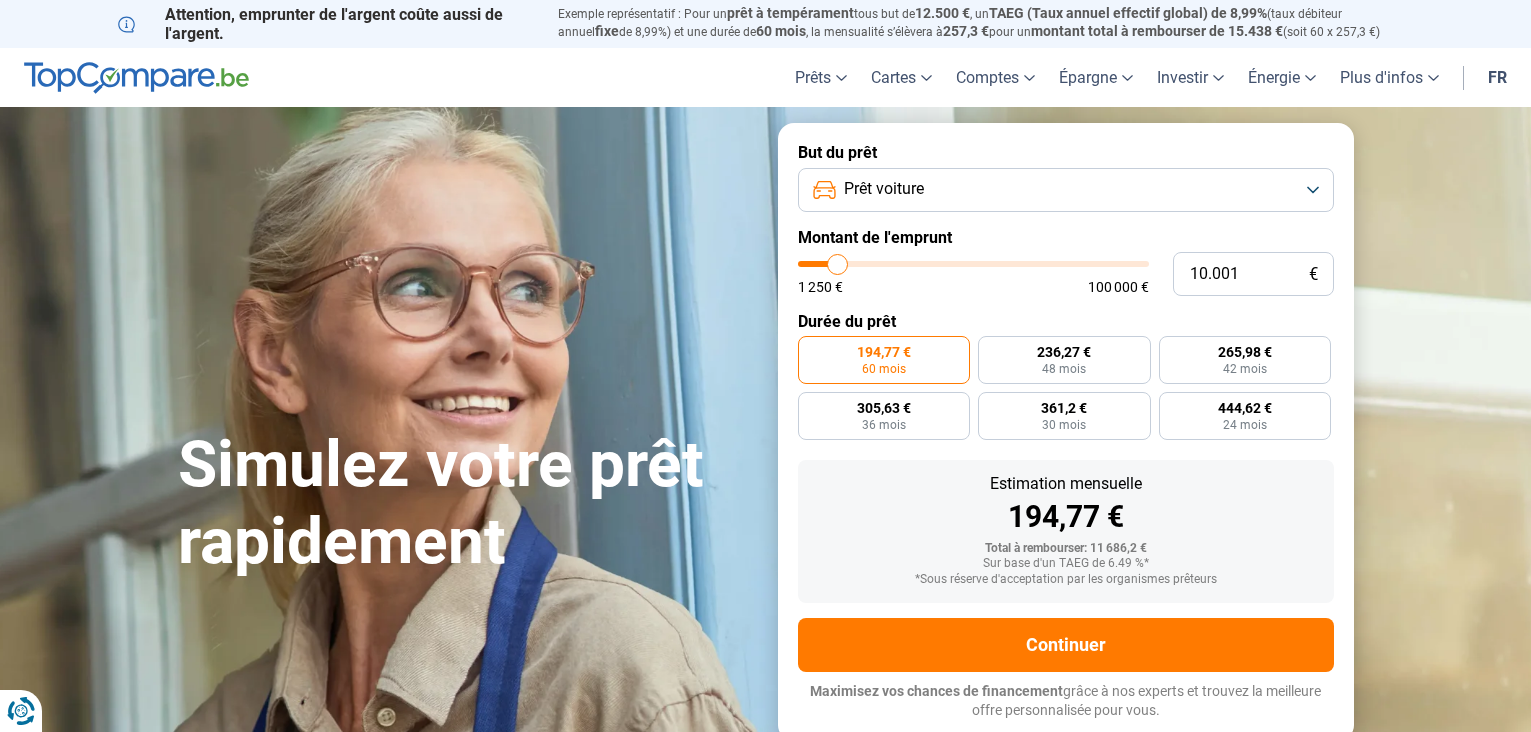 type on "11.750" 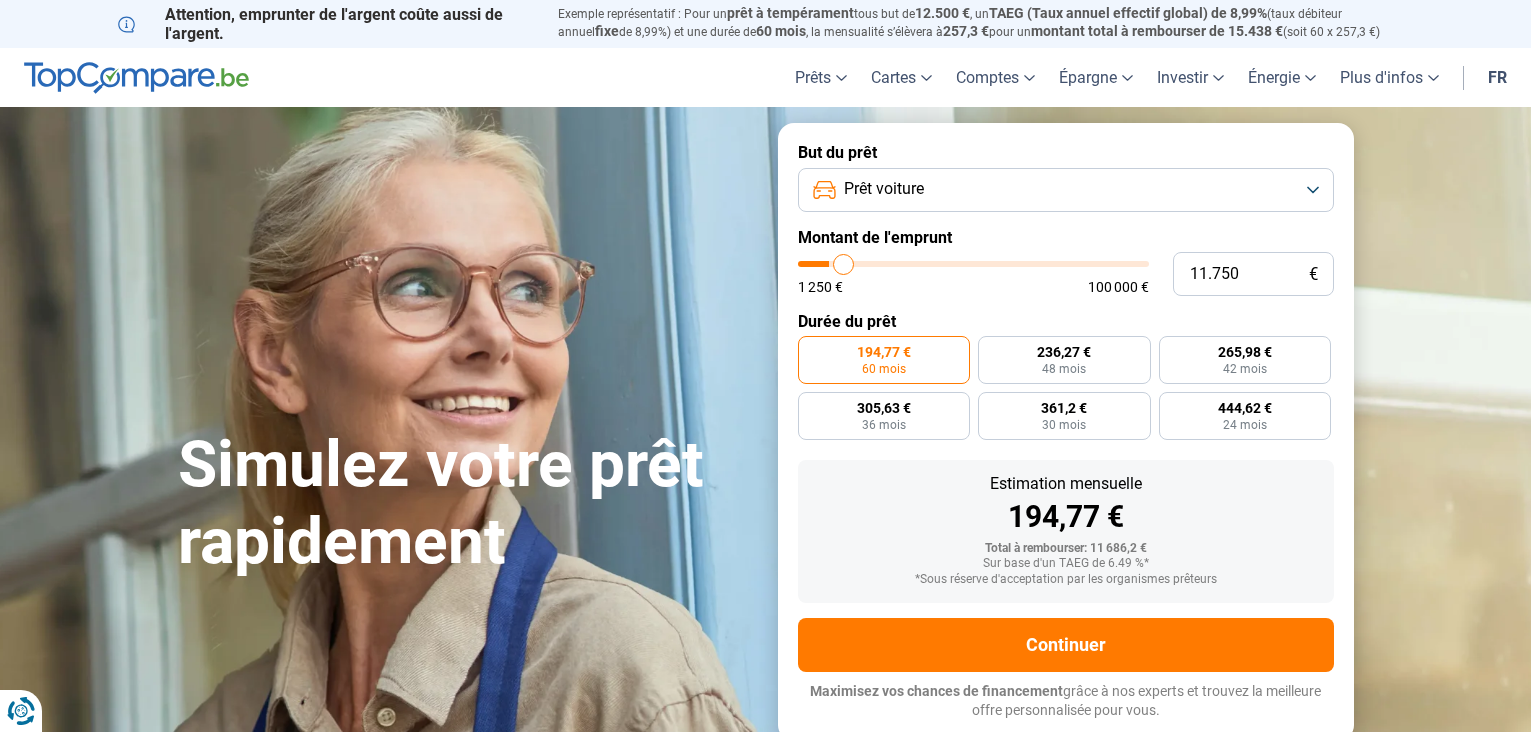 type on "13.000" 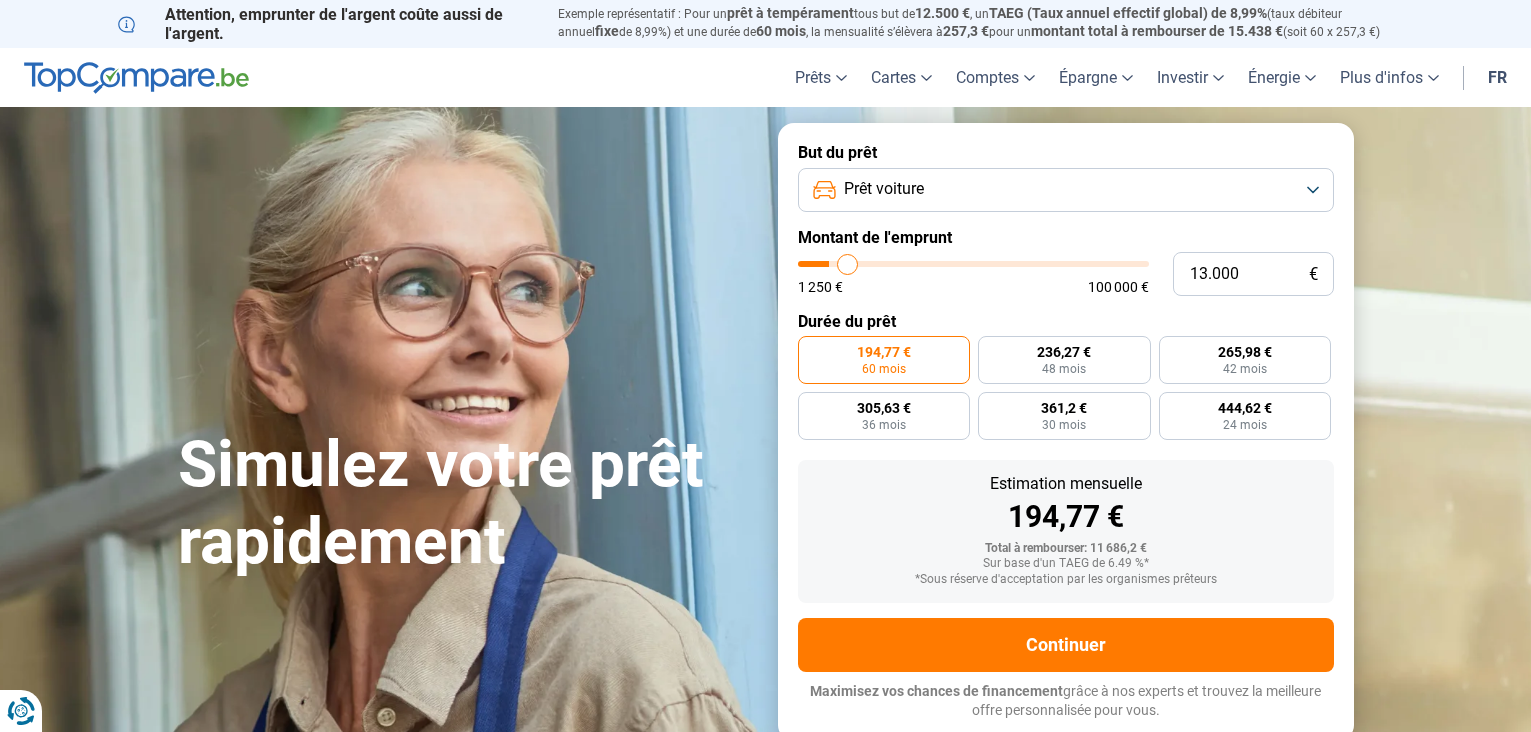 type on "16.250" 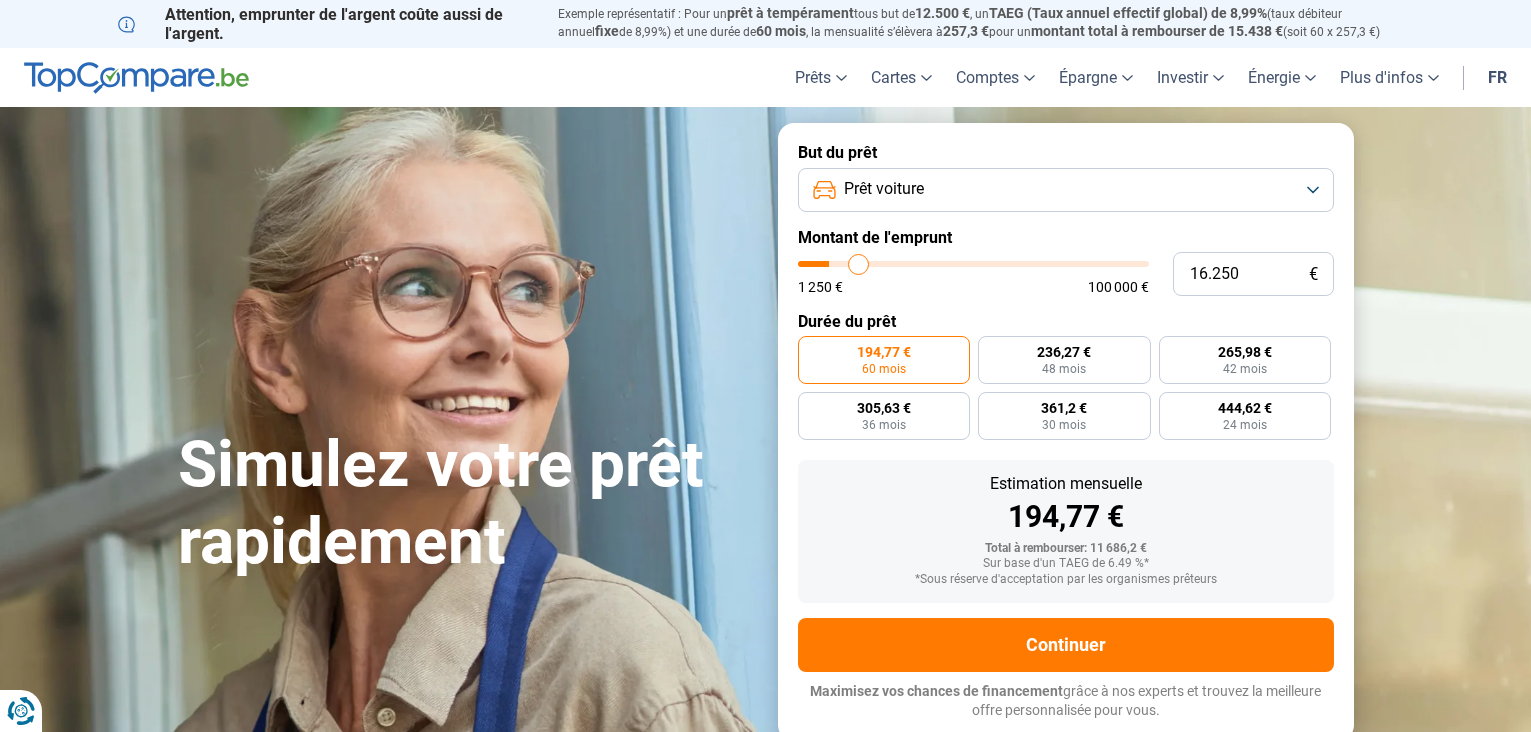 type on "19.750" 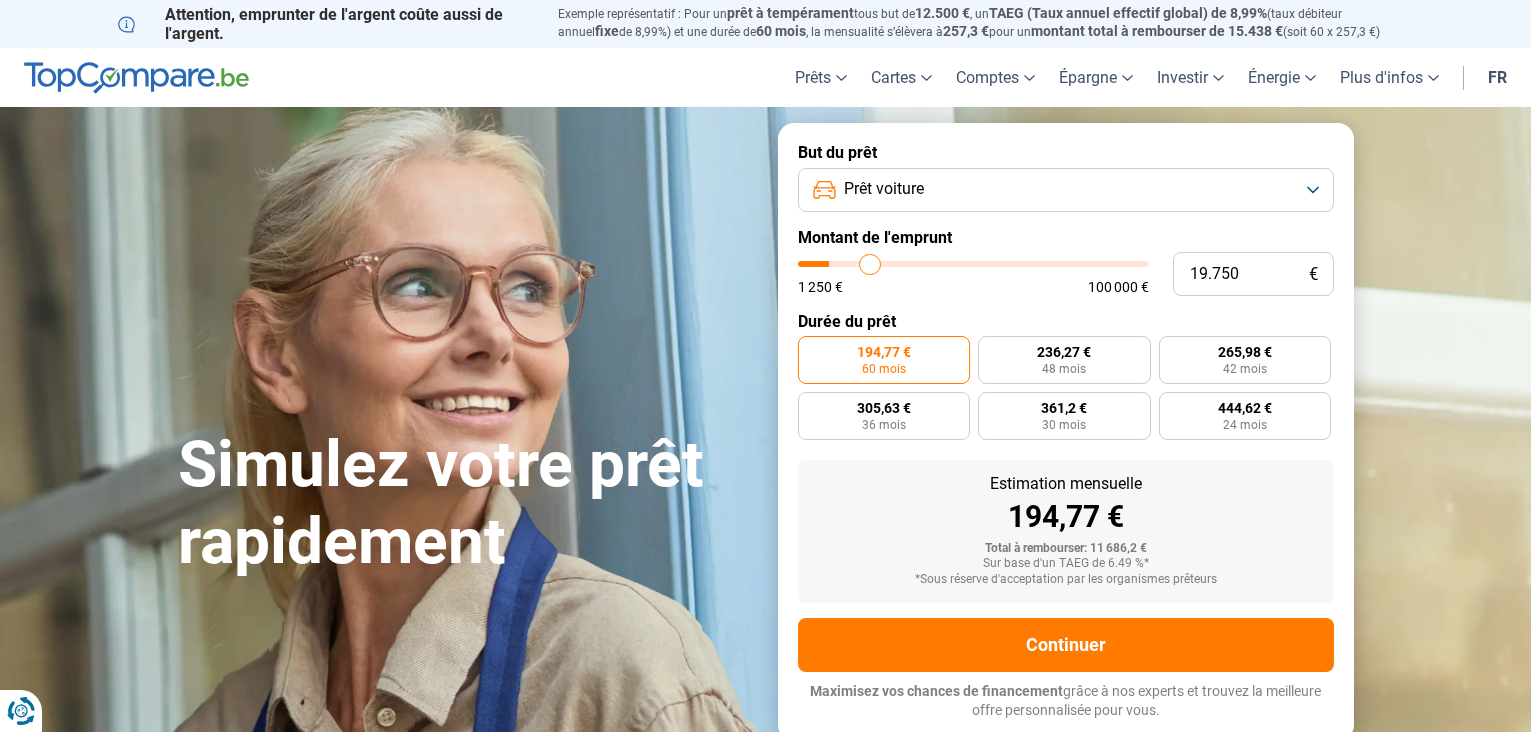 type on "23.750" 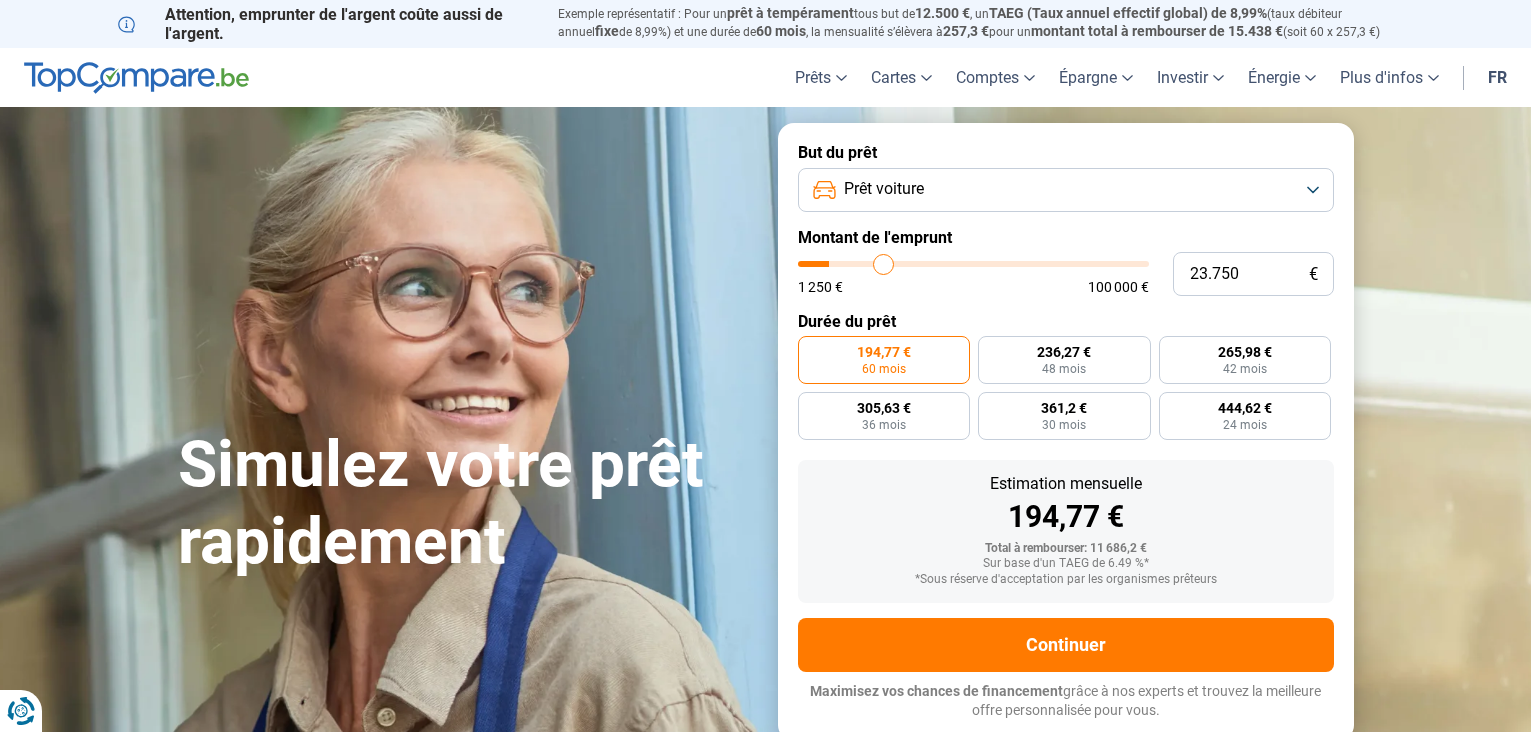 type on "27.750" 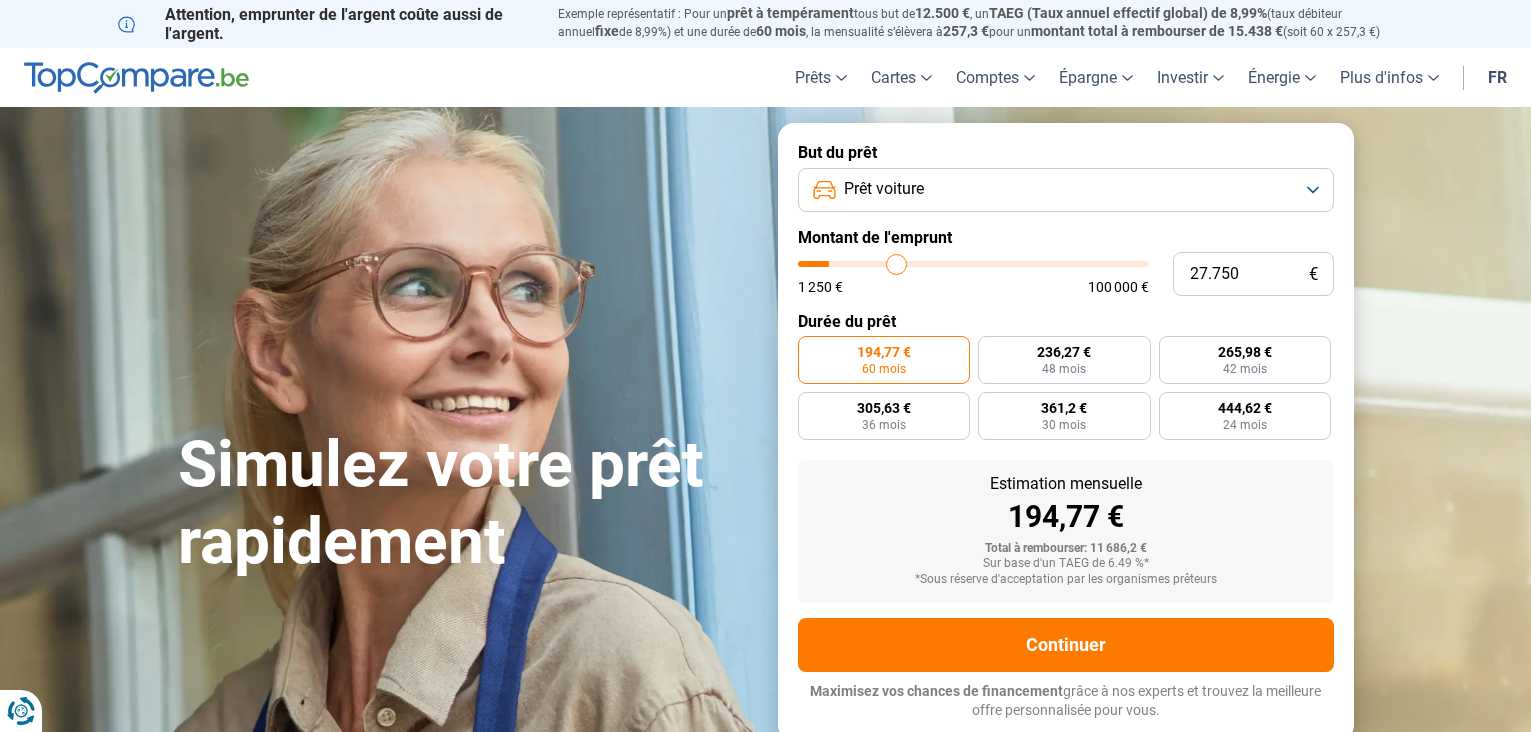 type on "30.750" 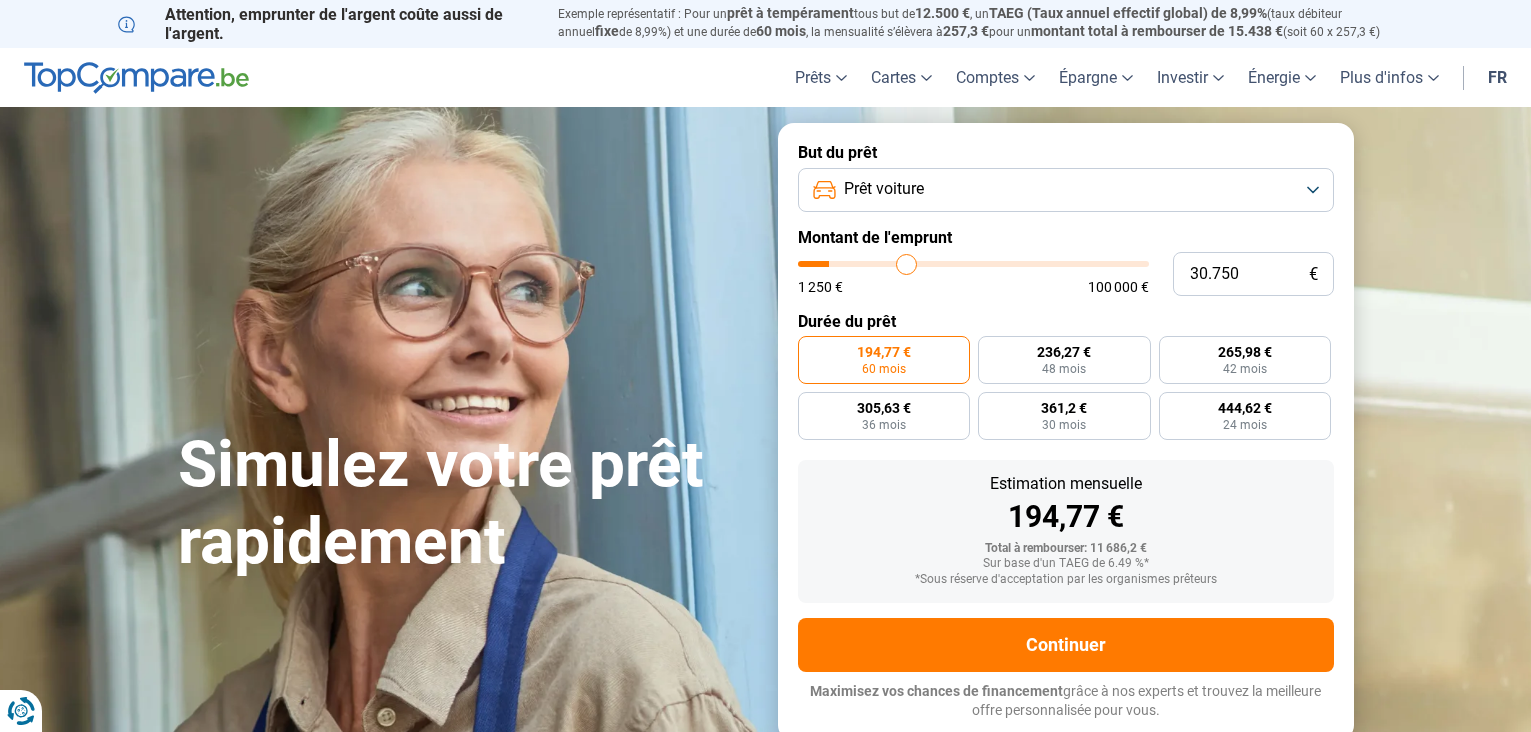 type on "32.750" 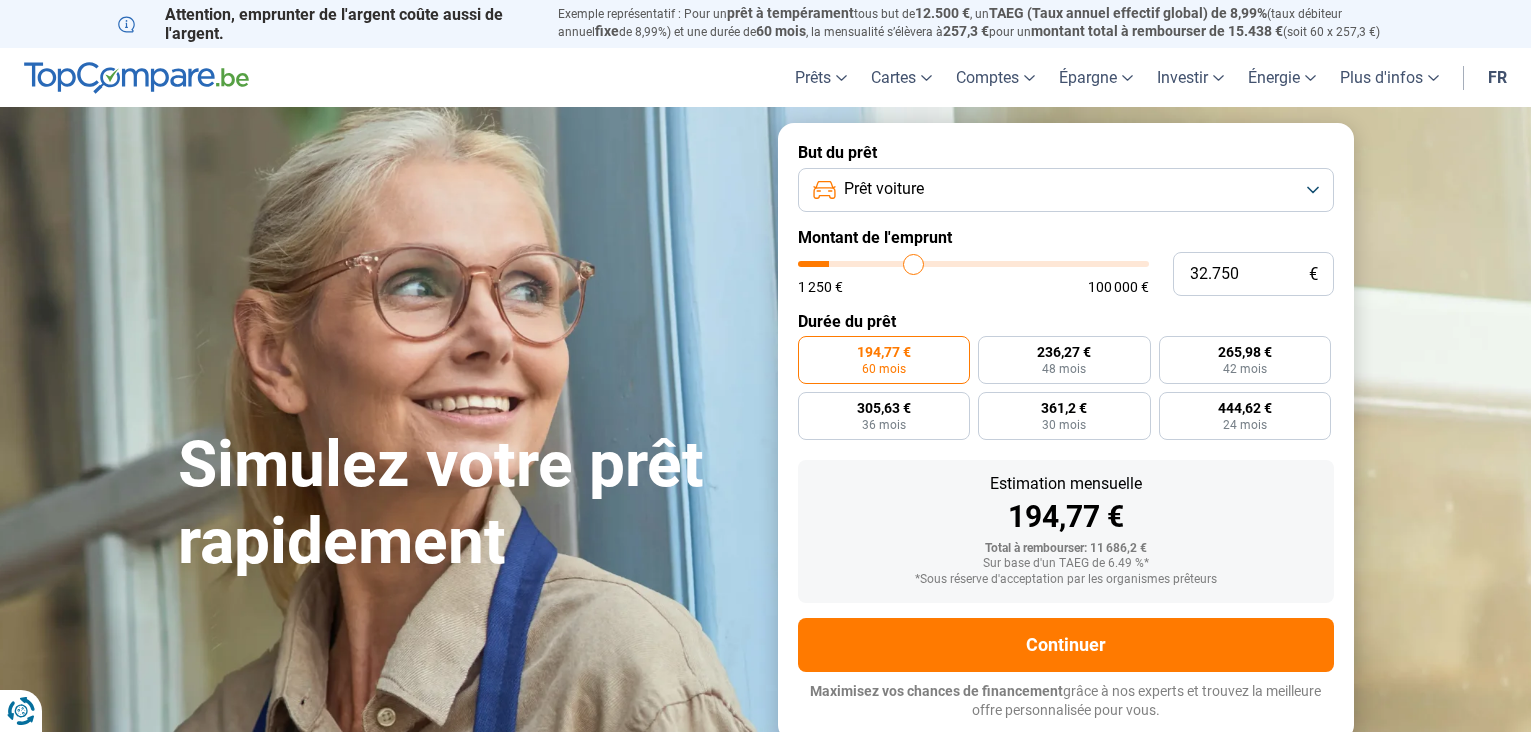 type on "37.250" 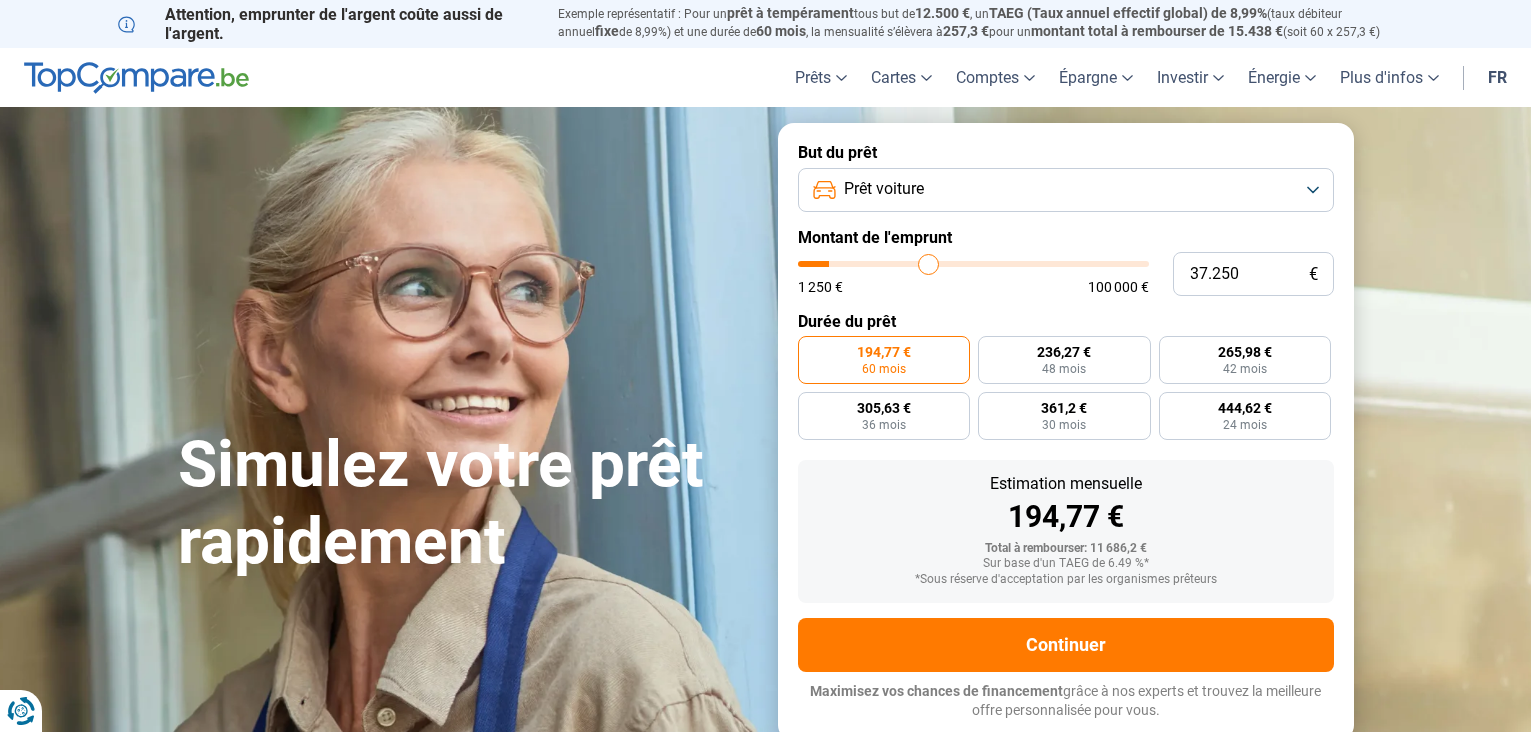 type on "41.500" 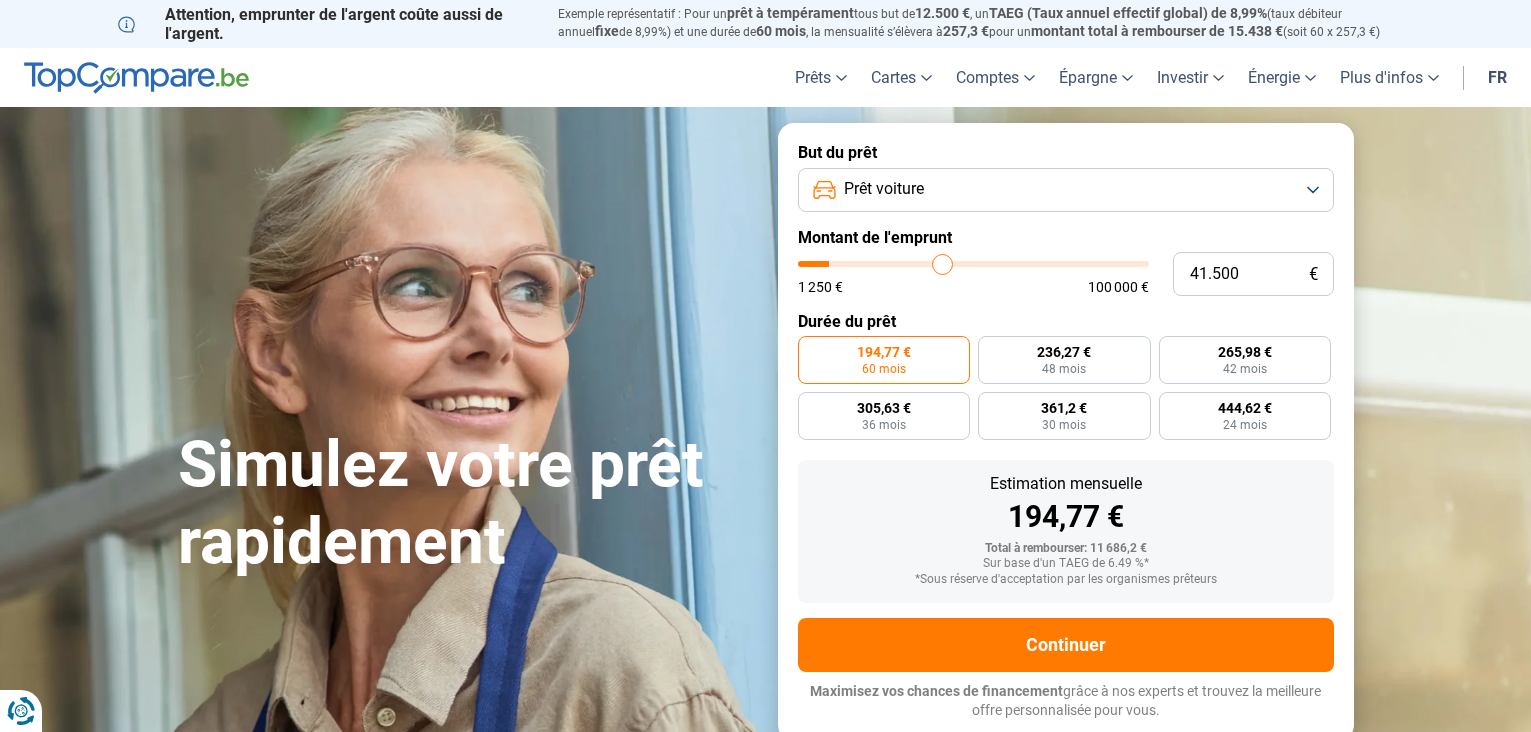 type on "45.500" 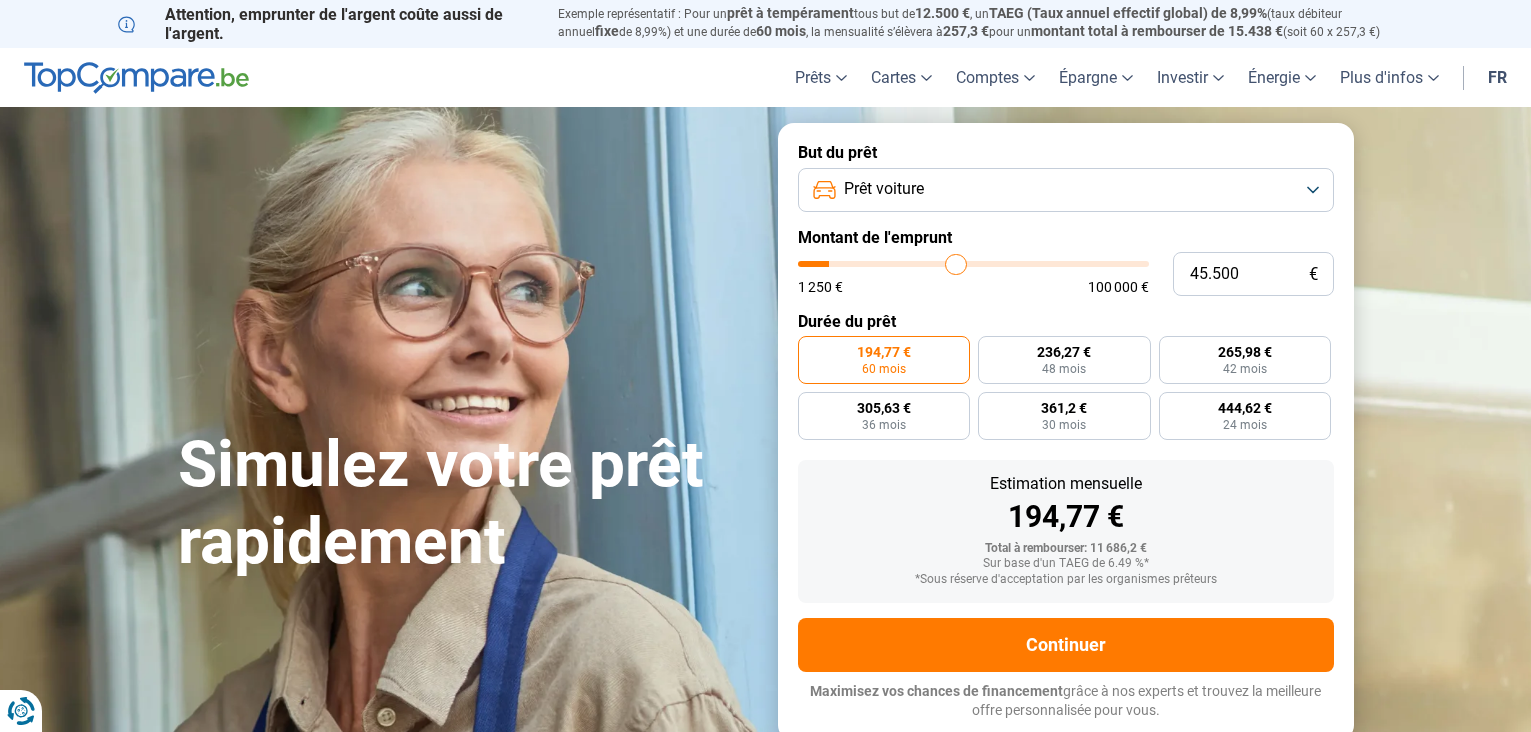 type on "47.250" 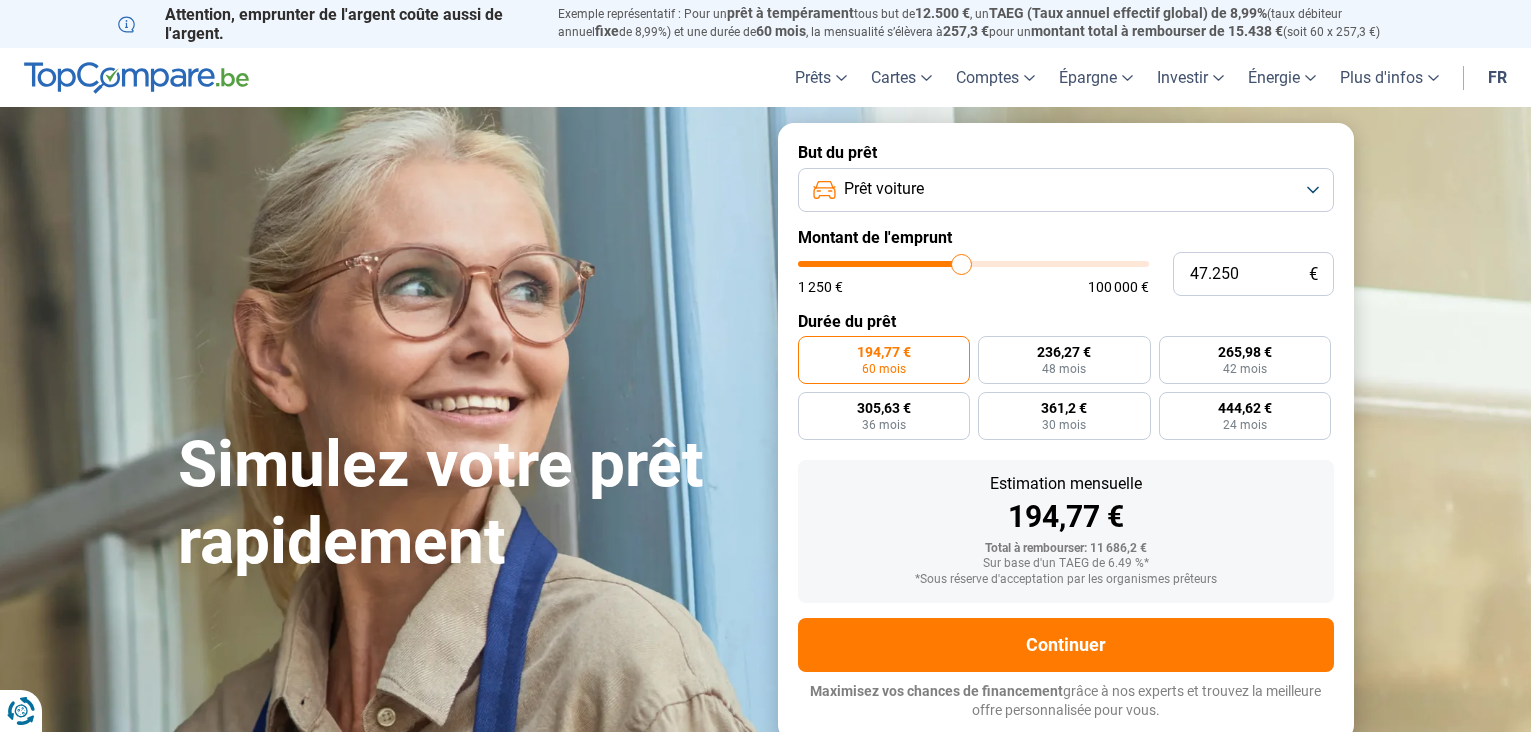 type on "49.000" 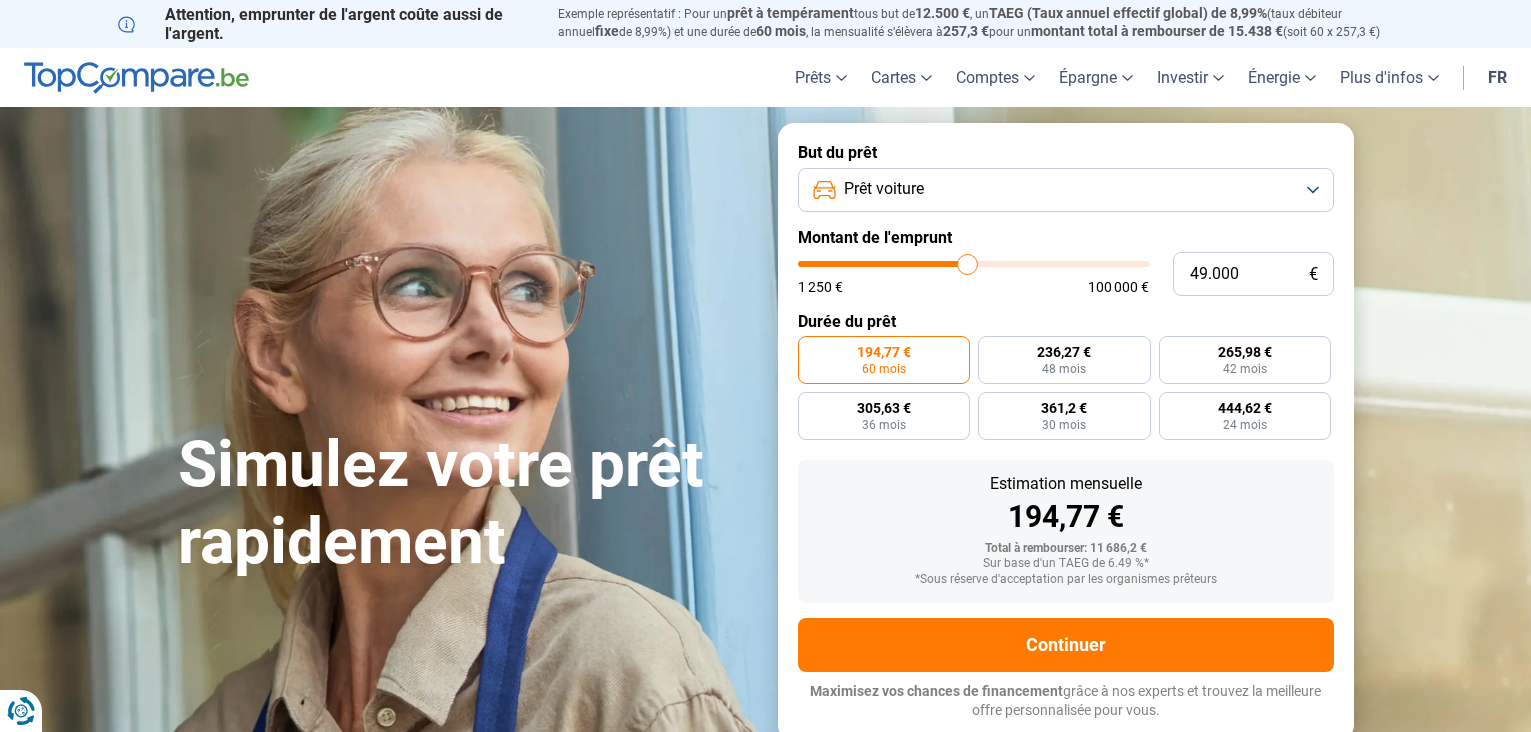 type on "50.000" 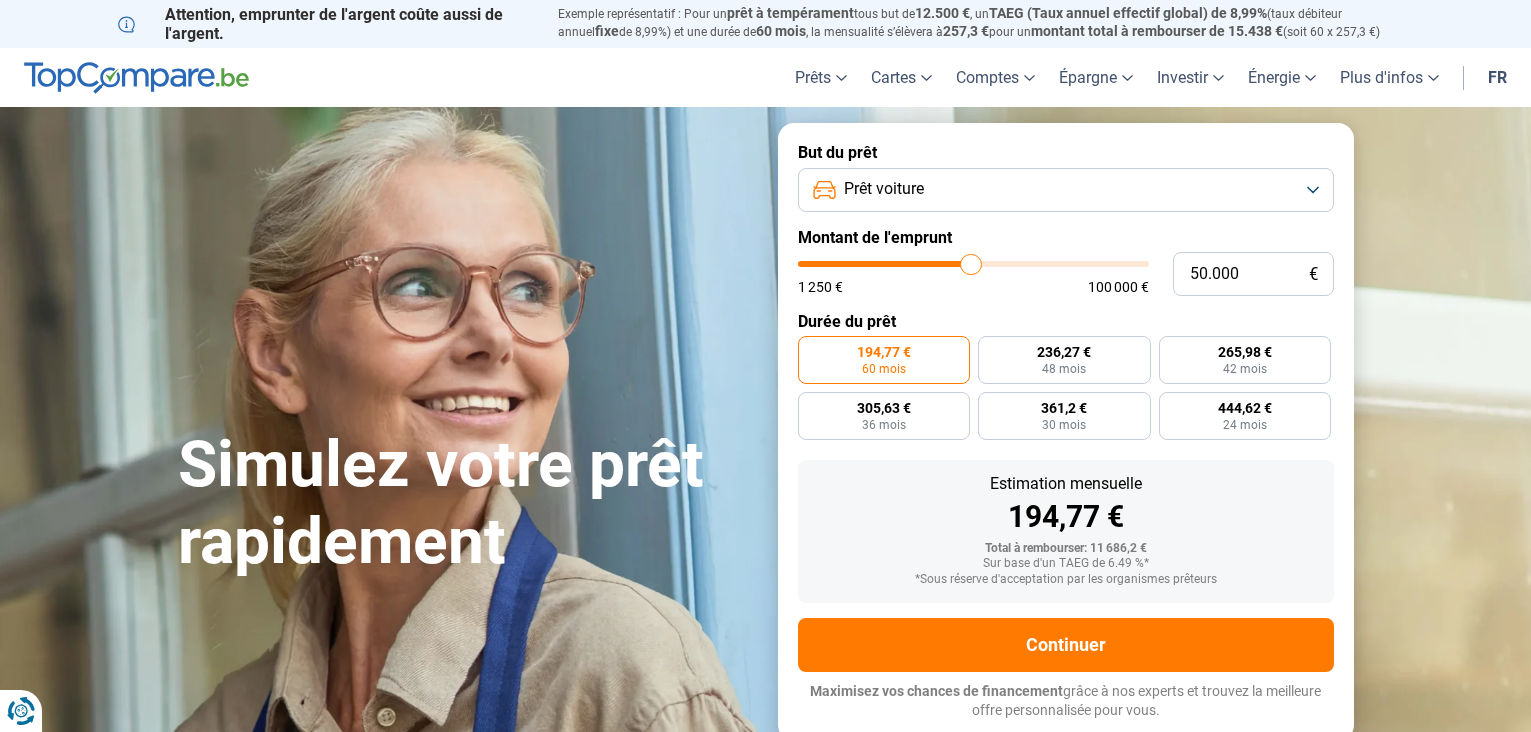 type on "51.500" 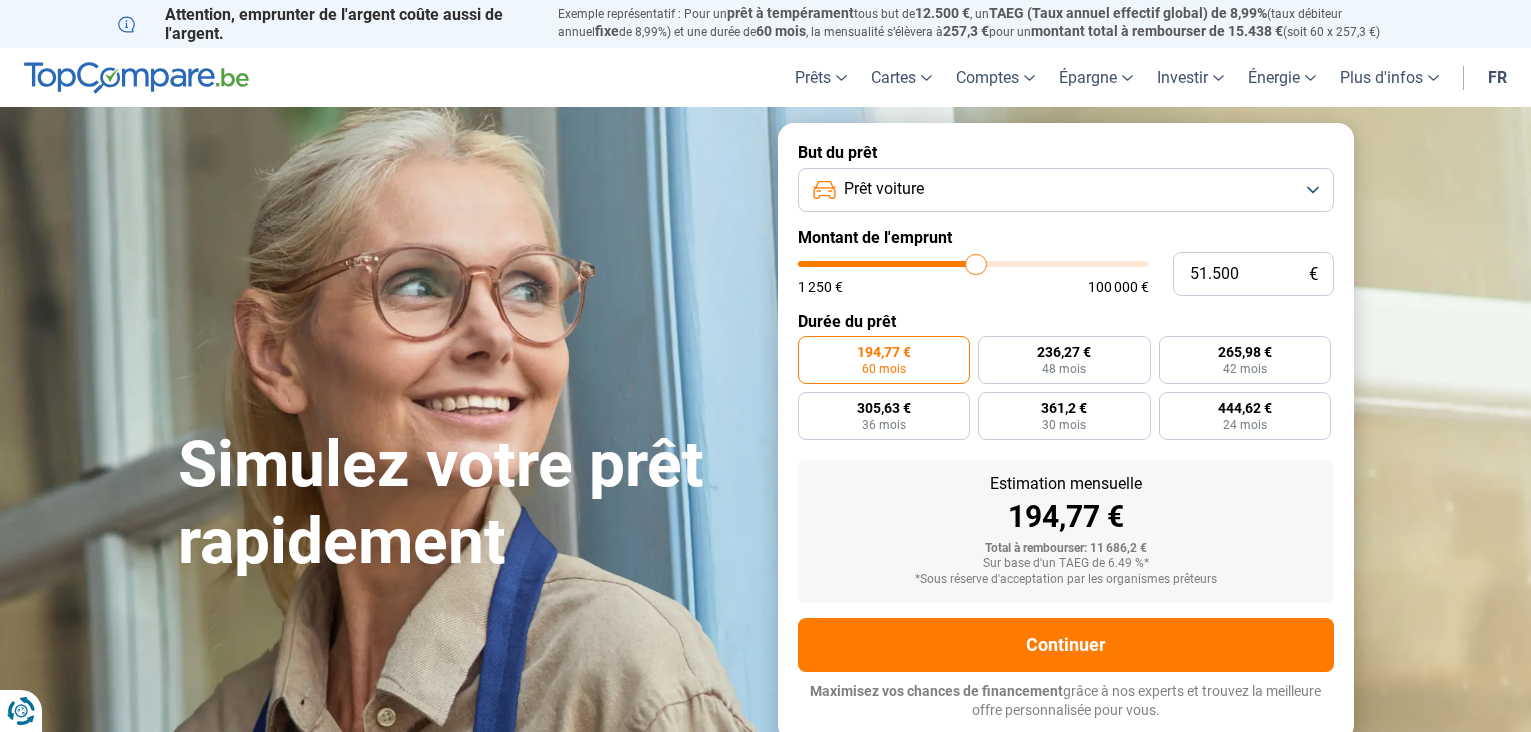 type on "52.000" 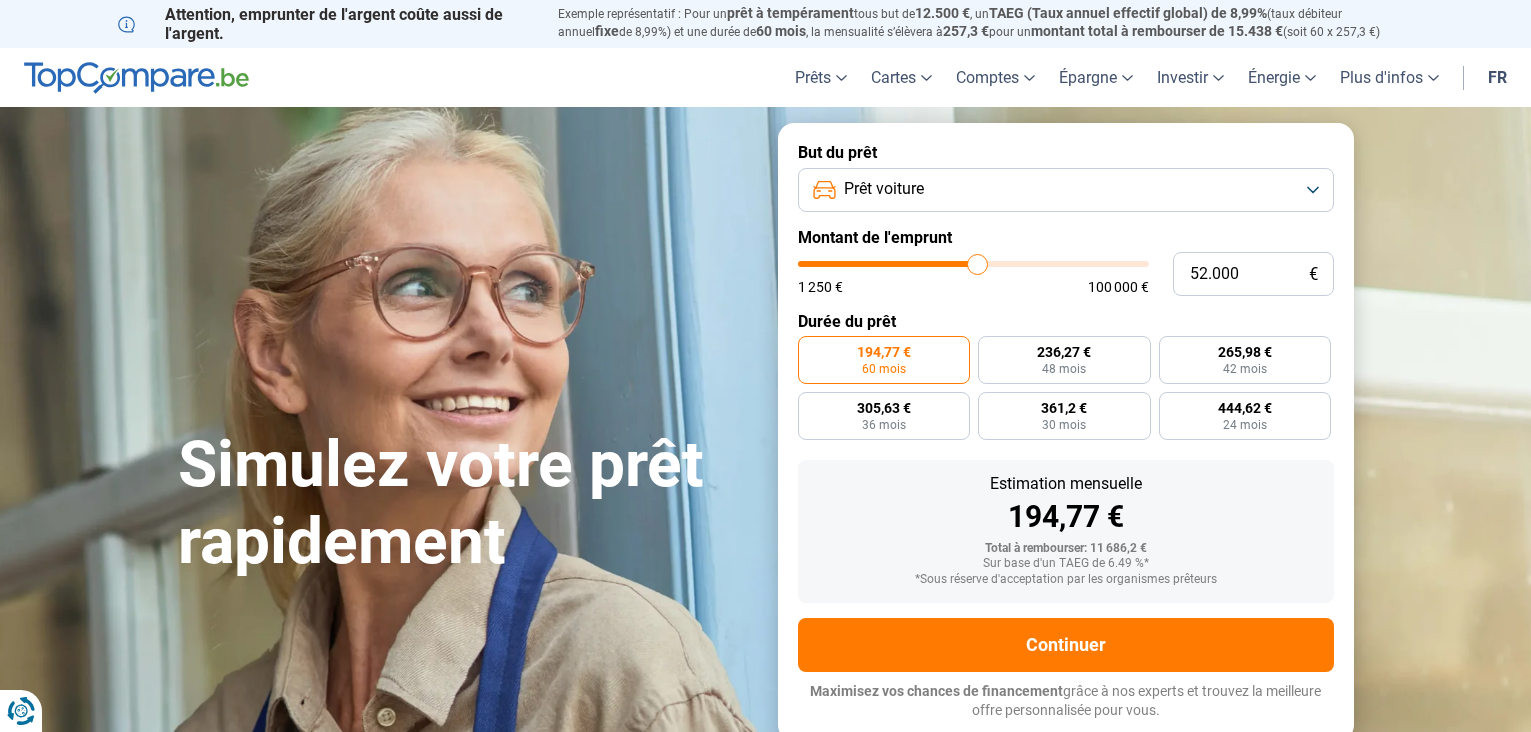 type on "53.000" 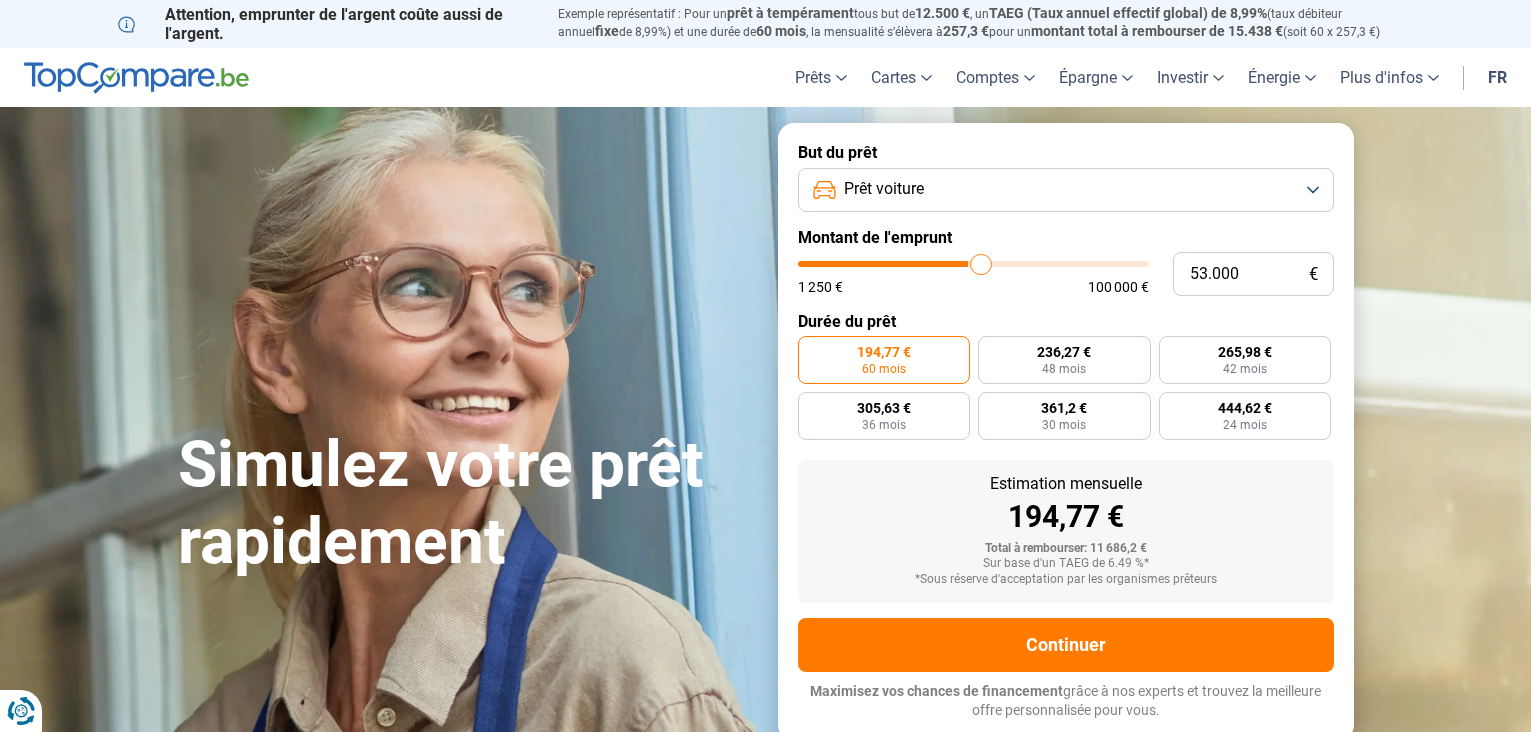 type on "54.000" 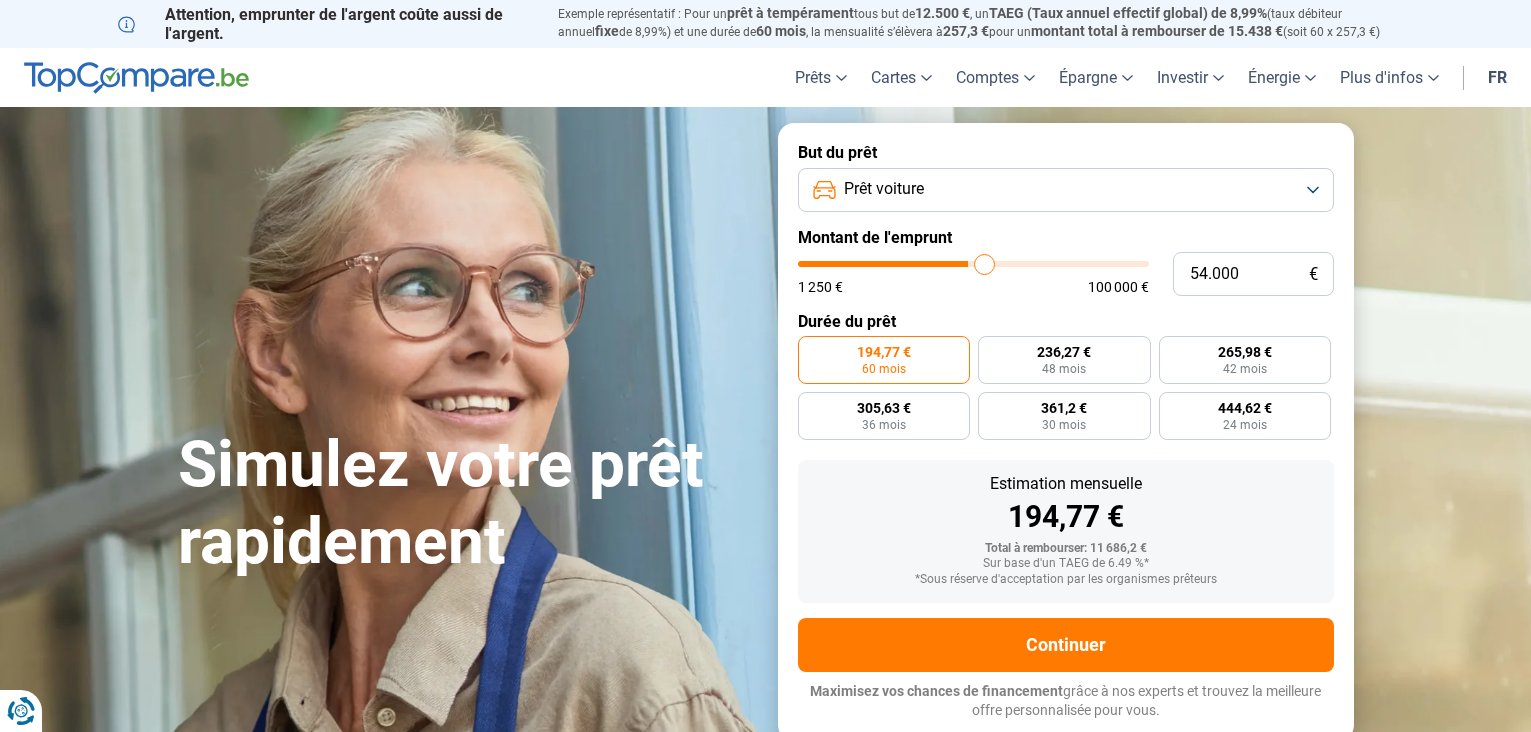 type on "54.250" 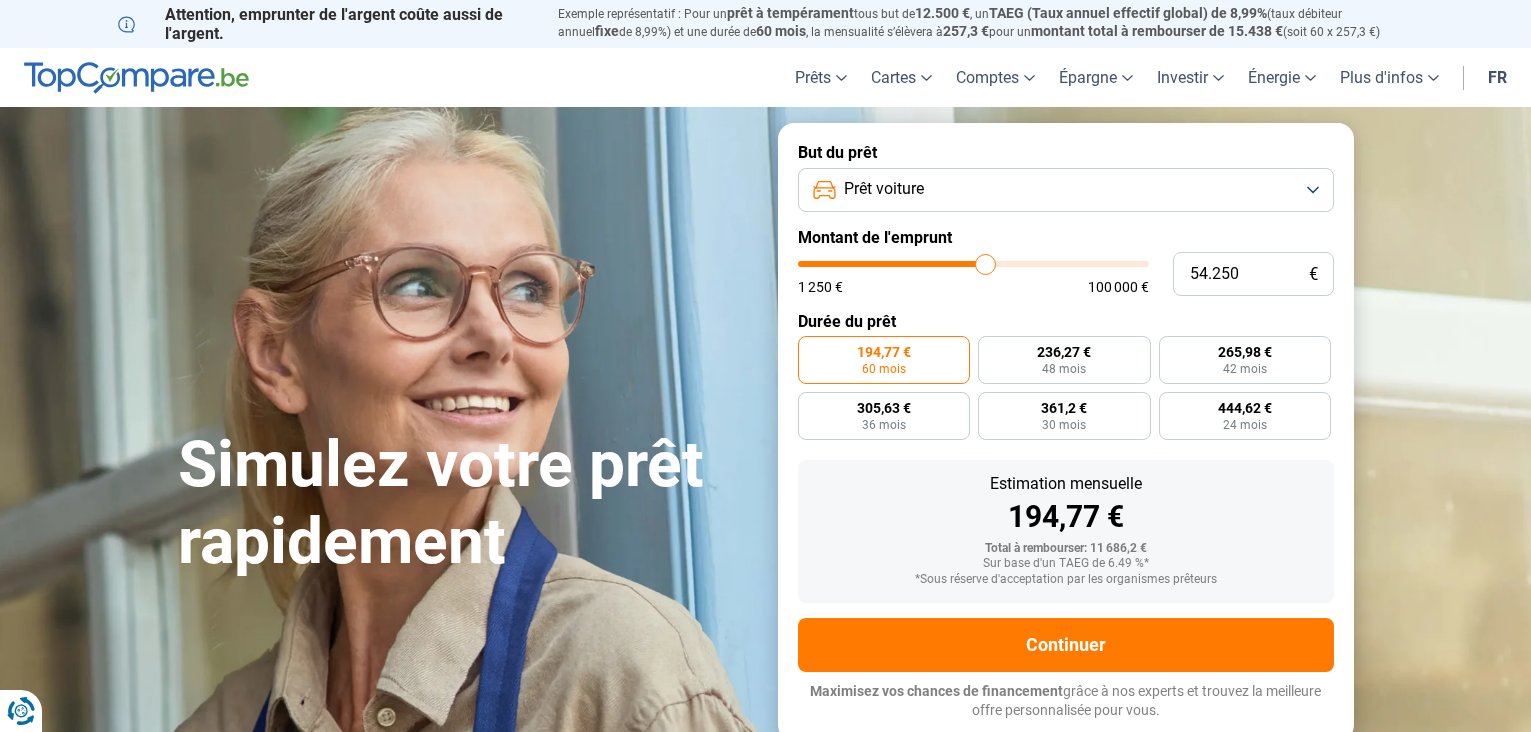type on "53.500" 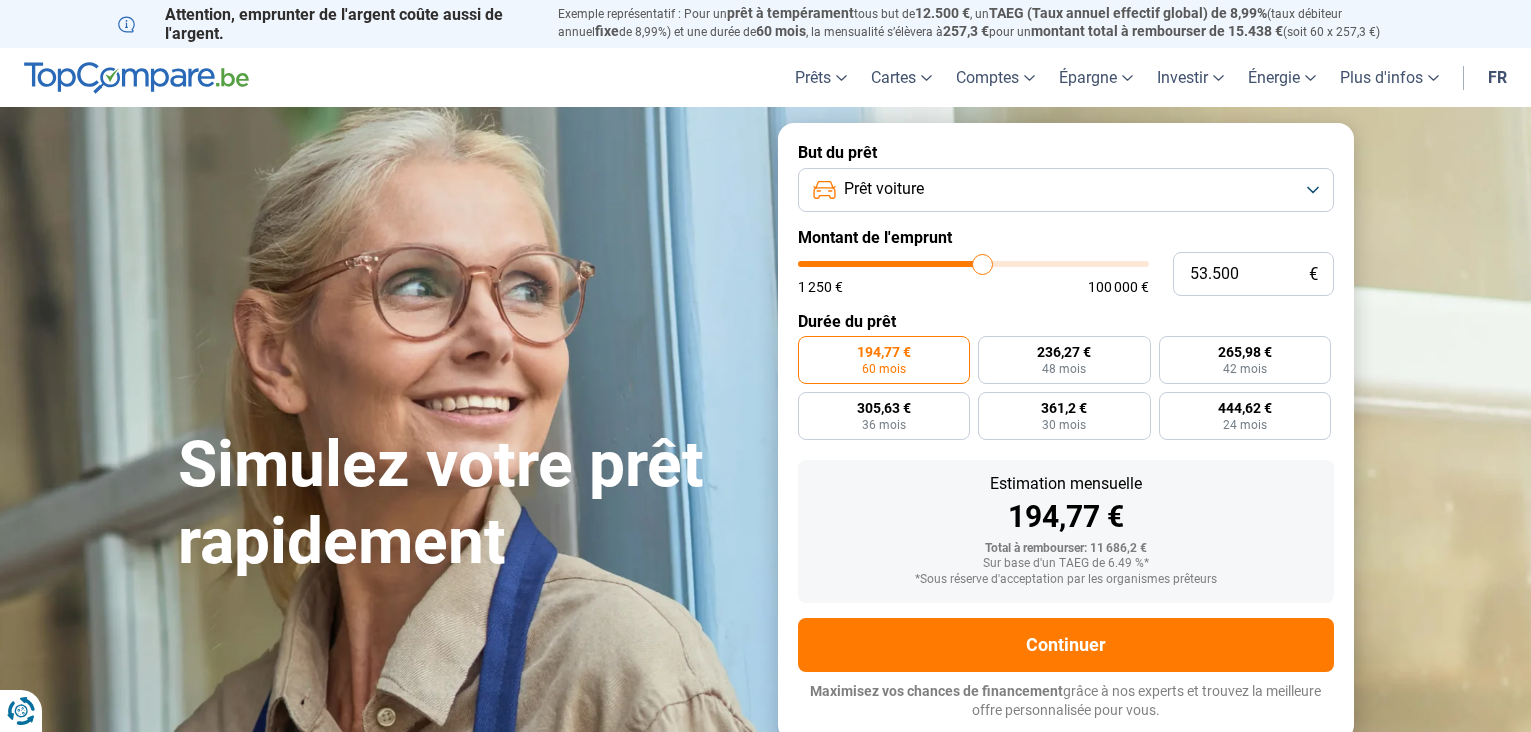 type on "53.250" 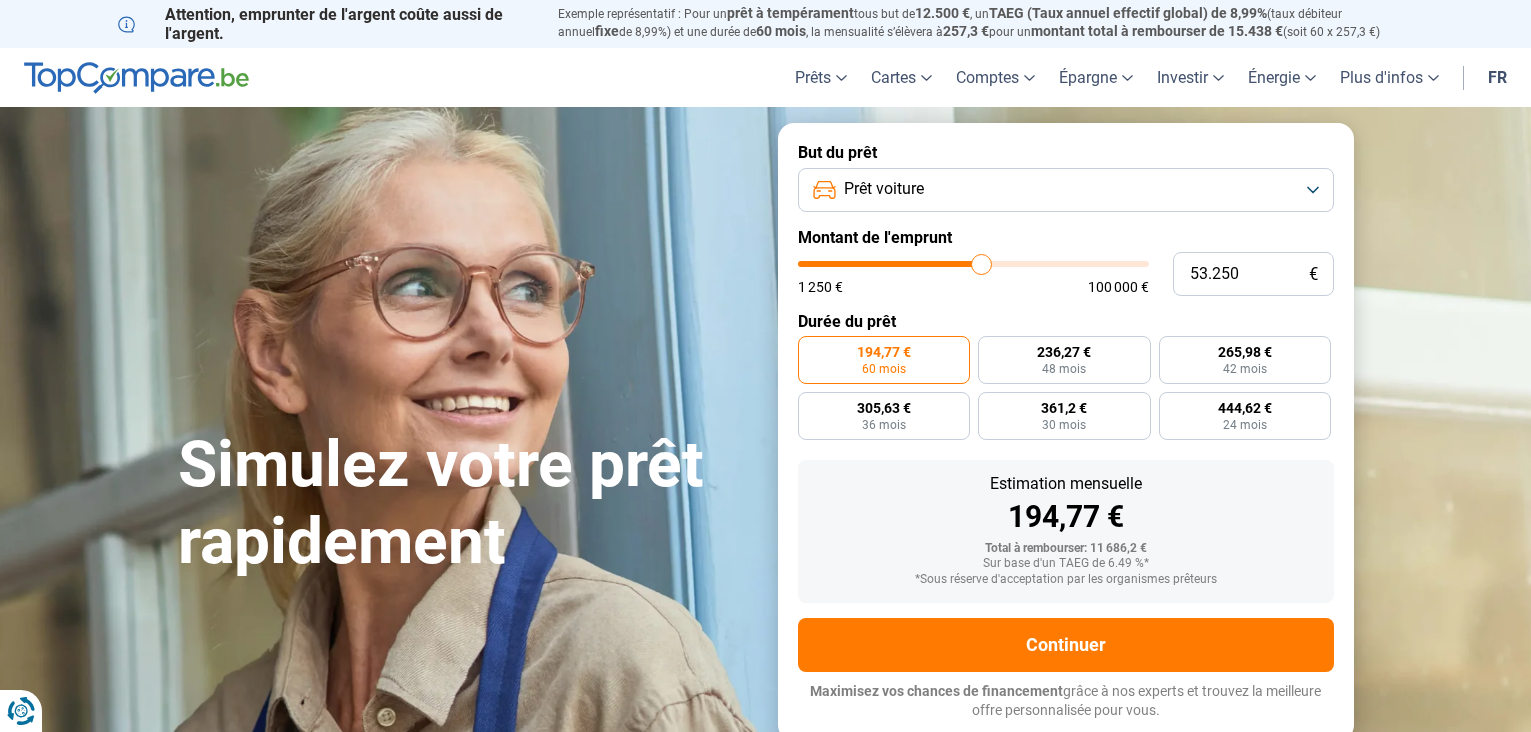type on "53.000" 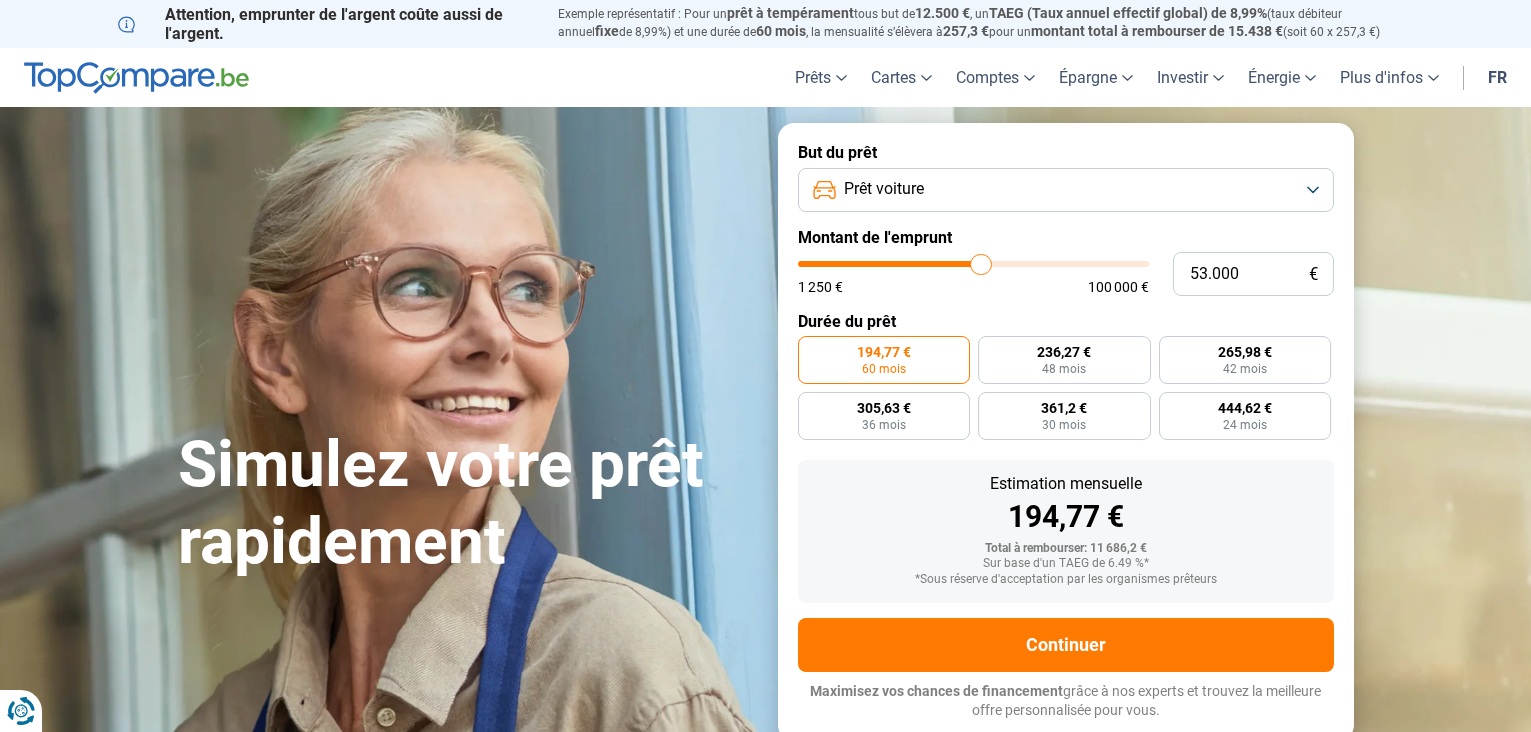 type on "52.750" 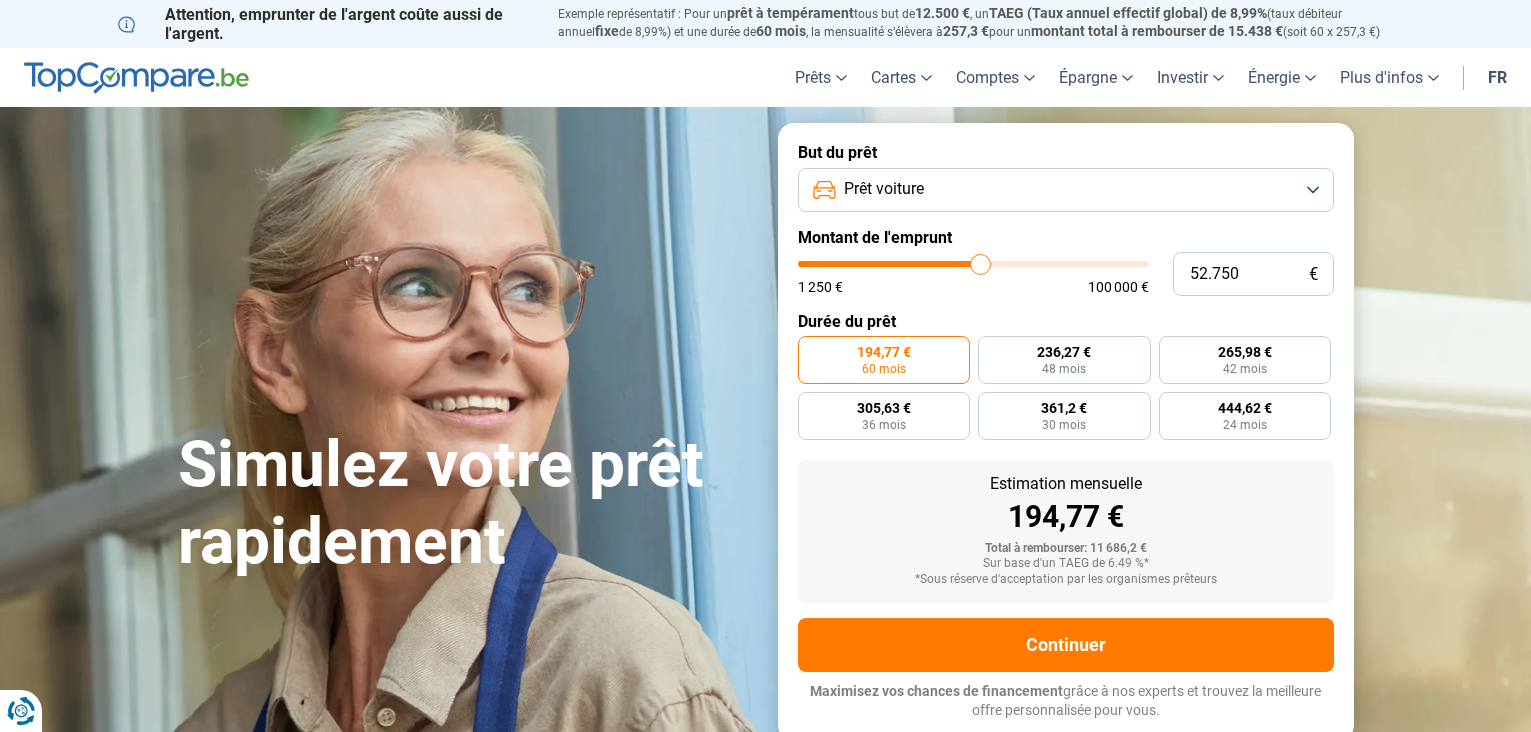 type on "52.500" 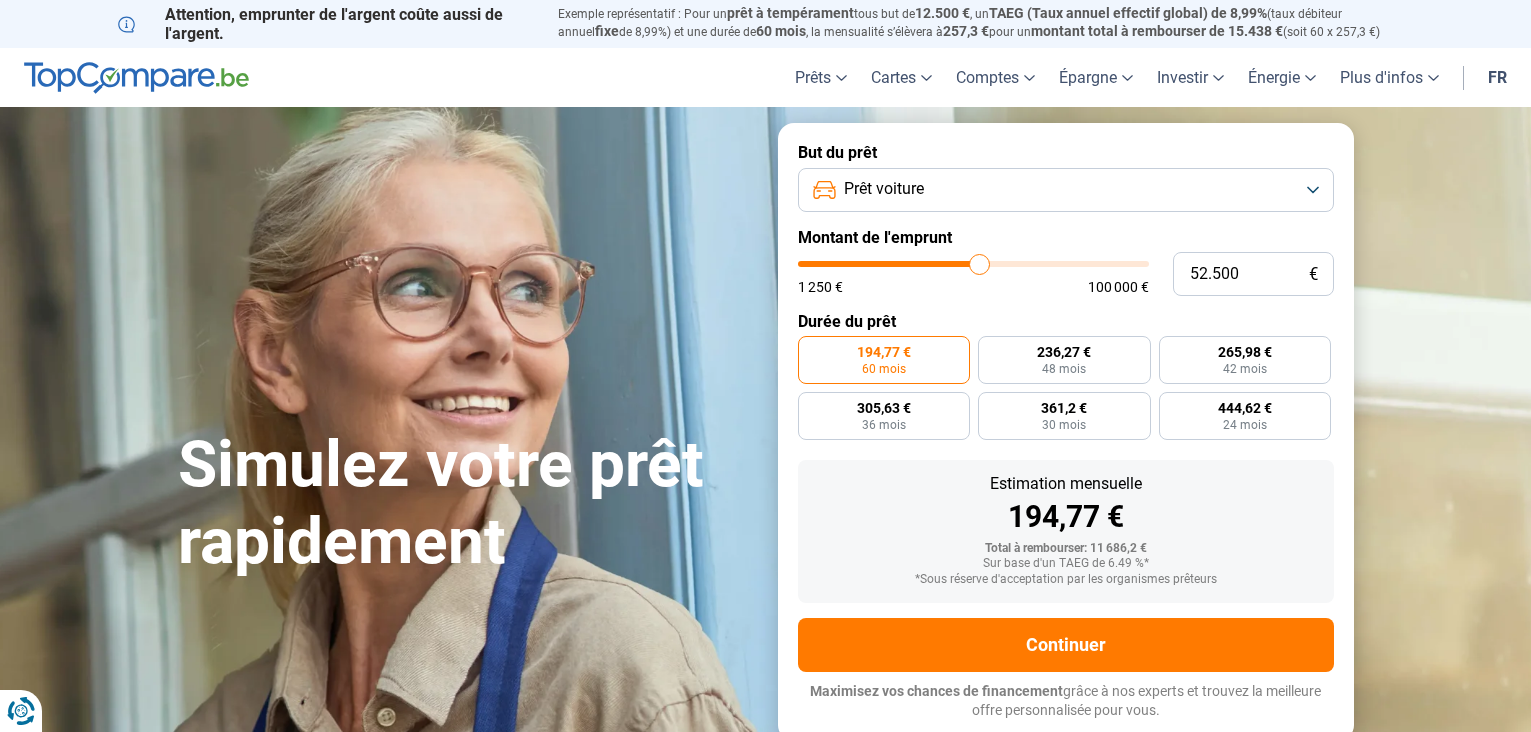 type on "52.000" 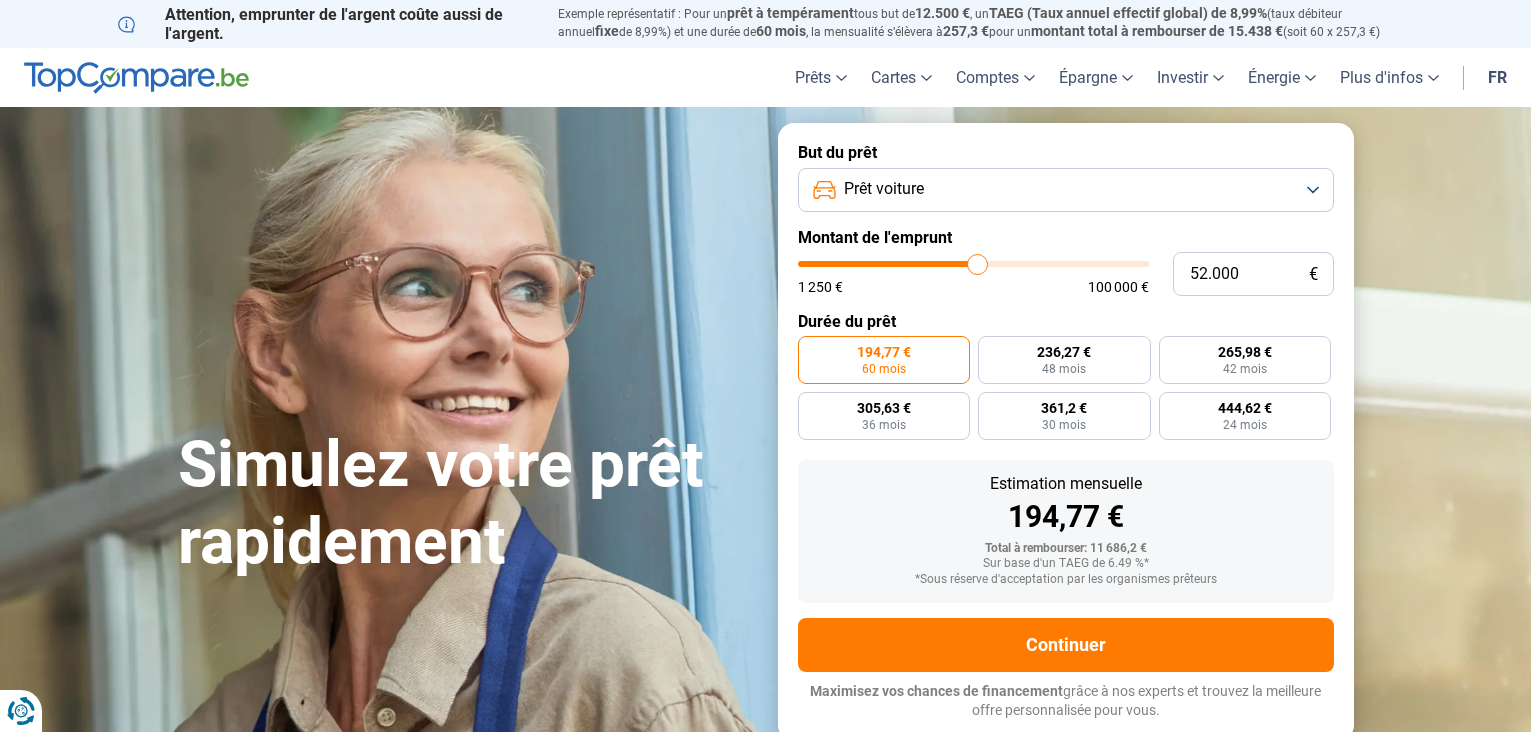 type on "51.250" 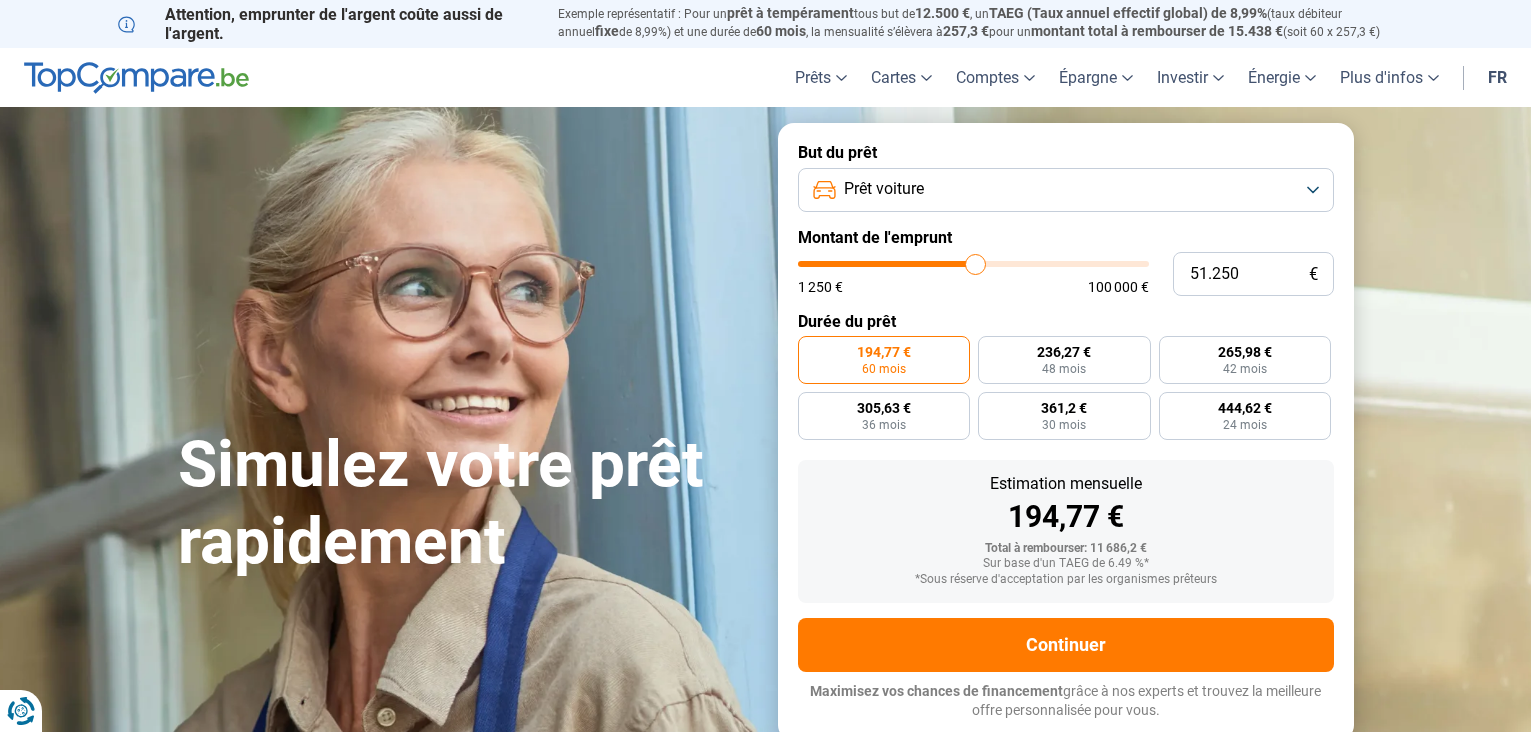 type on "51.000" 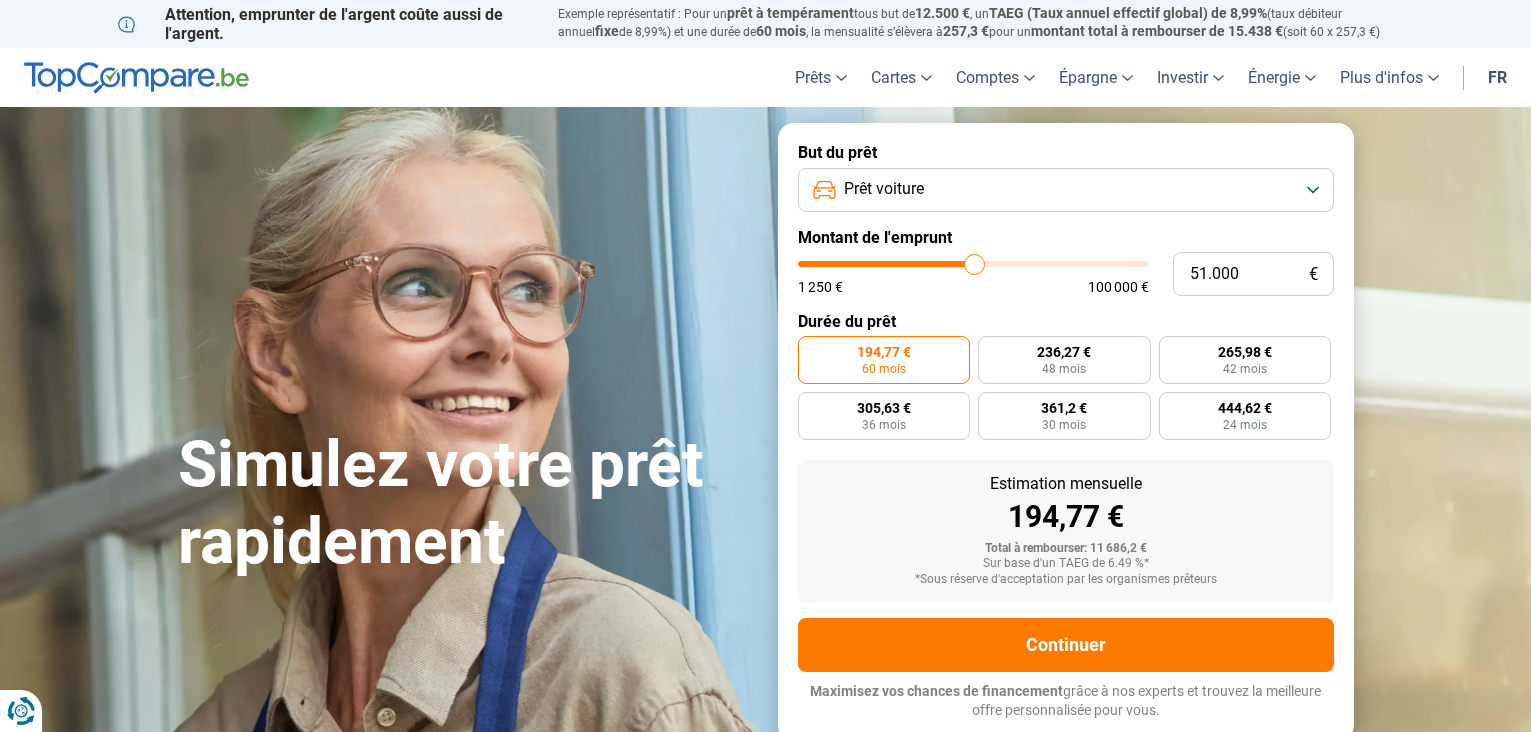 type on "50.500" 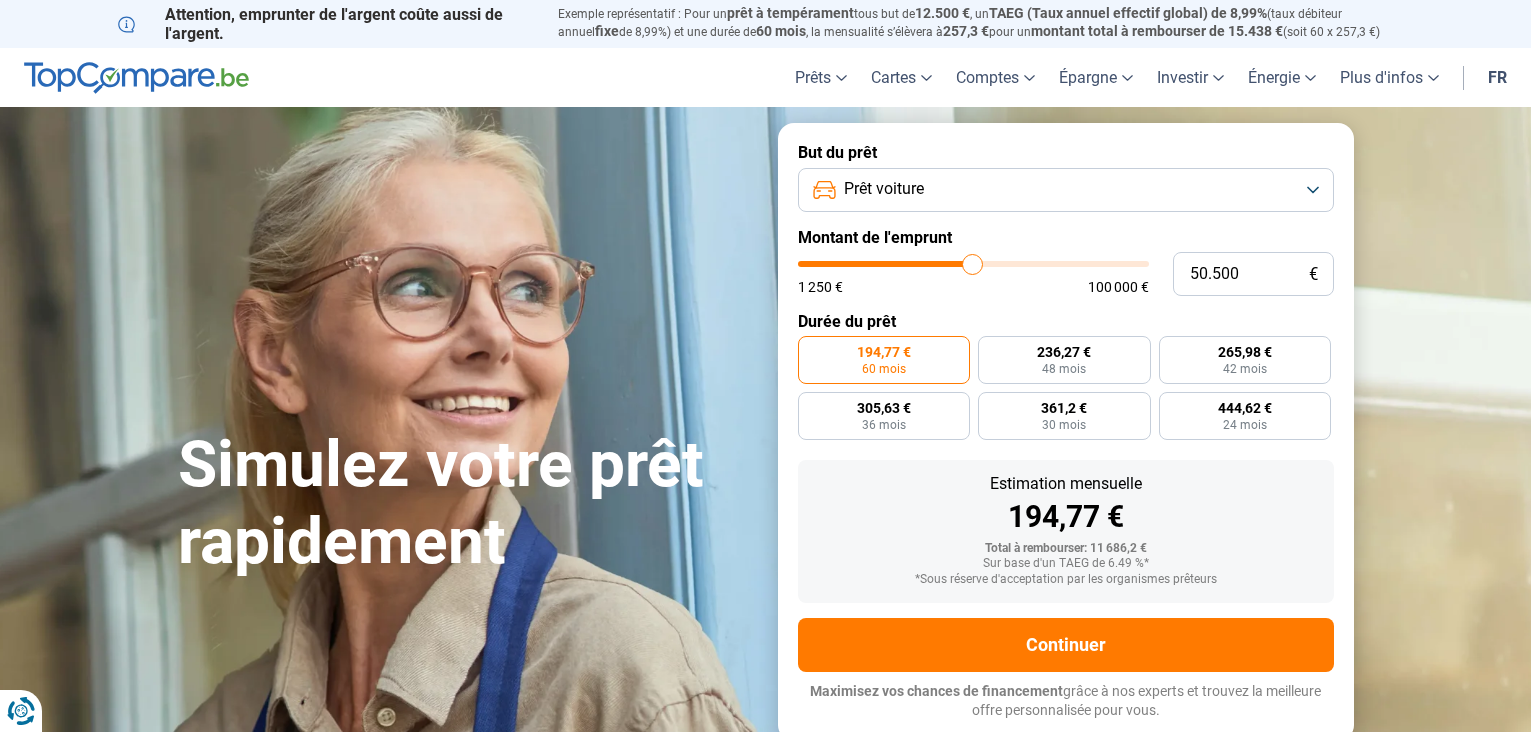 type on "50.000" 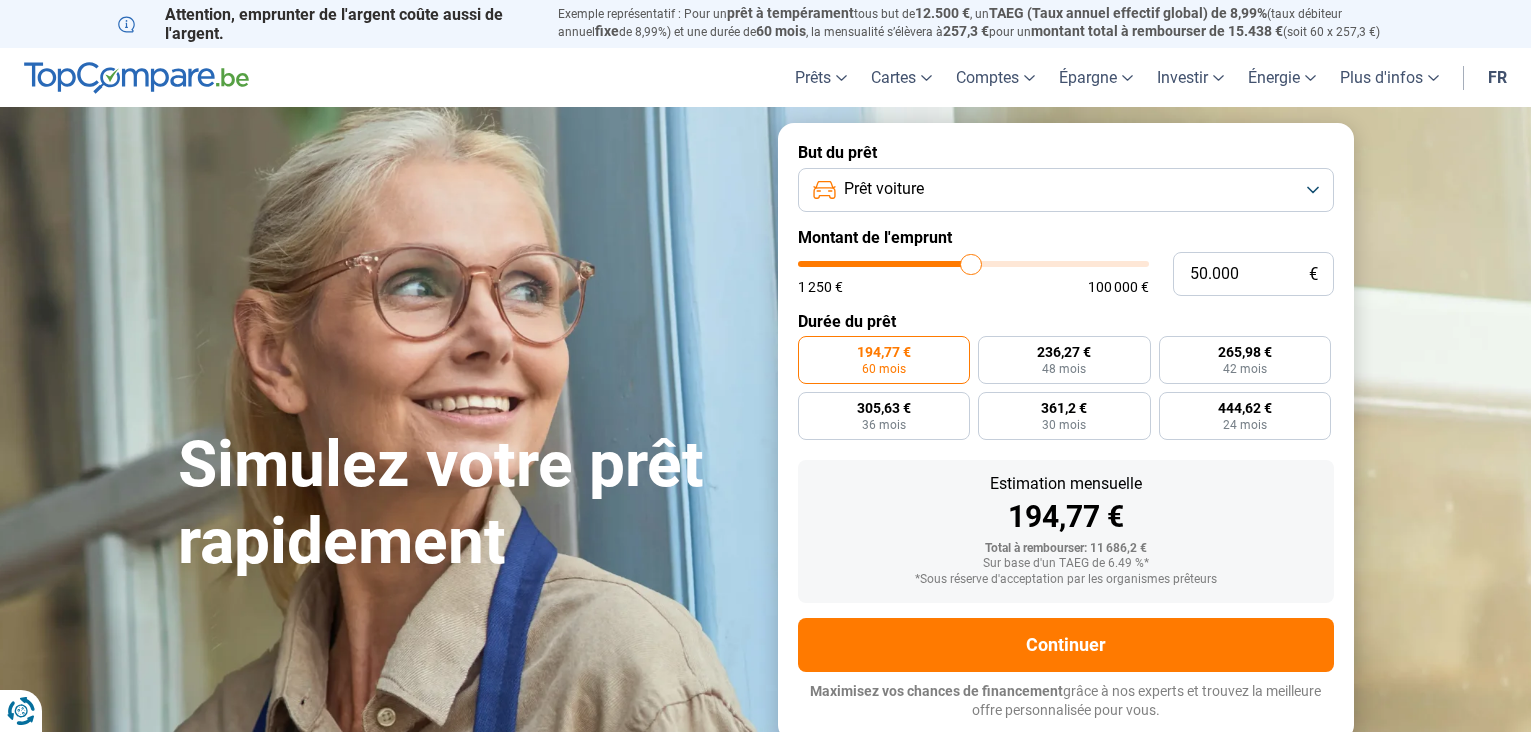 type on "49.000" 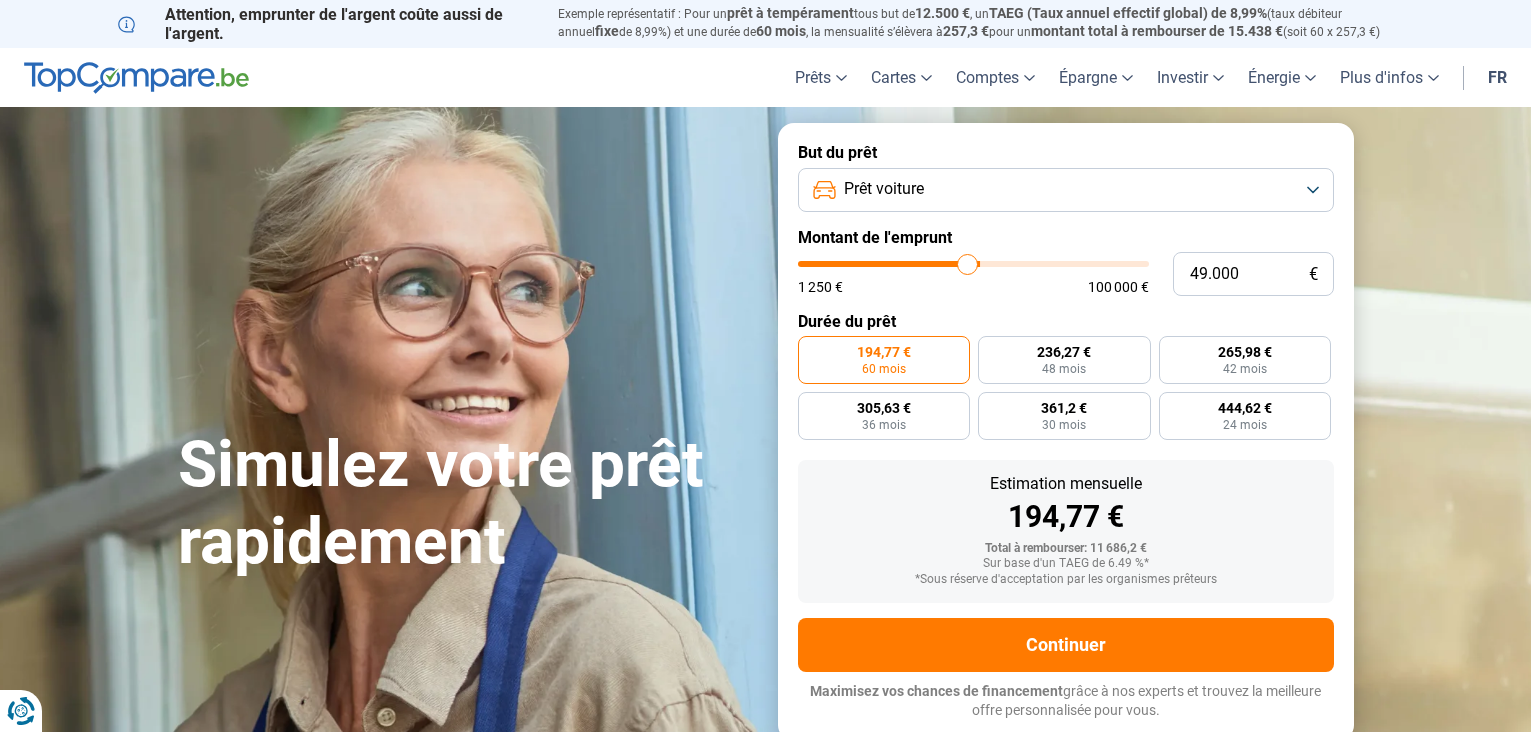 type on "48.250" 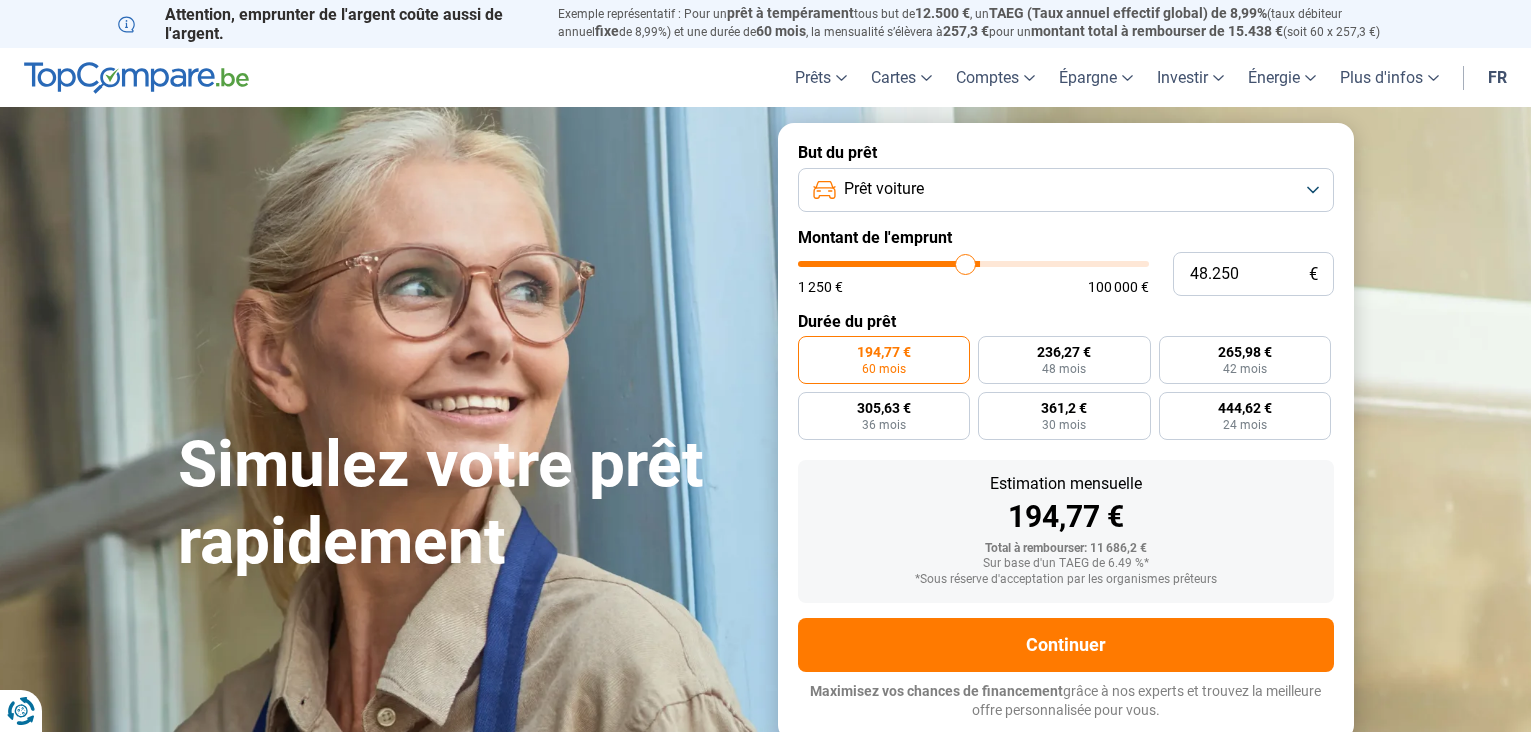 type on "48.000" 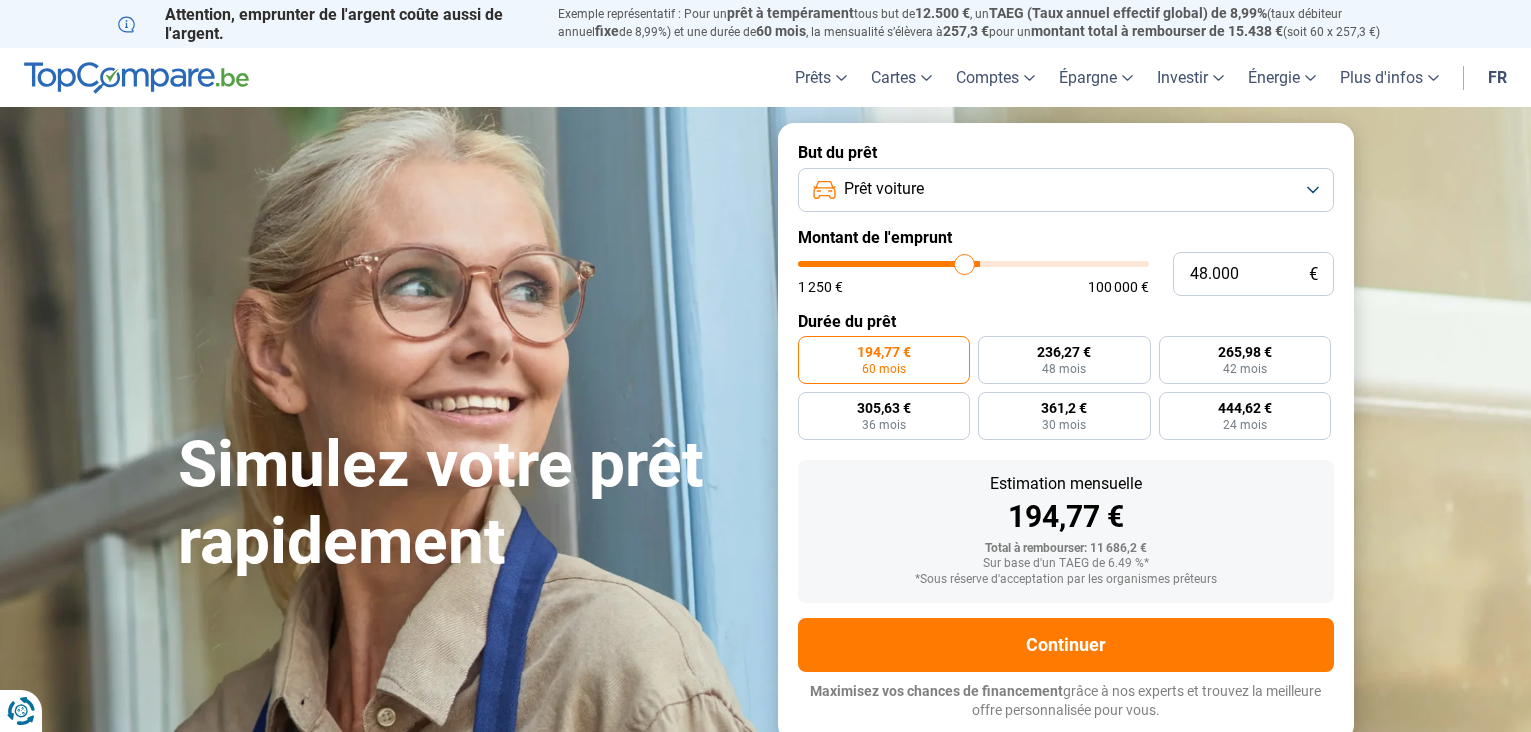 type on "47.000" 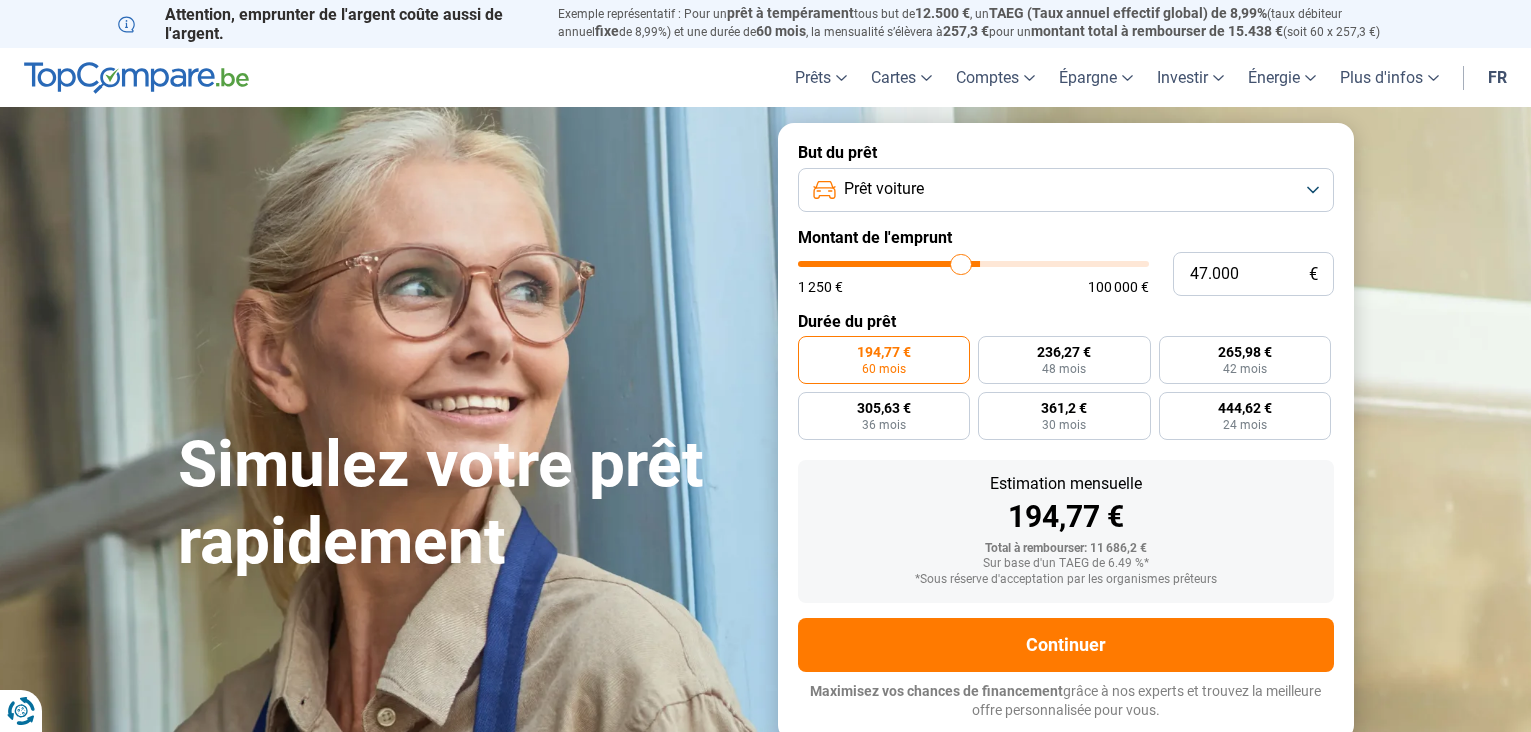 type on "46.000" 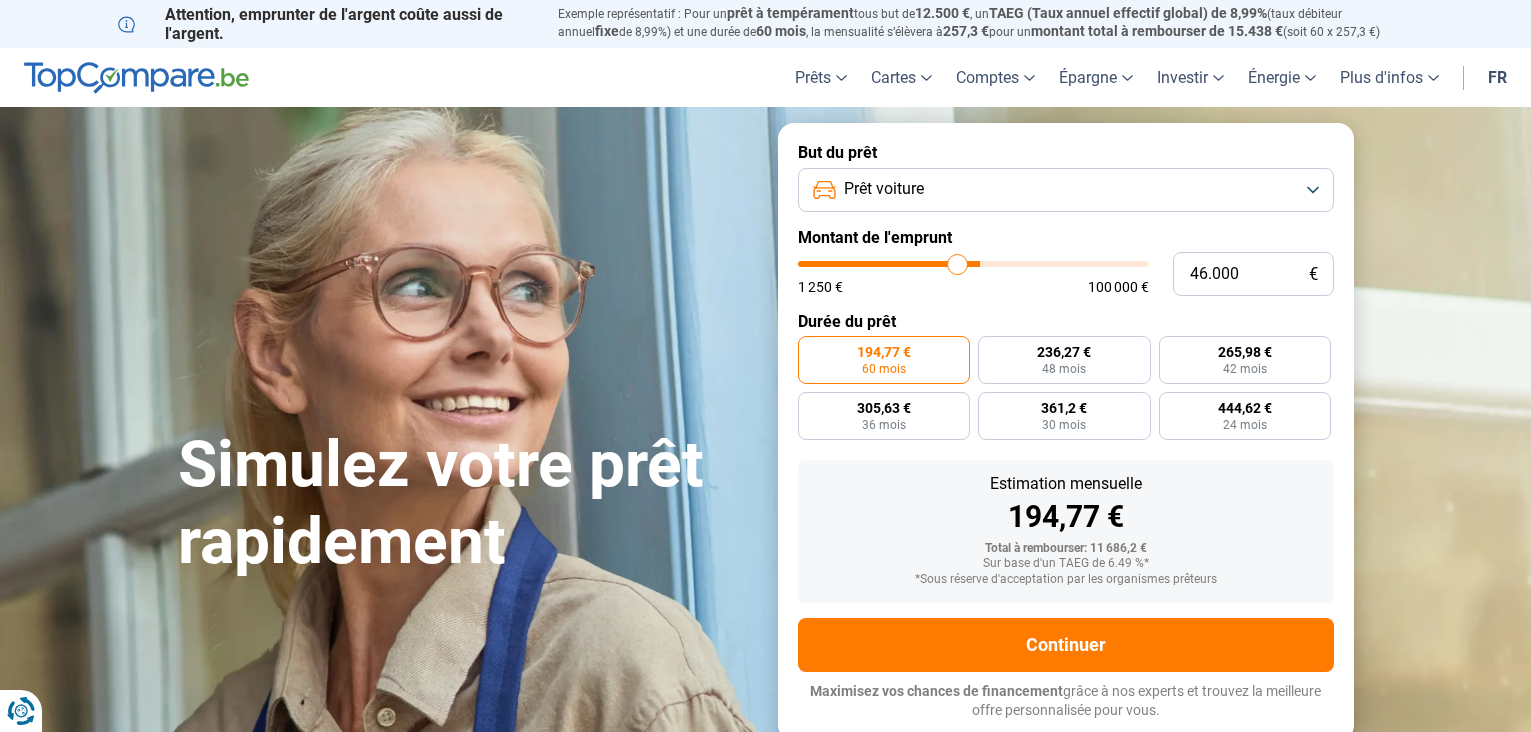 type on "44.500" 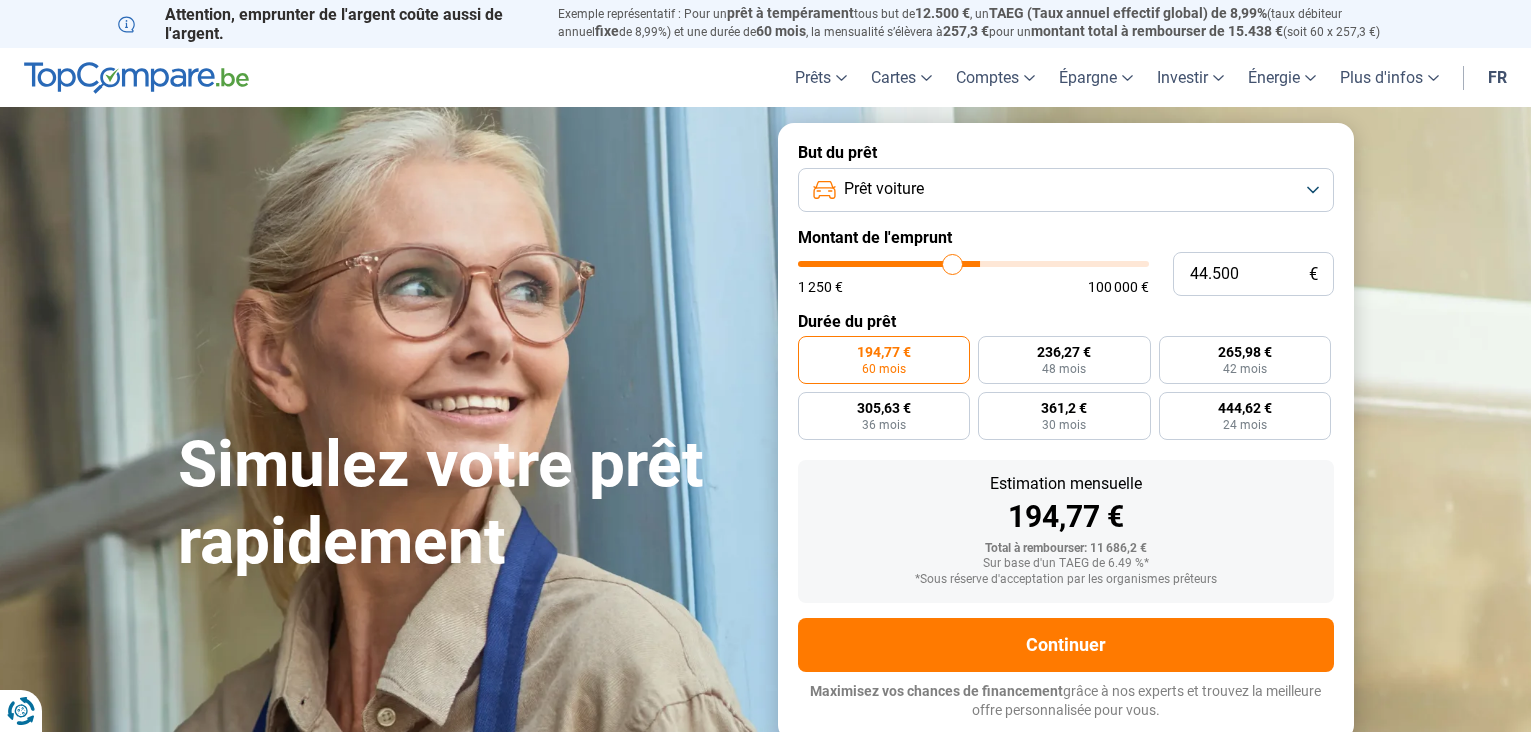 type on "44.000" 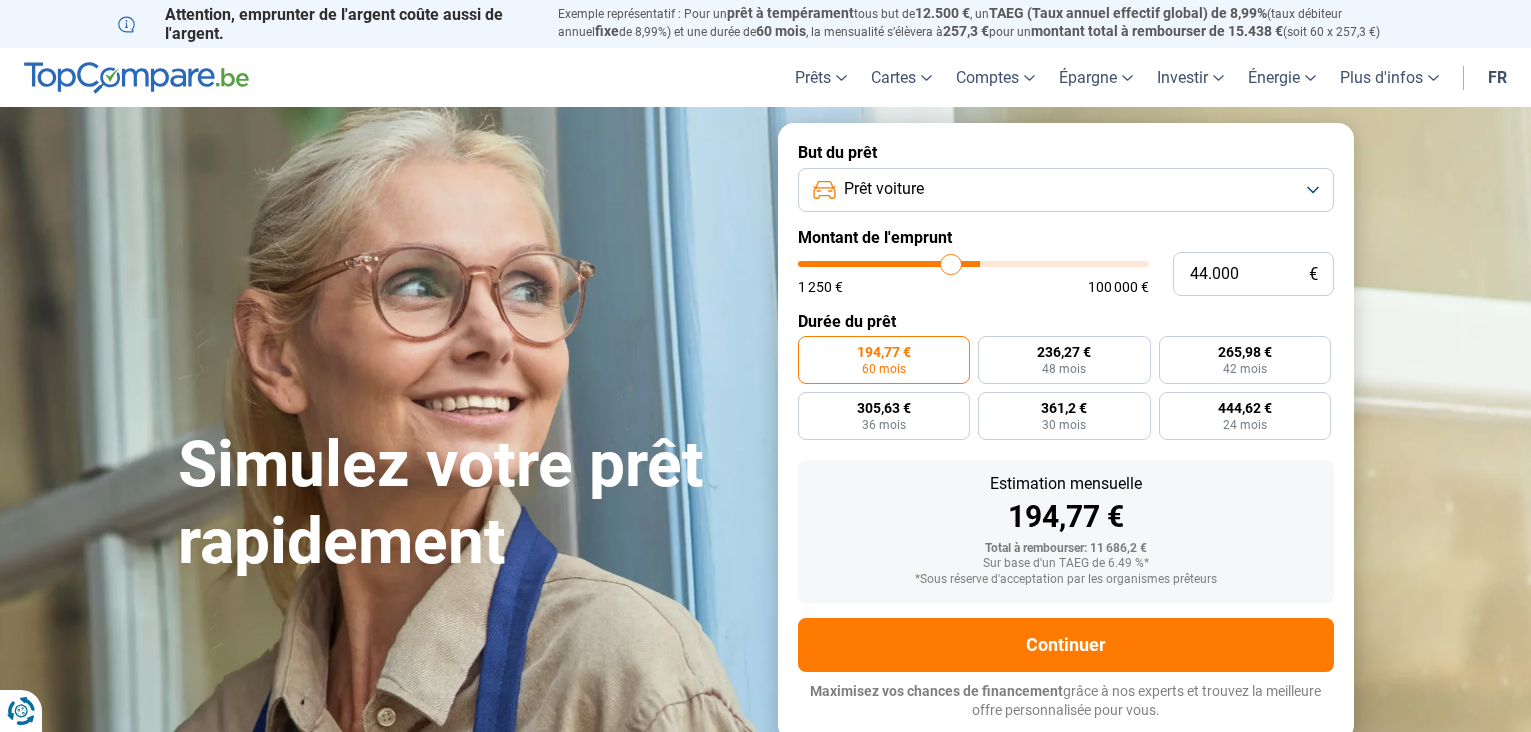 type on "43.000" 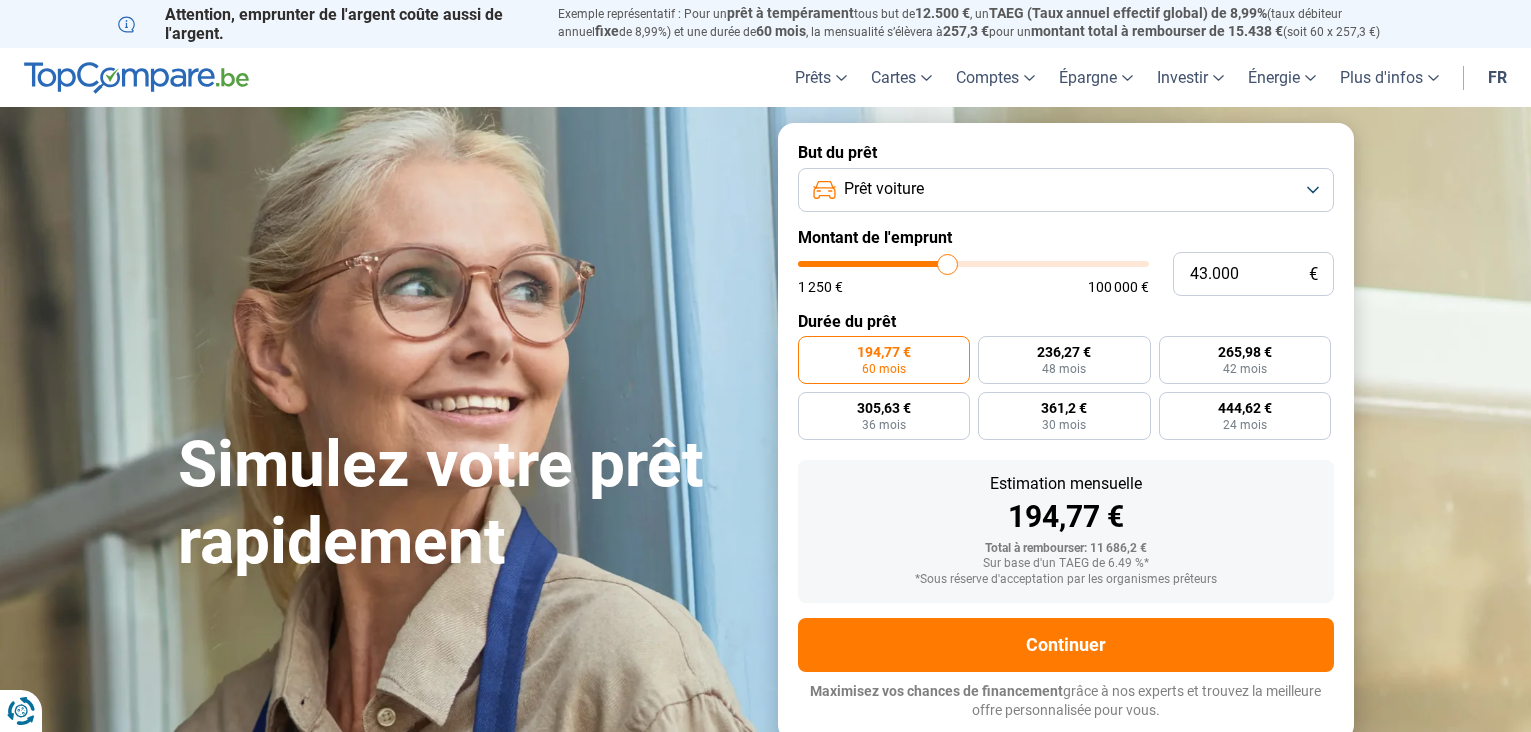 type on "40.750" 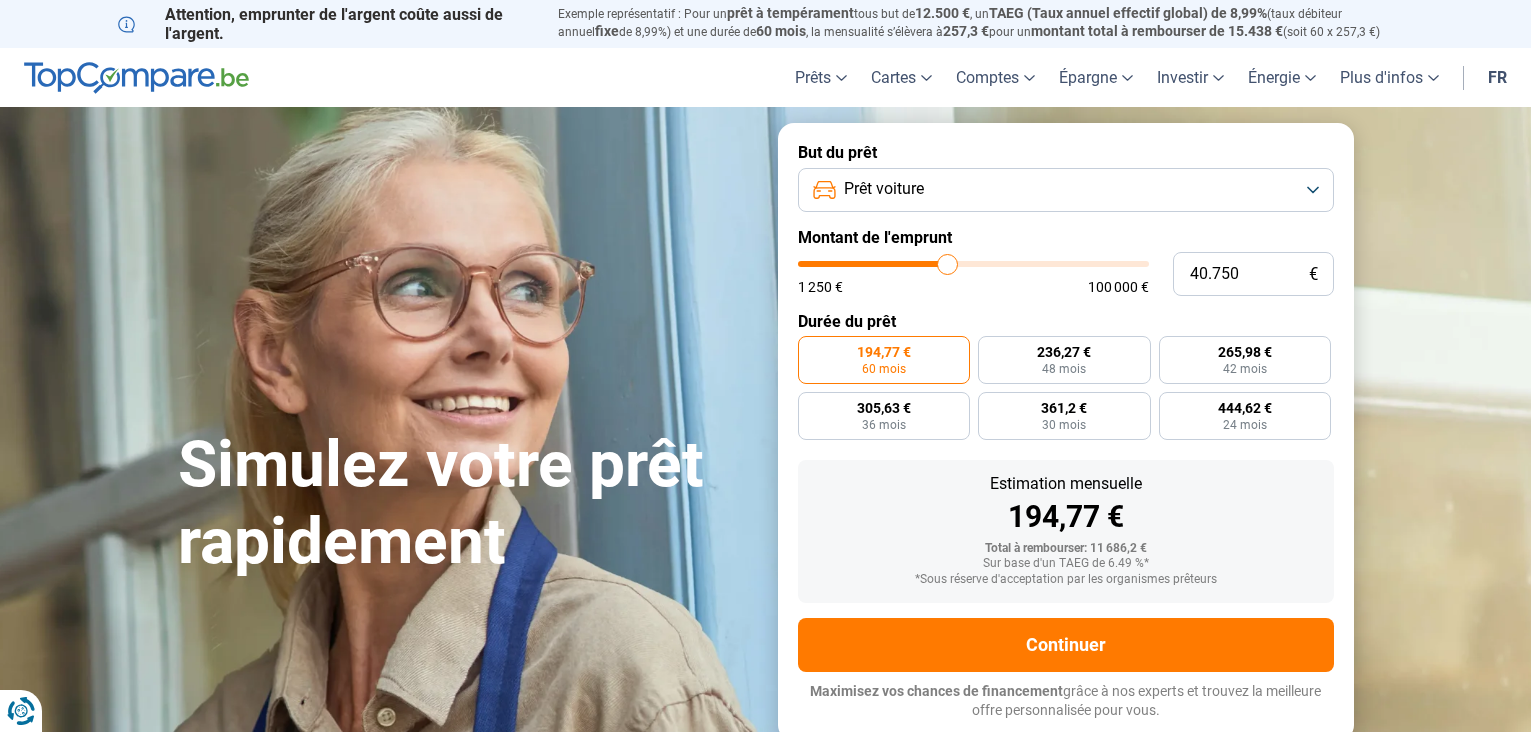 type on "40750" 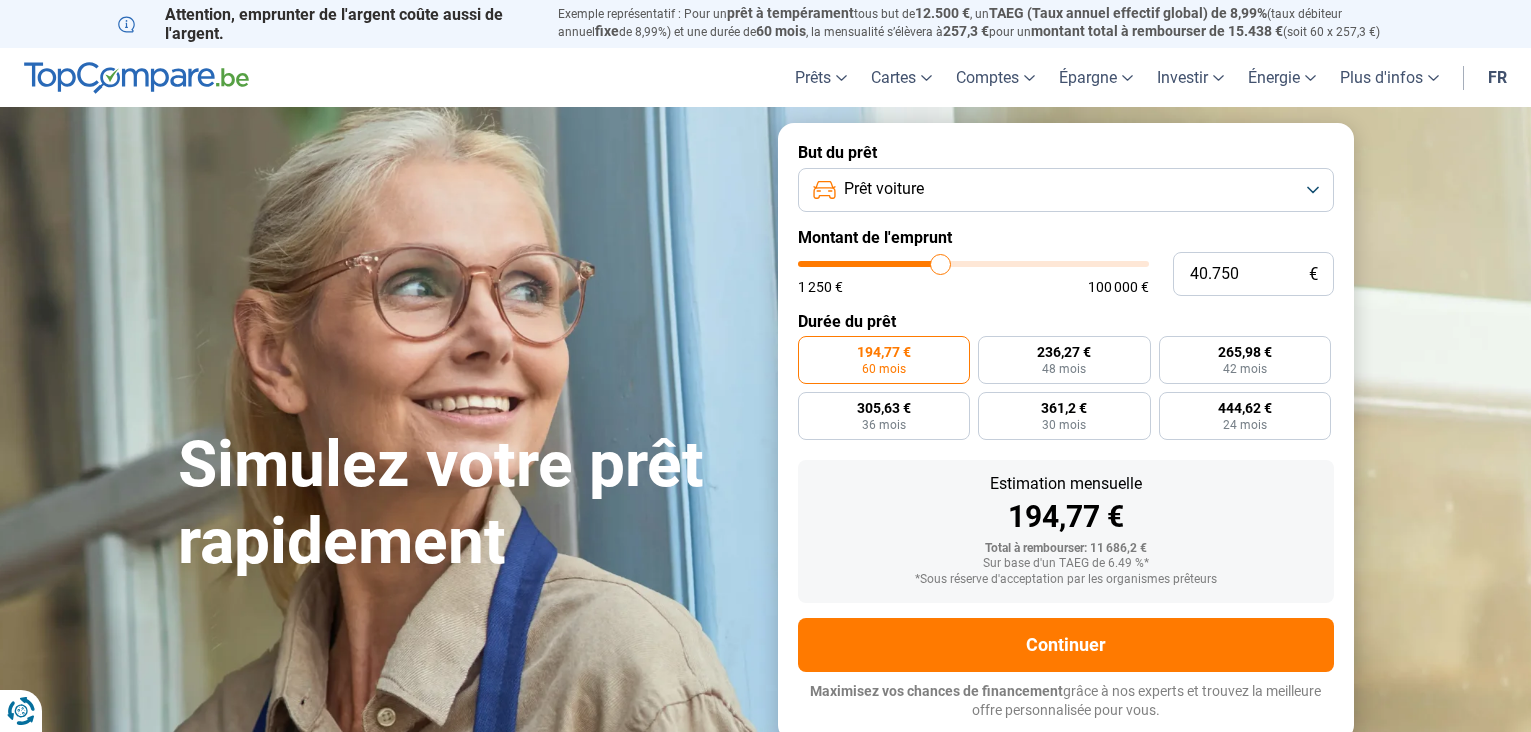 type on "40.000" 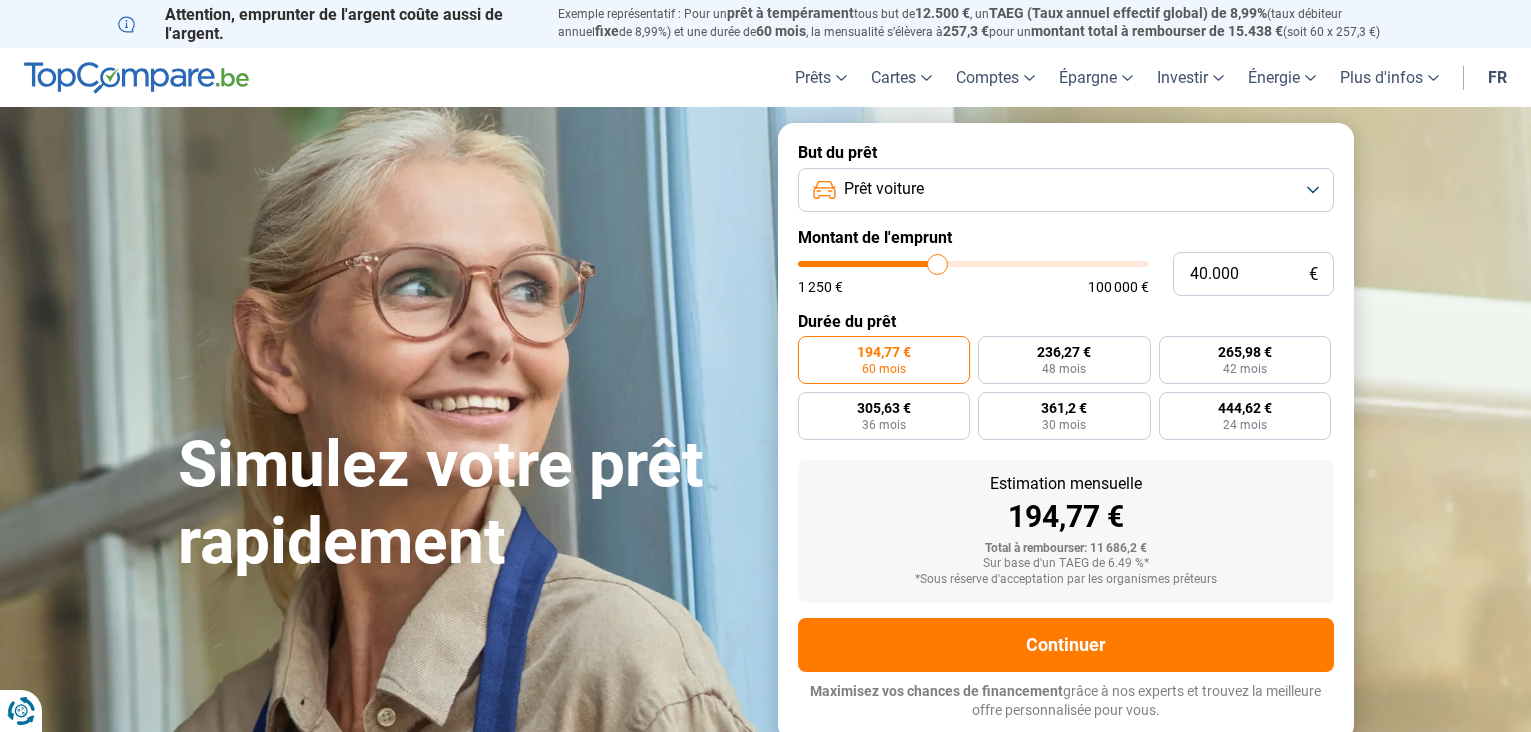 type on "39.750" 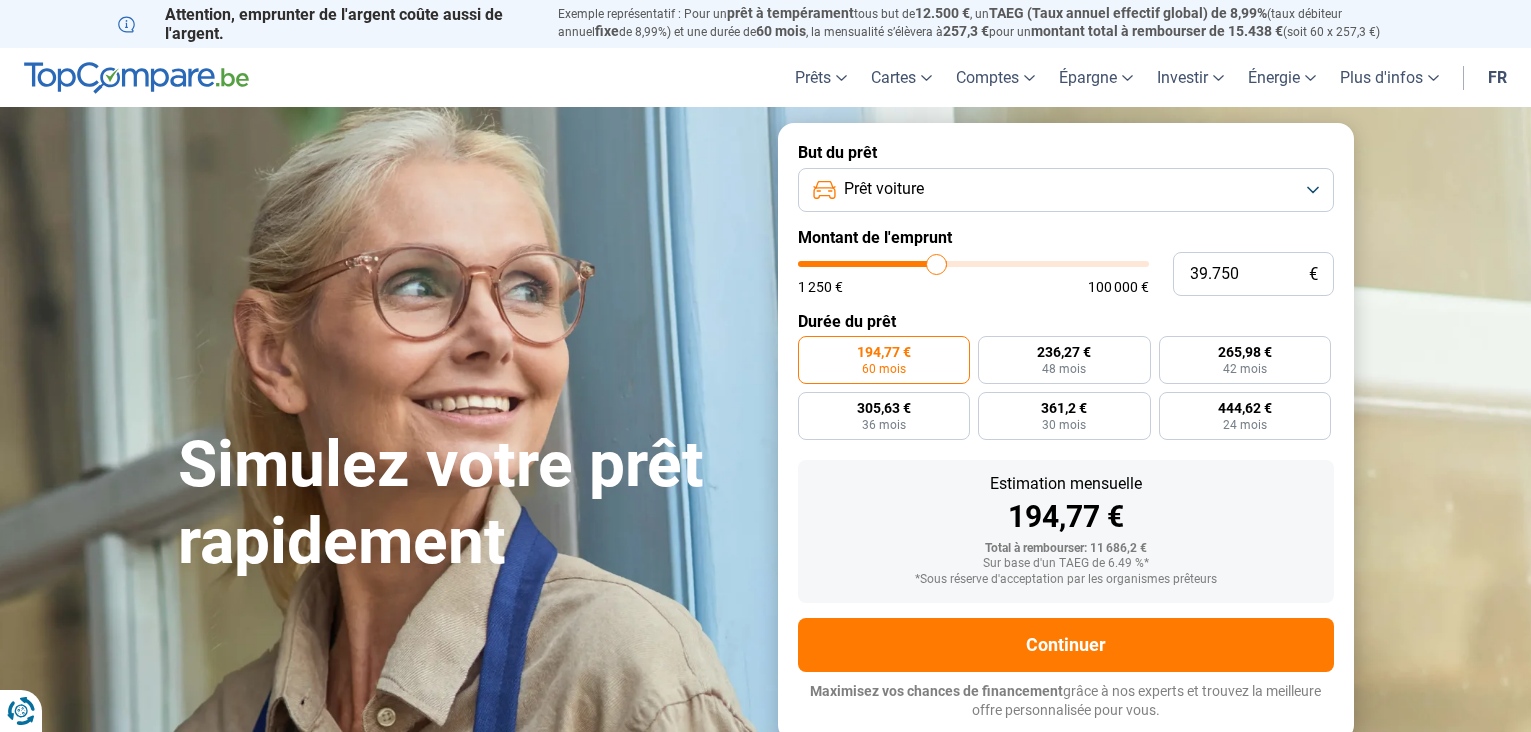 type on "39.500" 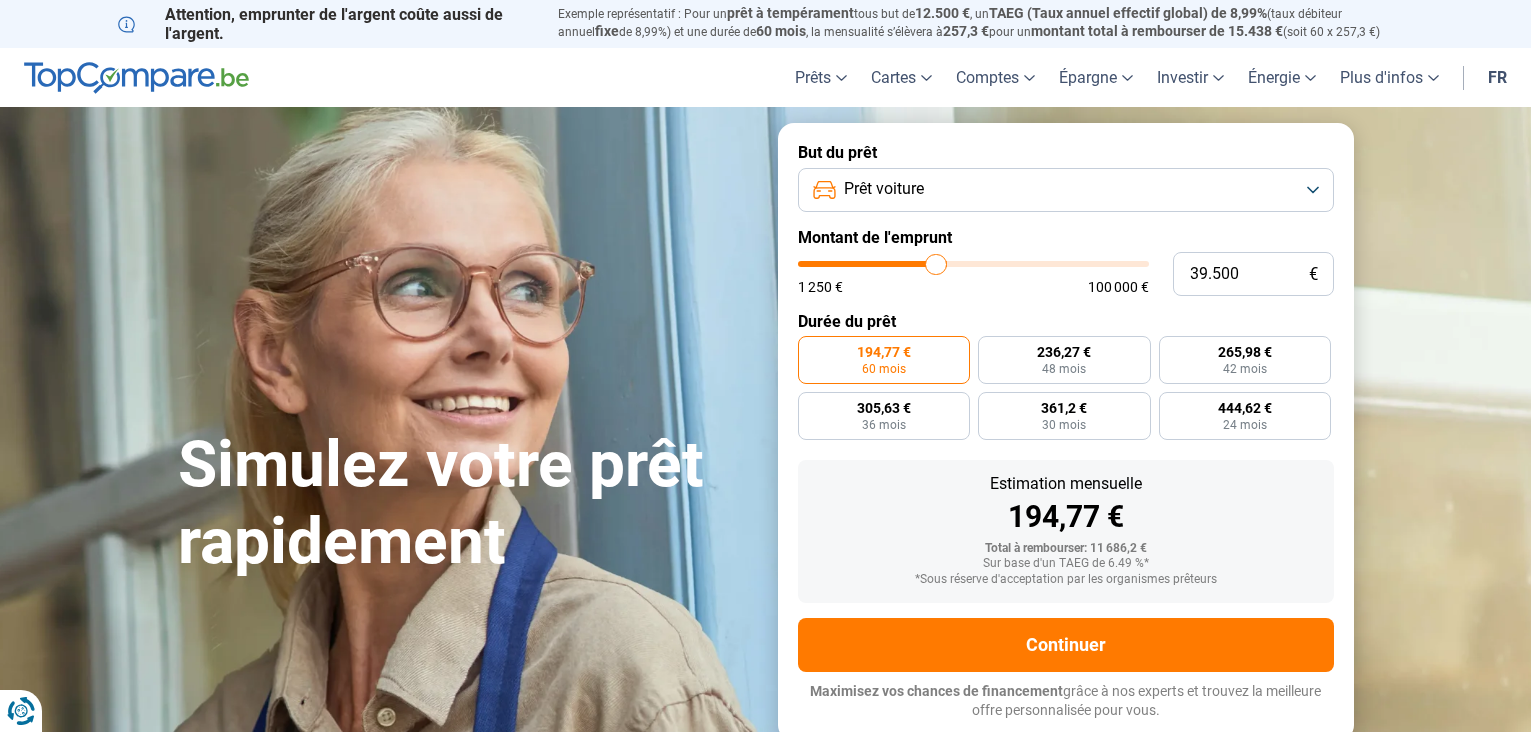 type on "39.250" 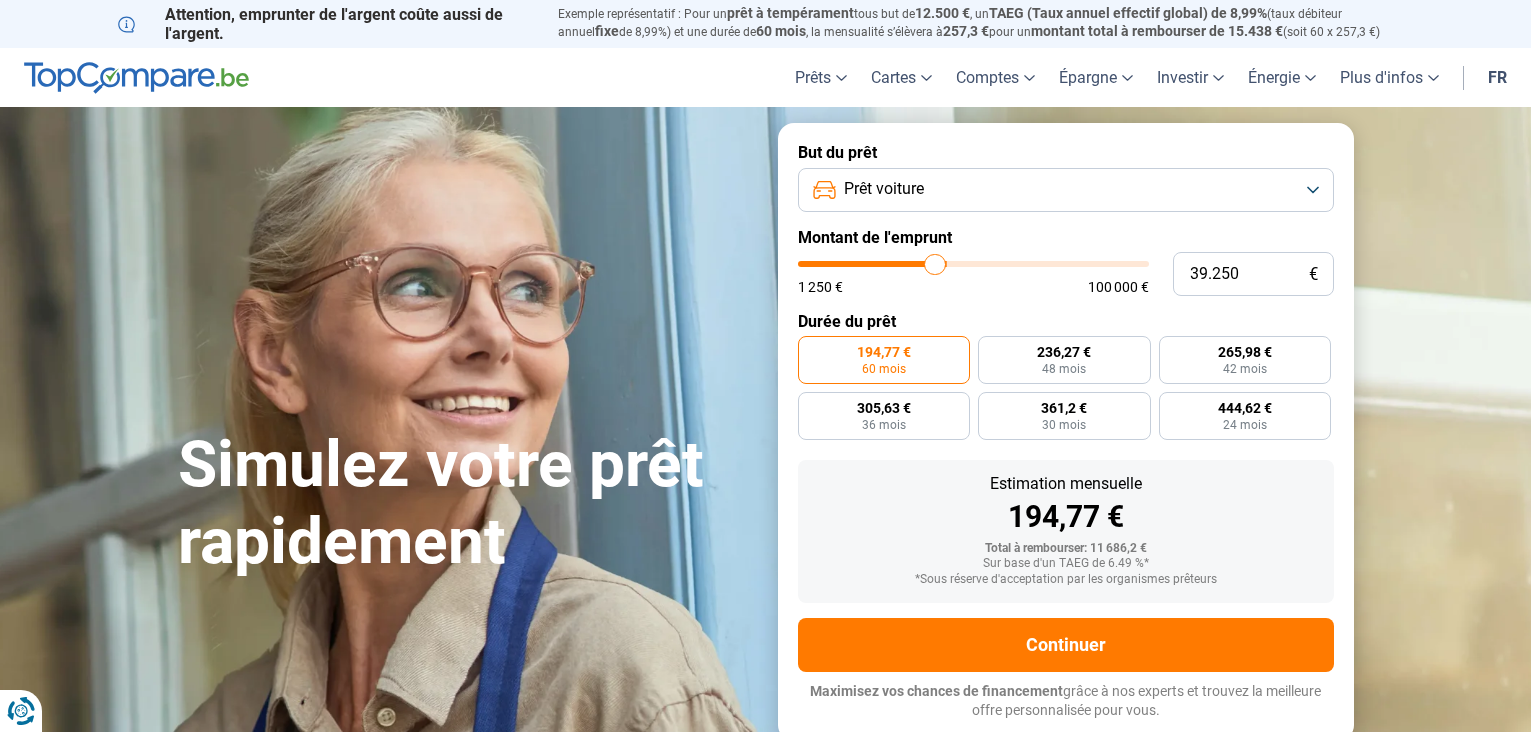 type on "38.750" 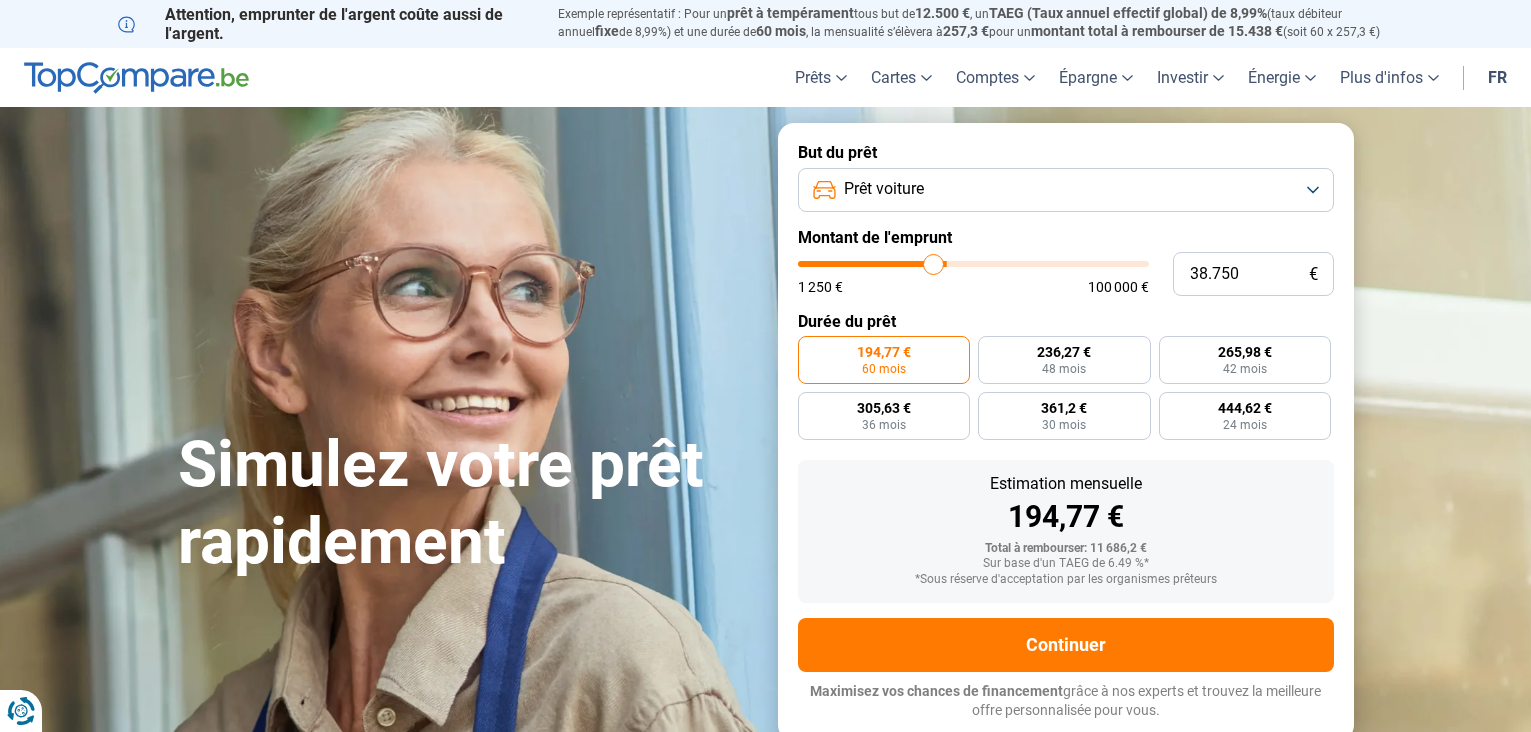 type on "38.250" 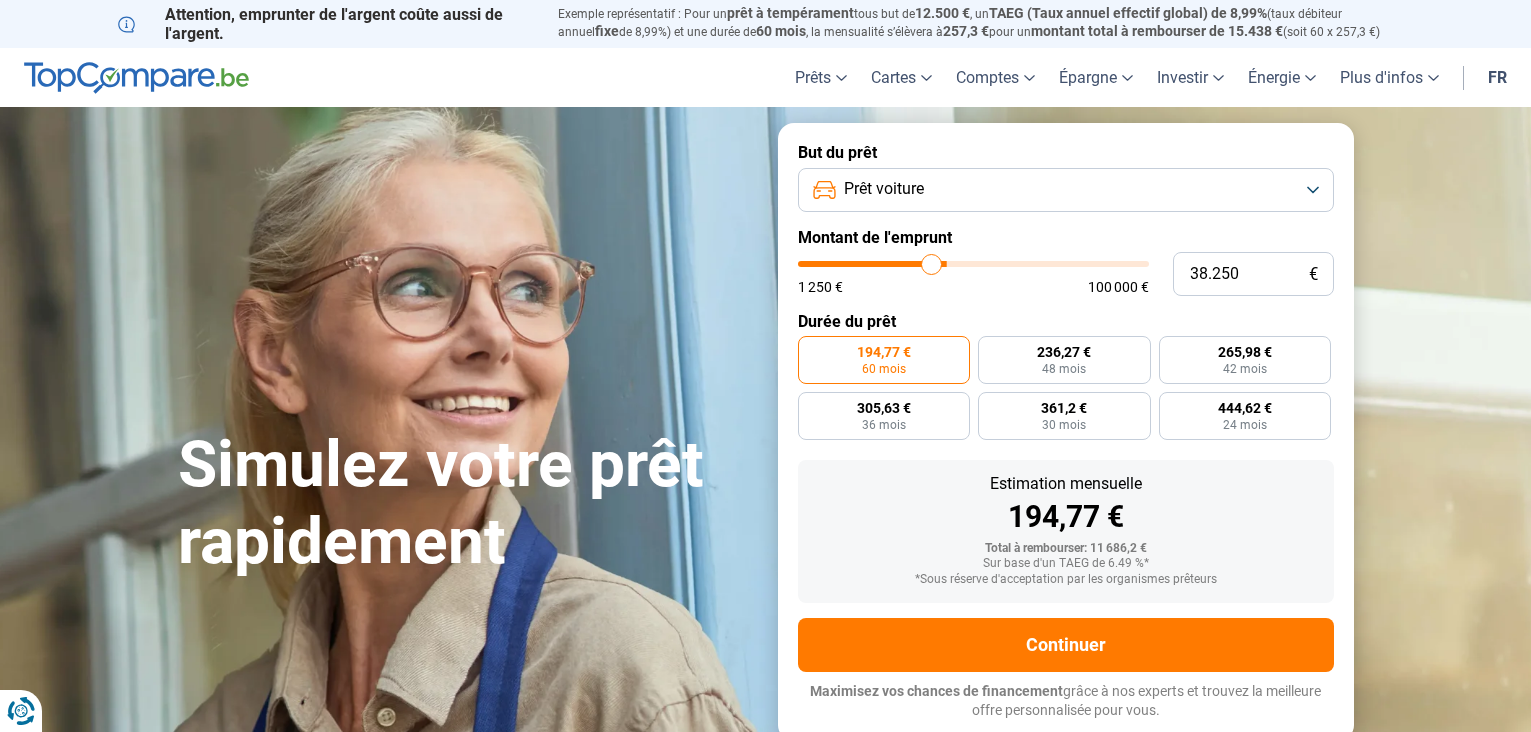 type on "38.000" 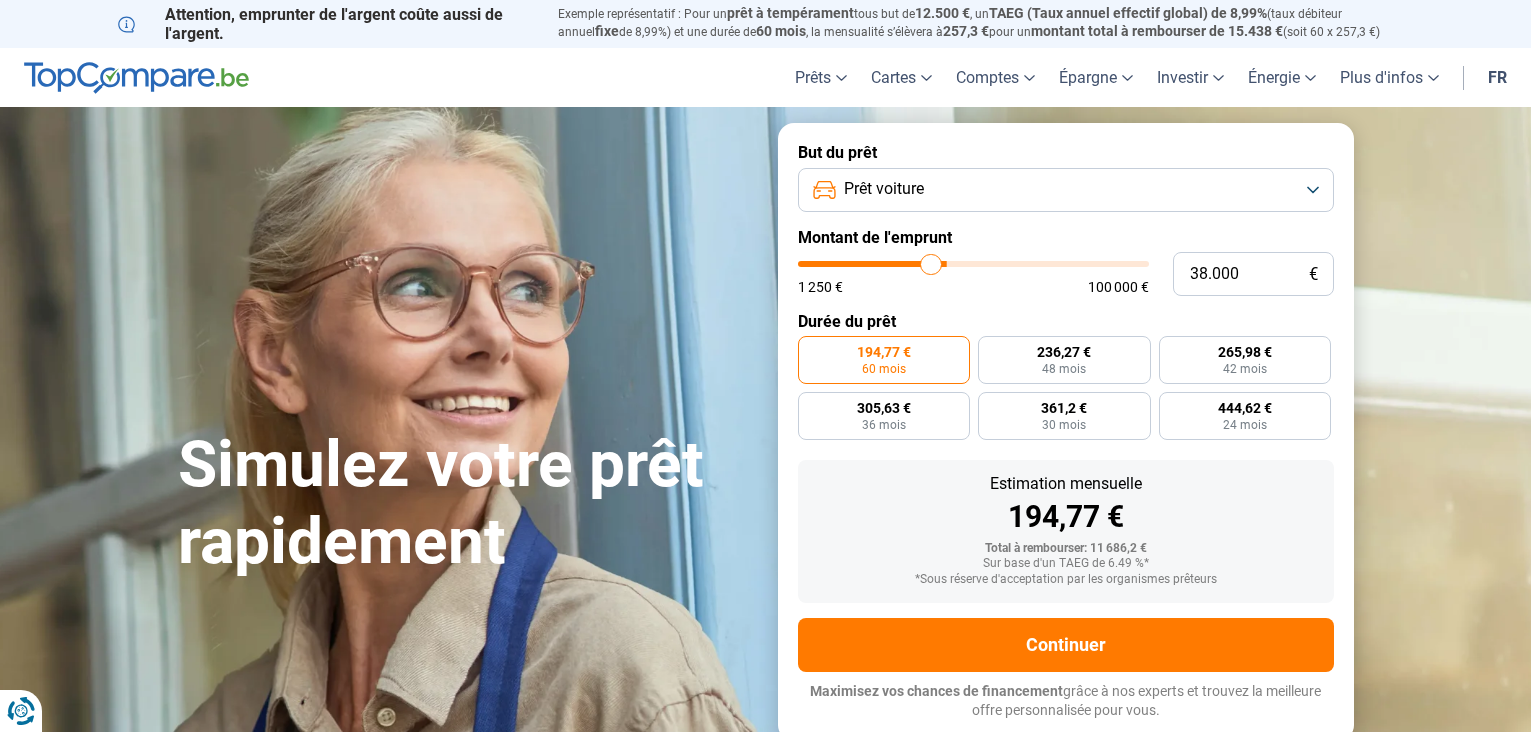 type on "37.750" 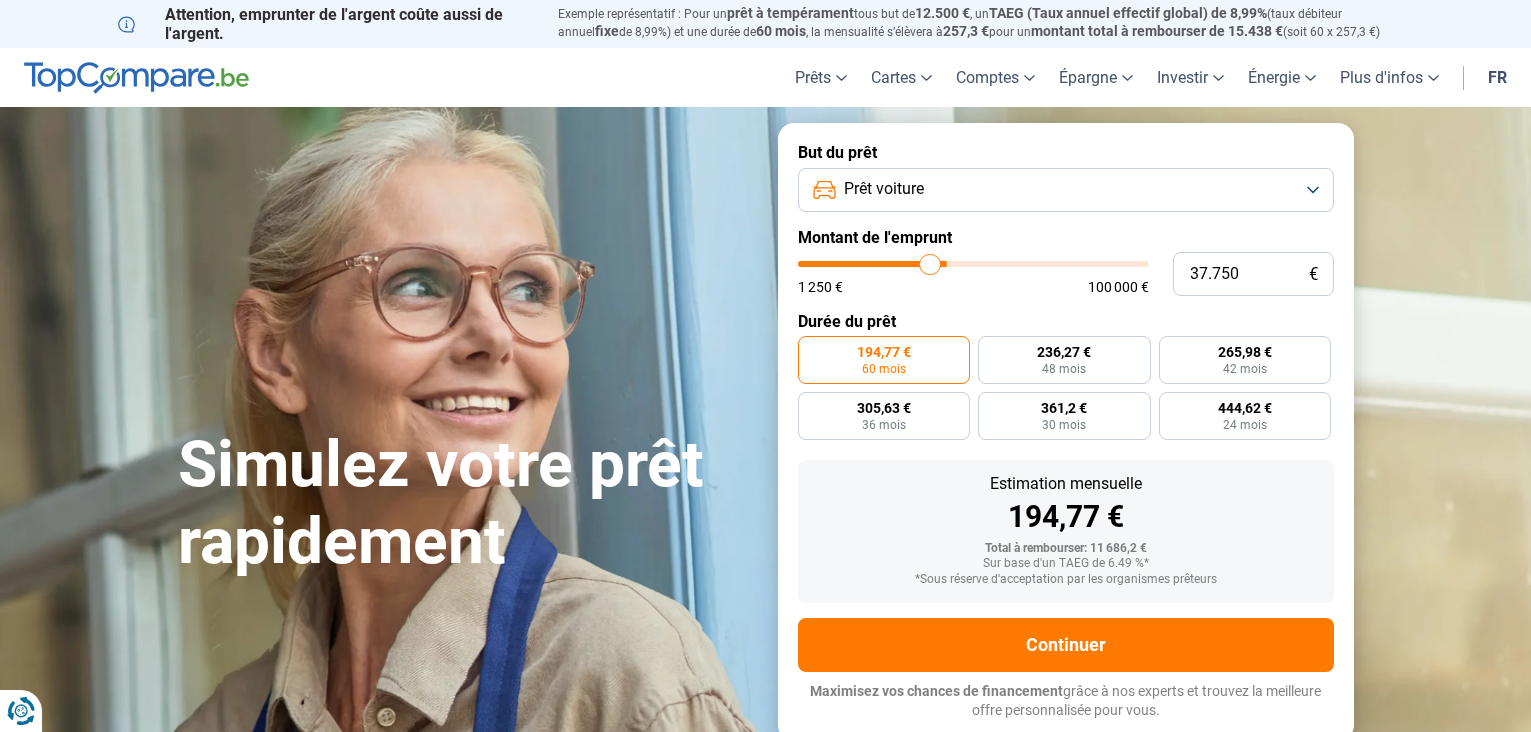 type on "37.250" 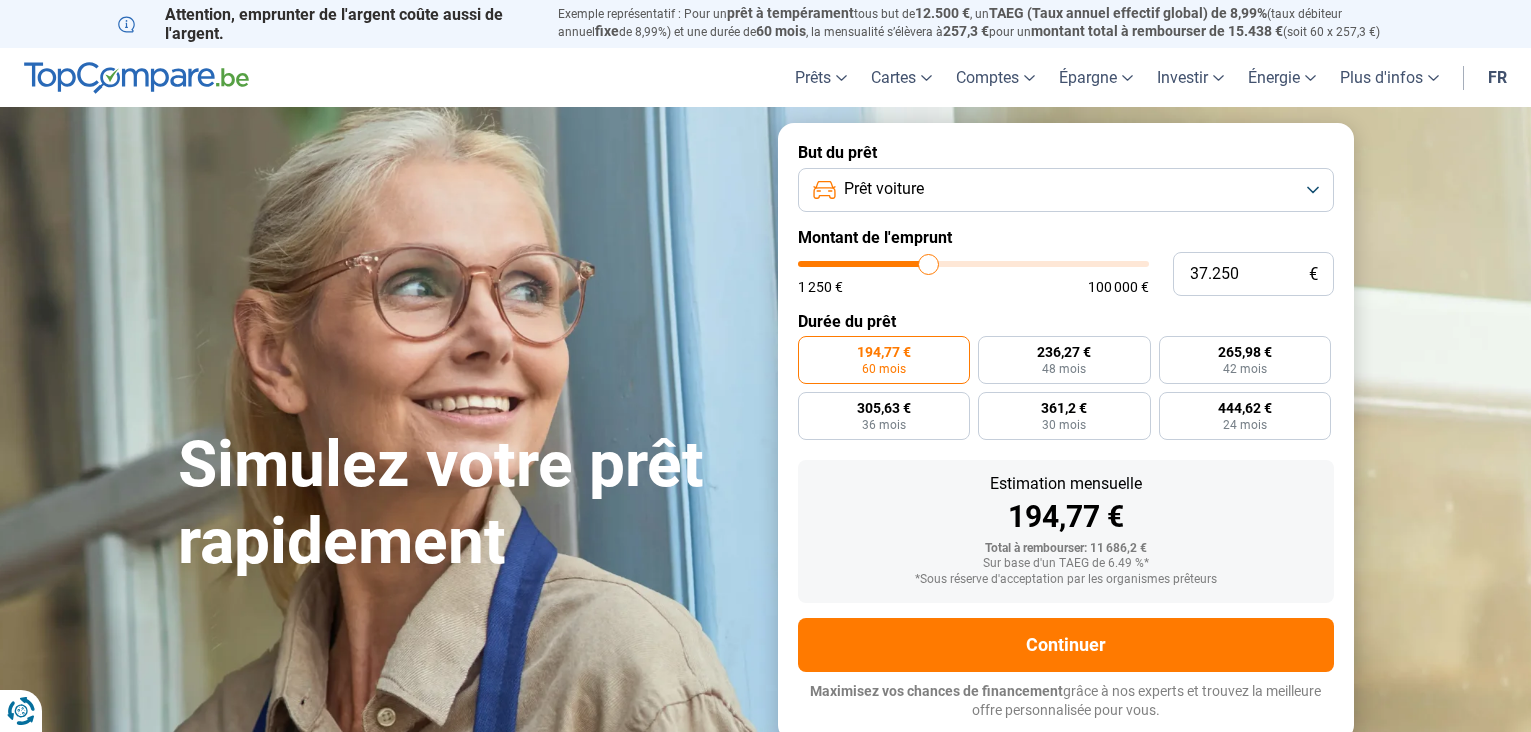 type on "37.000" 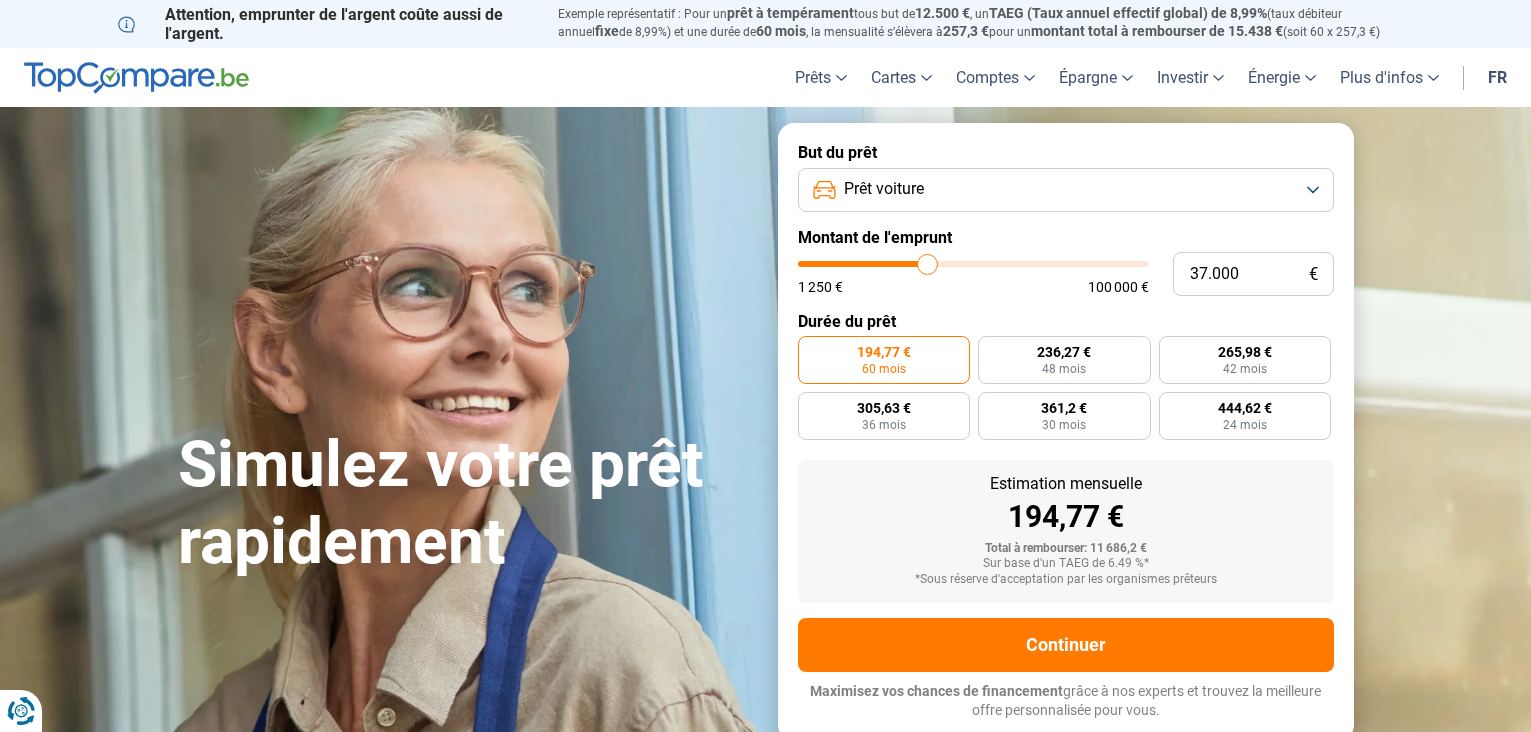 type on "36.750" 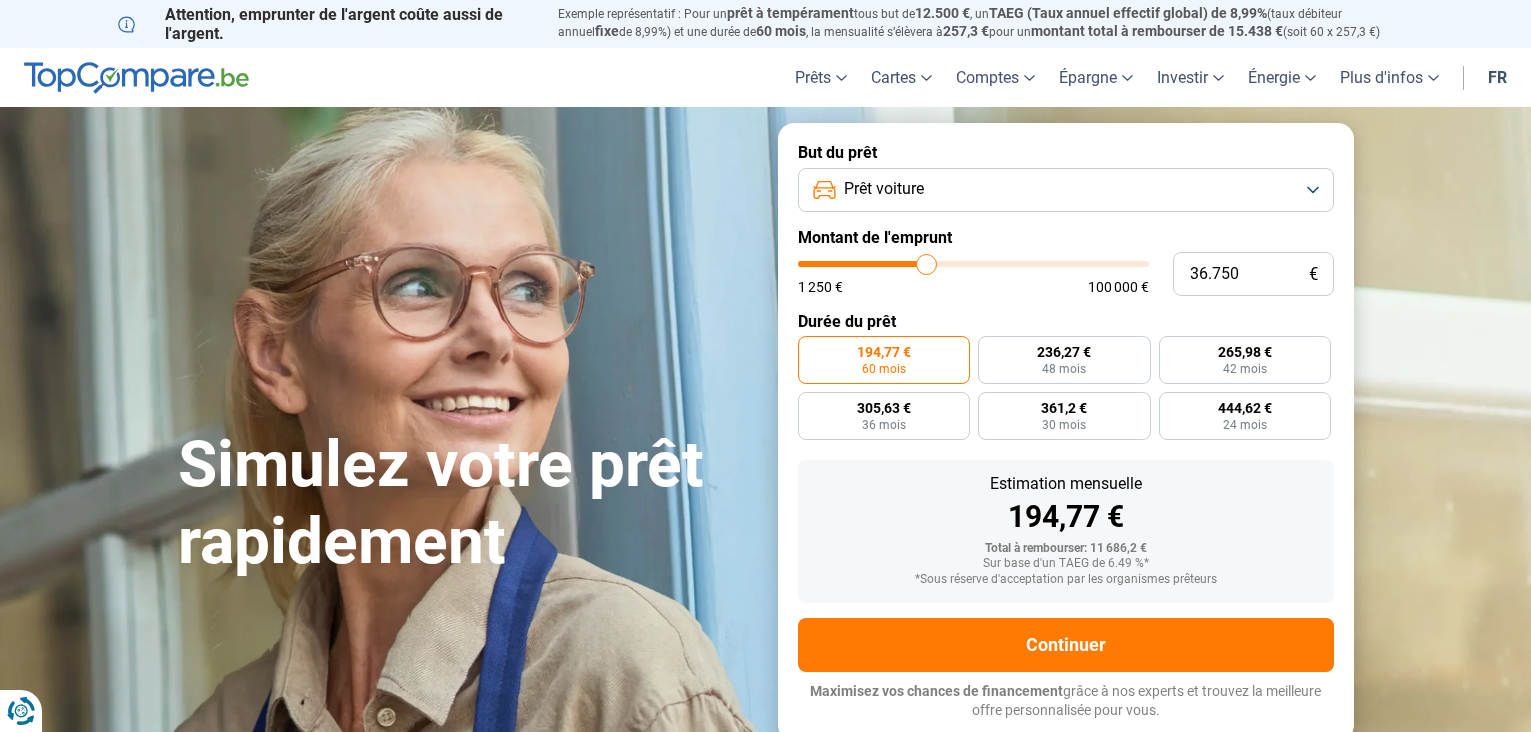 type on "36.250" 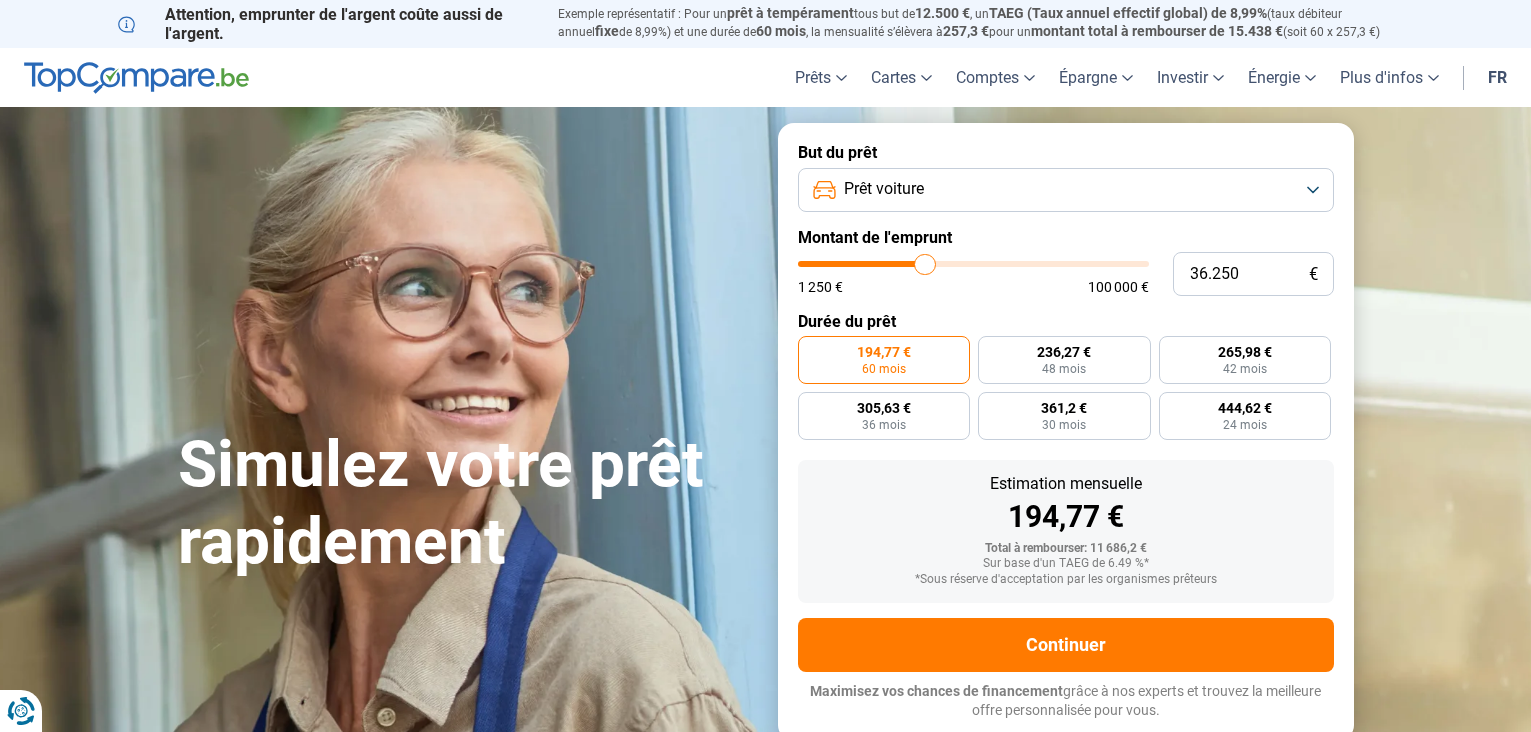 type on "35.250" 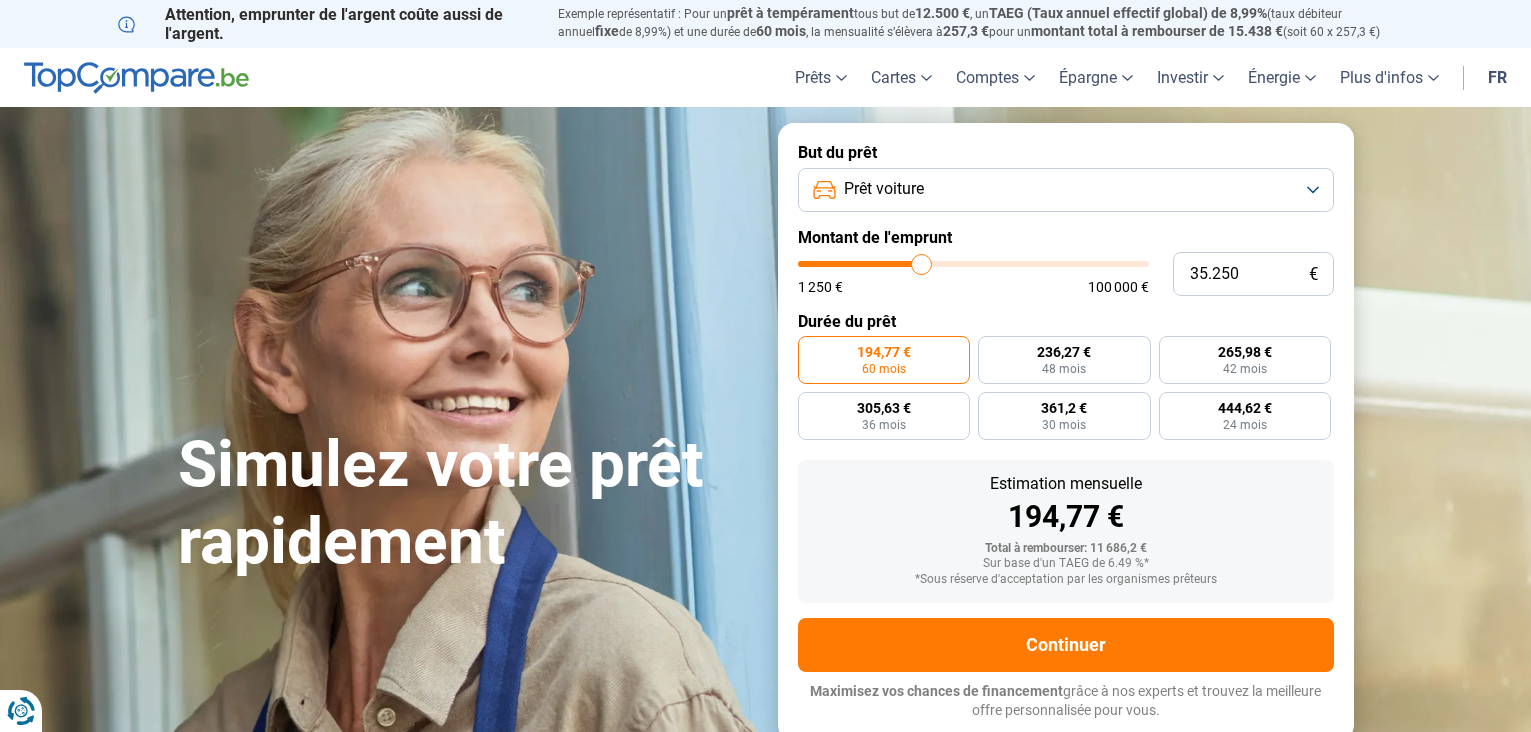 type on "33.750" 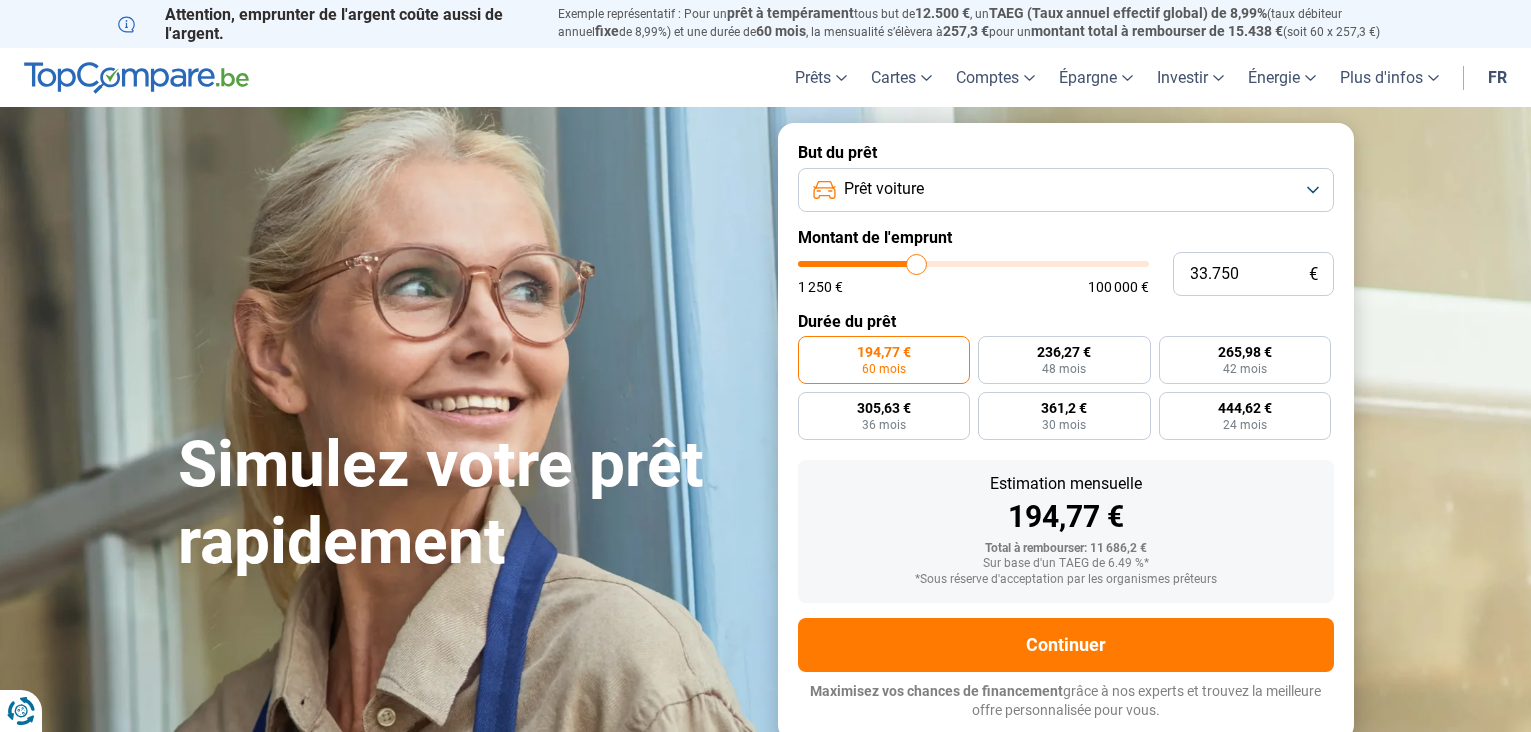 type on "33.500" 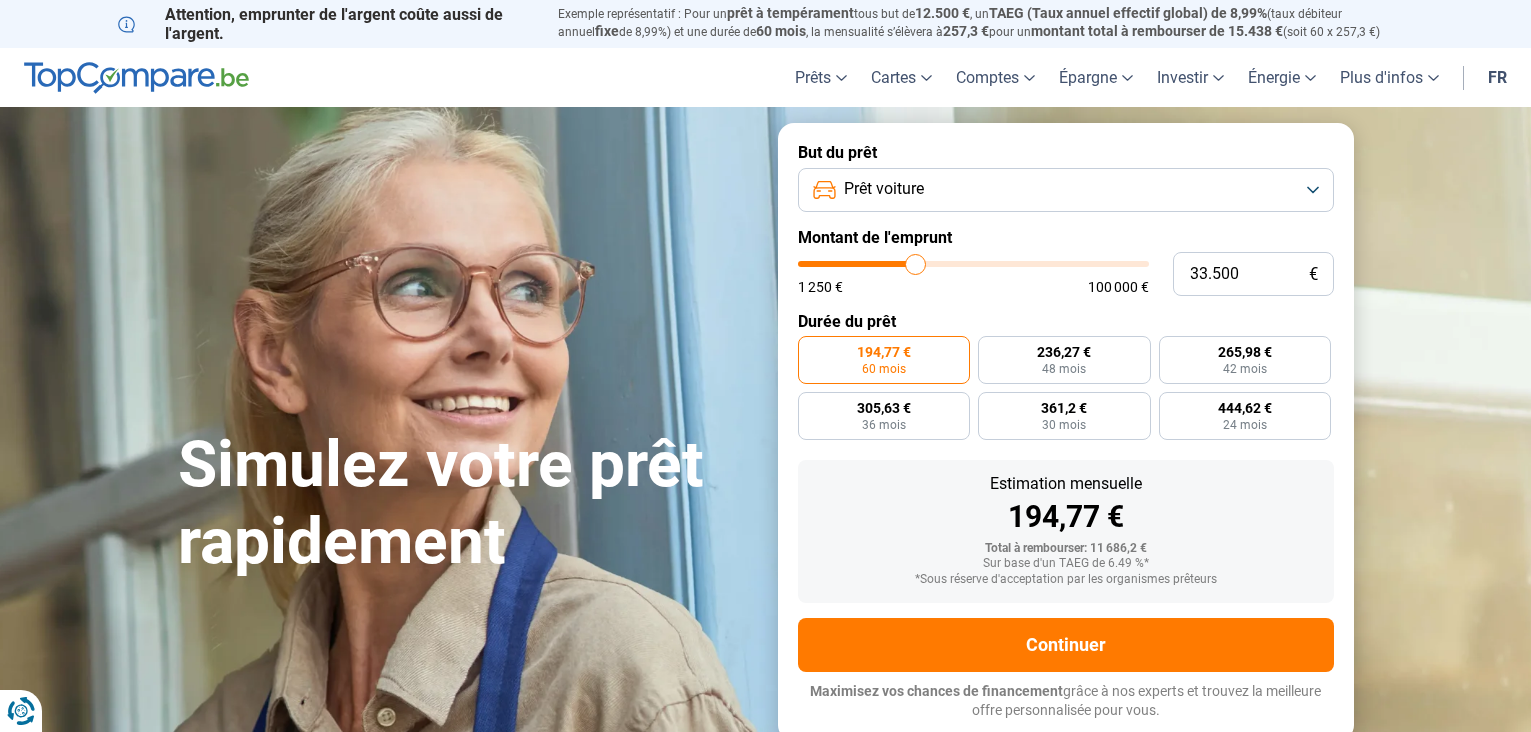 type on "33.250" 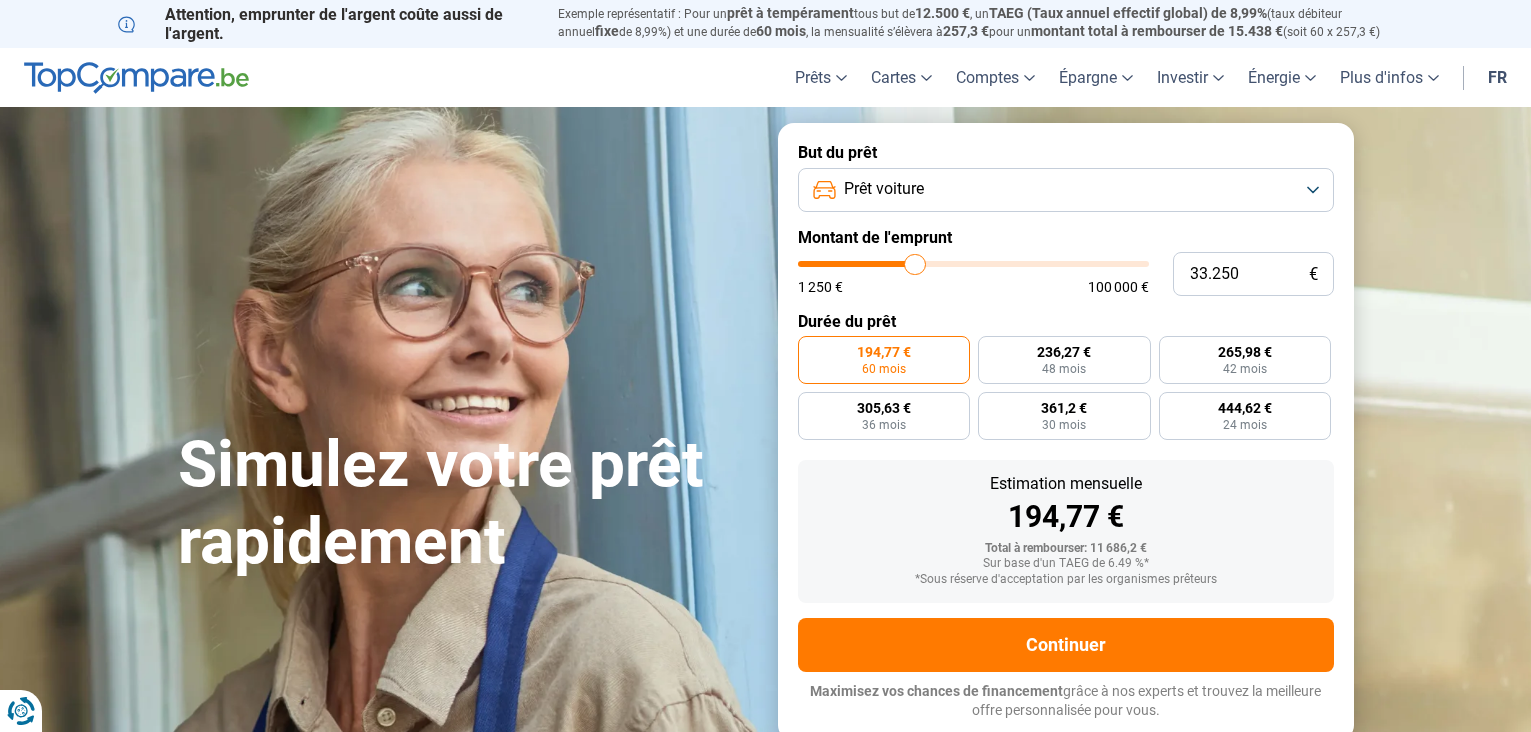 type on "32.750" 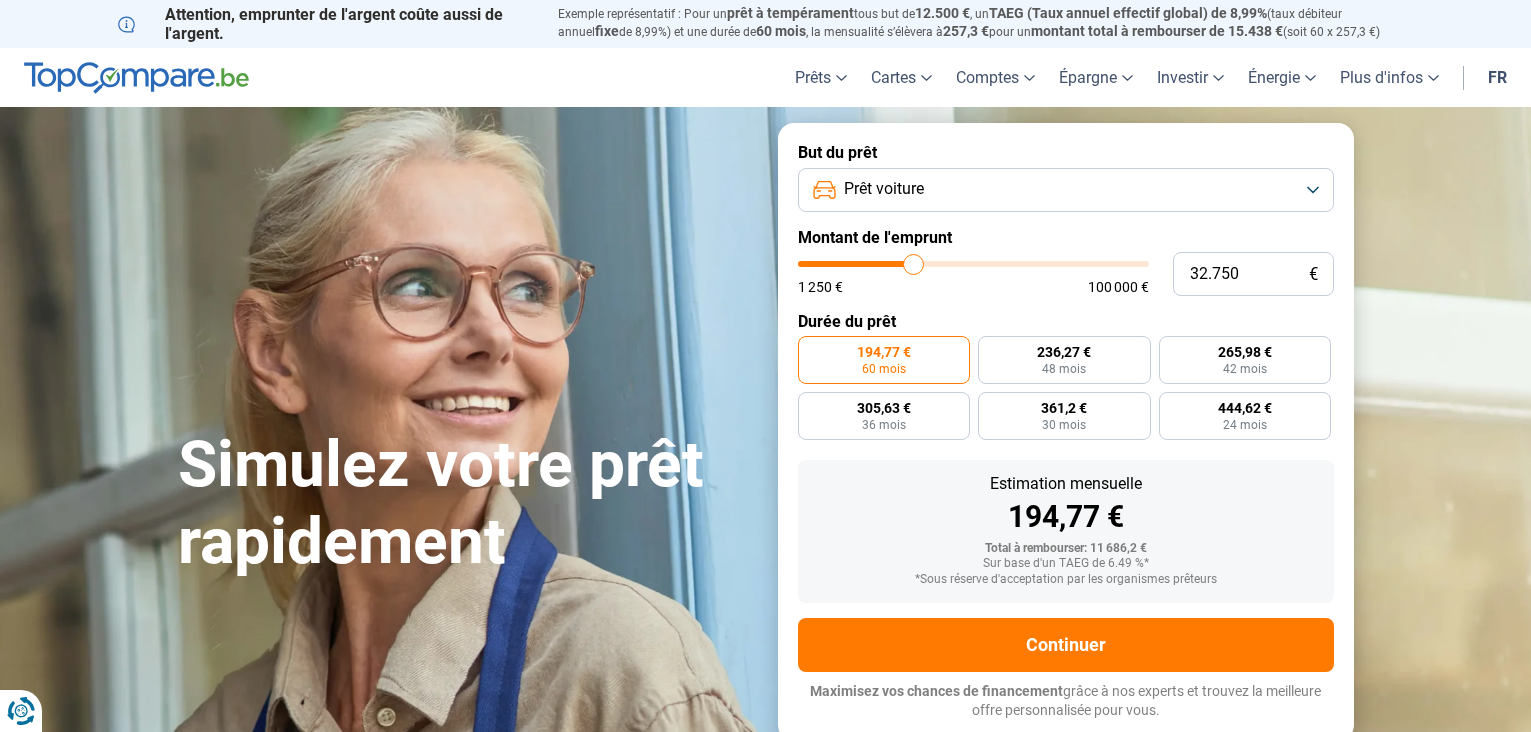type on "32.500" 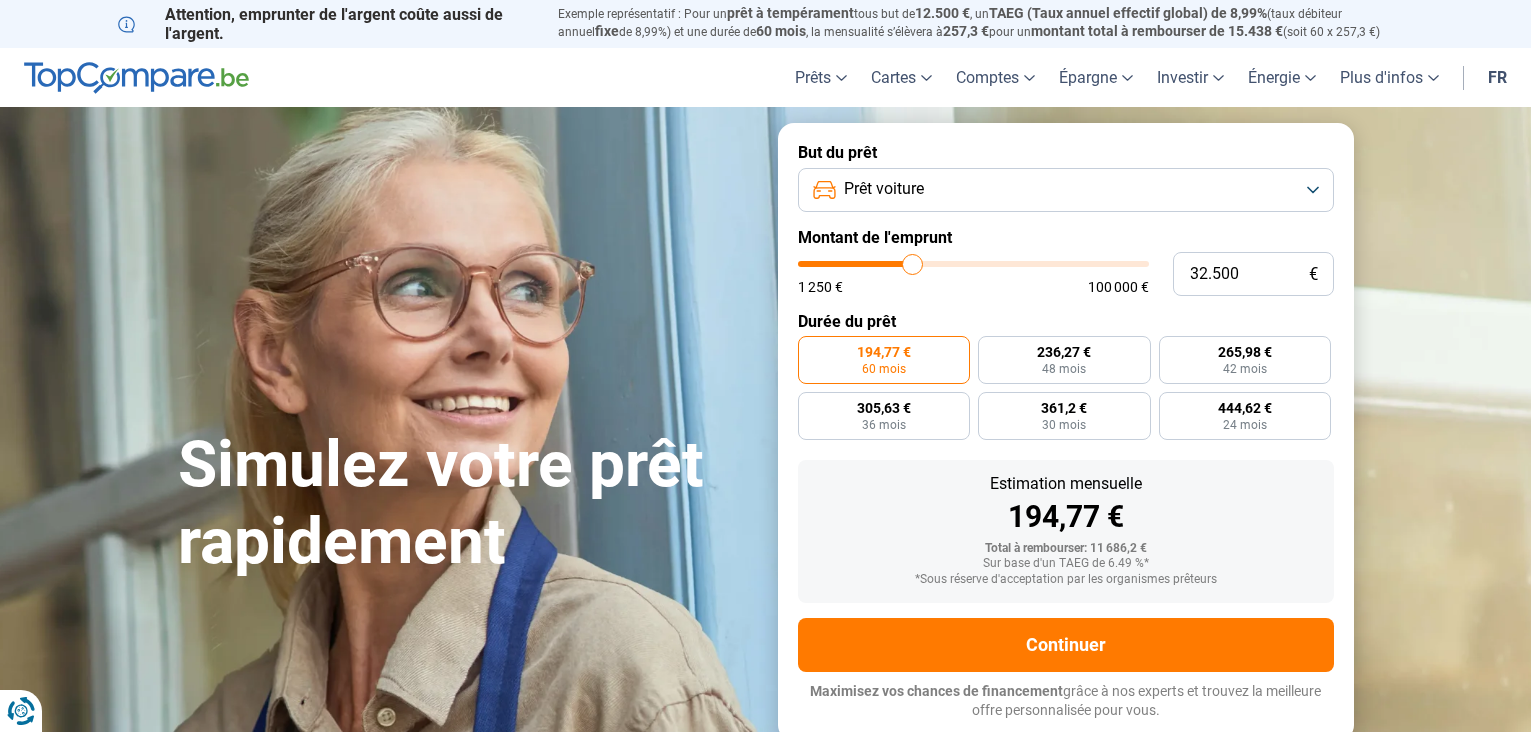 type on "32.250" 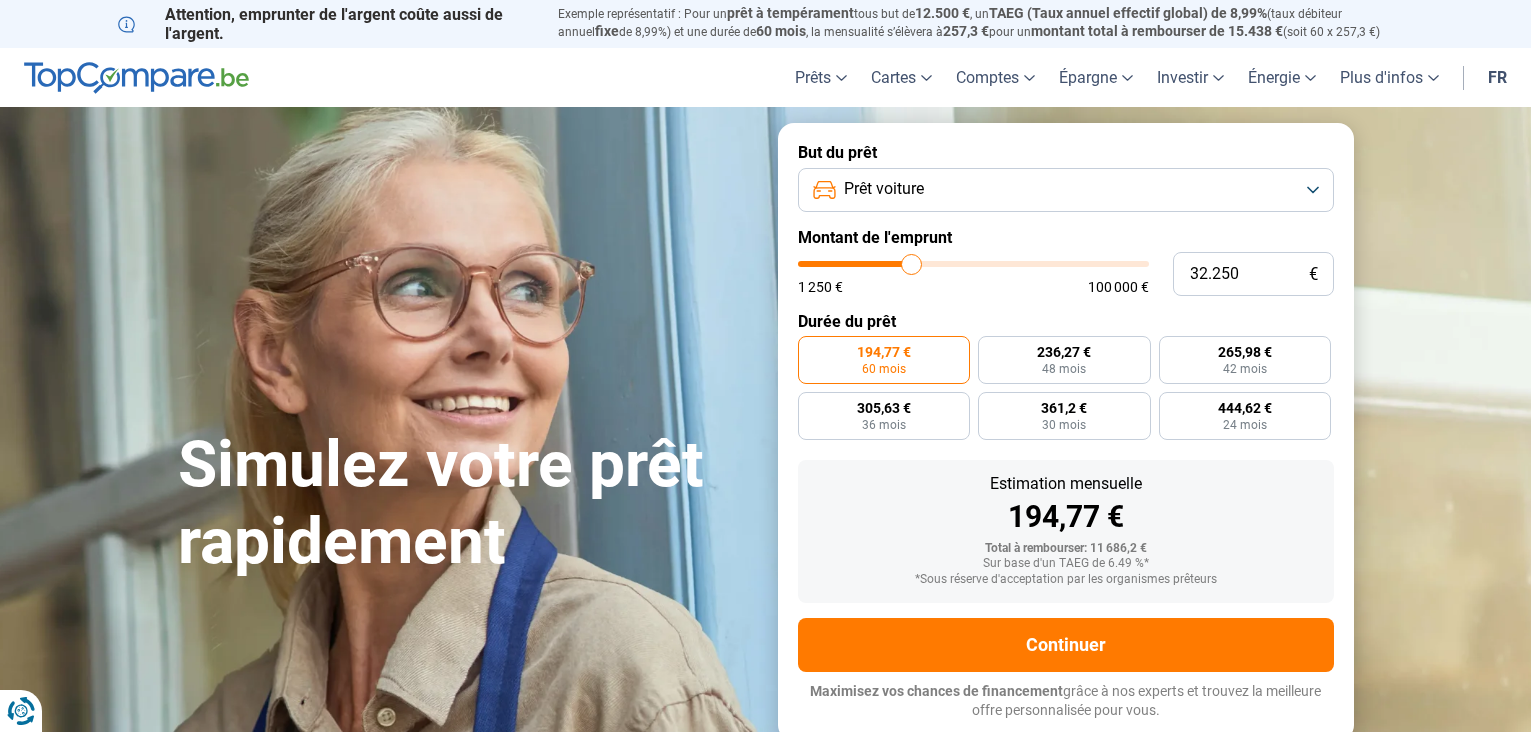 type on "32.000" 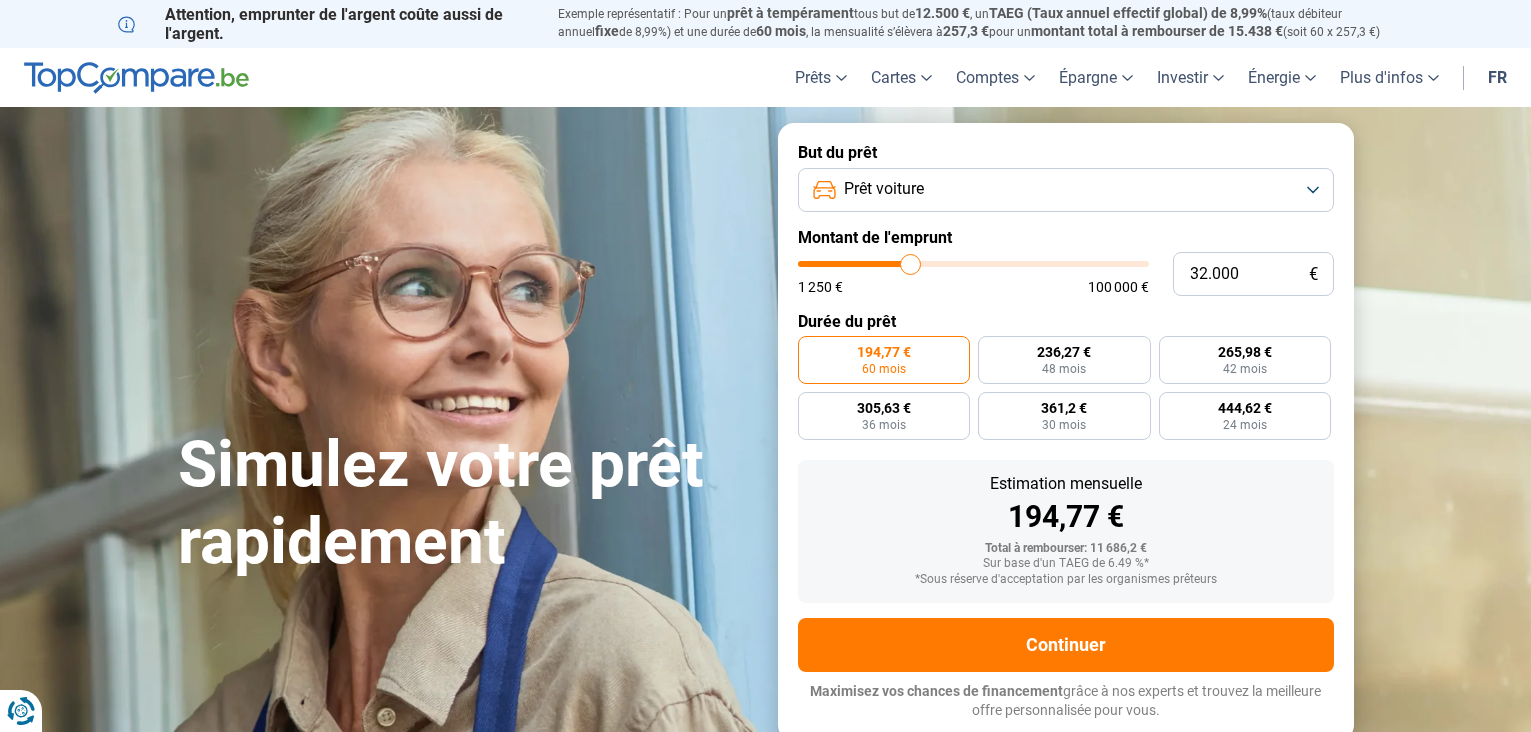 type on "31.750" 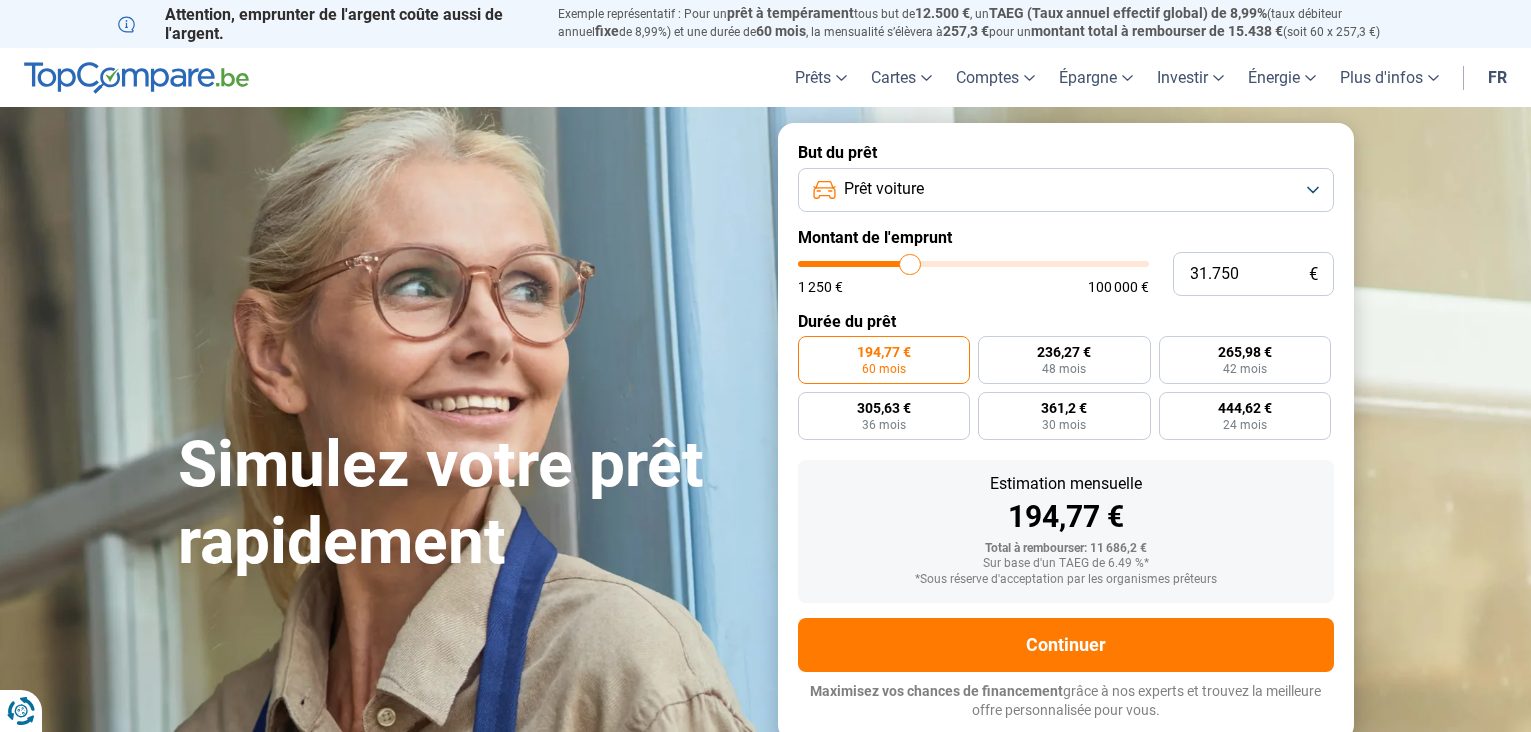 type on "31.250" 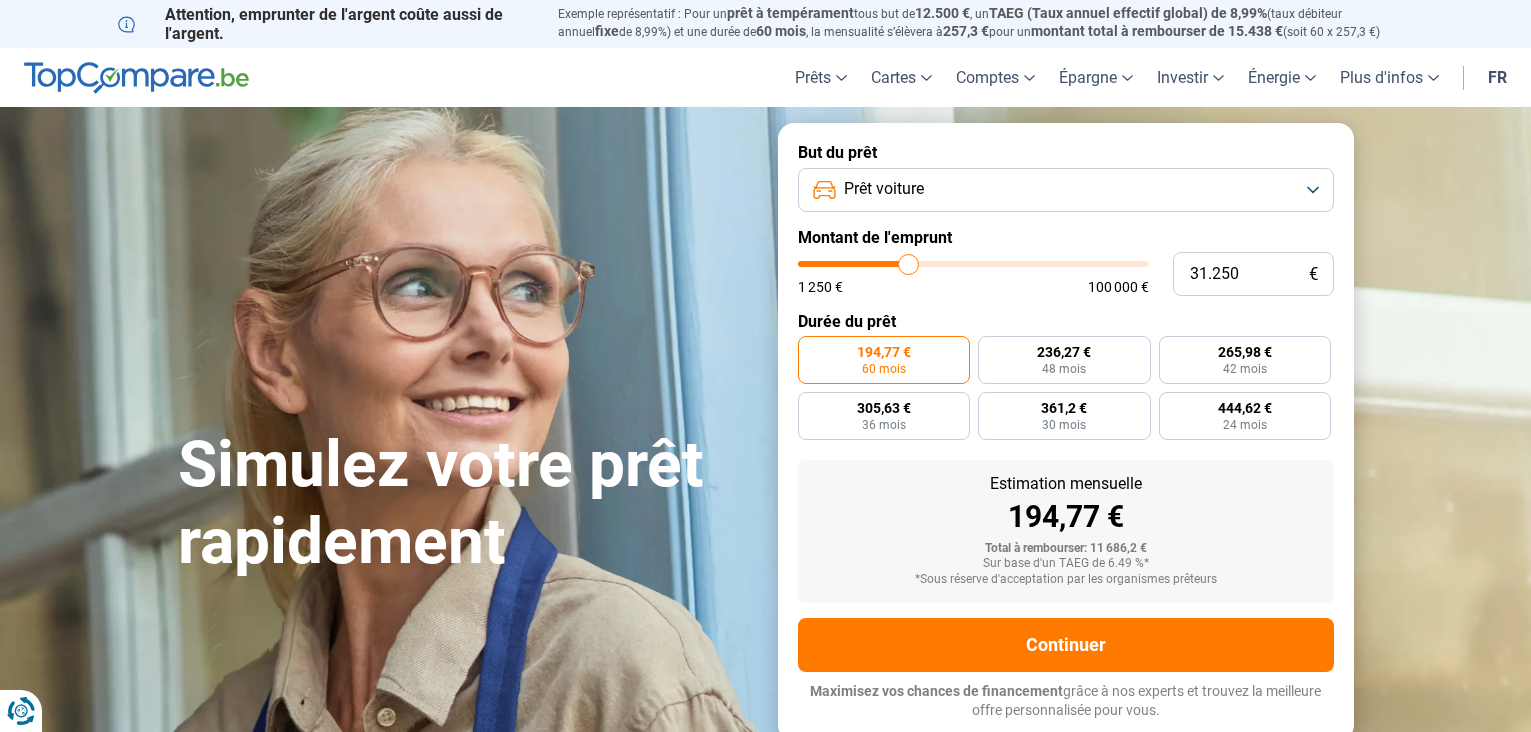 type on "30.750" 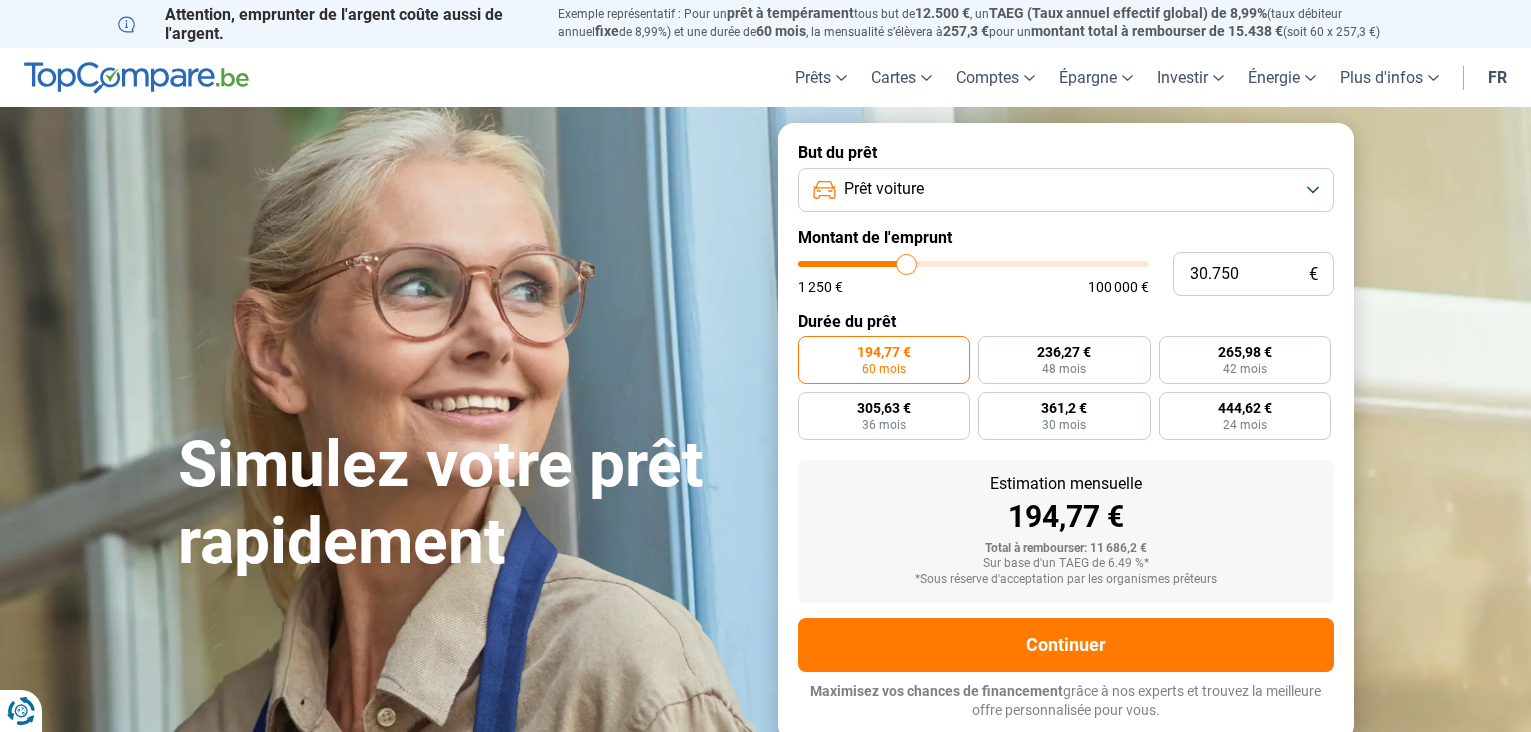 type on "30.500" 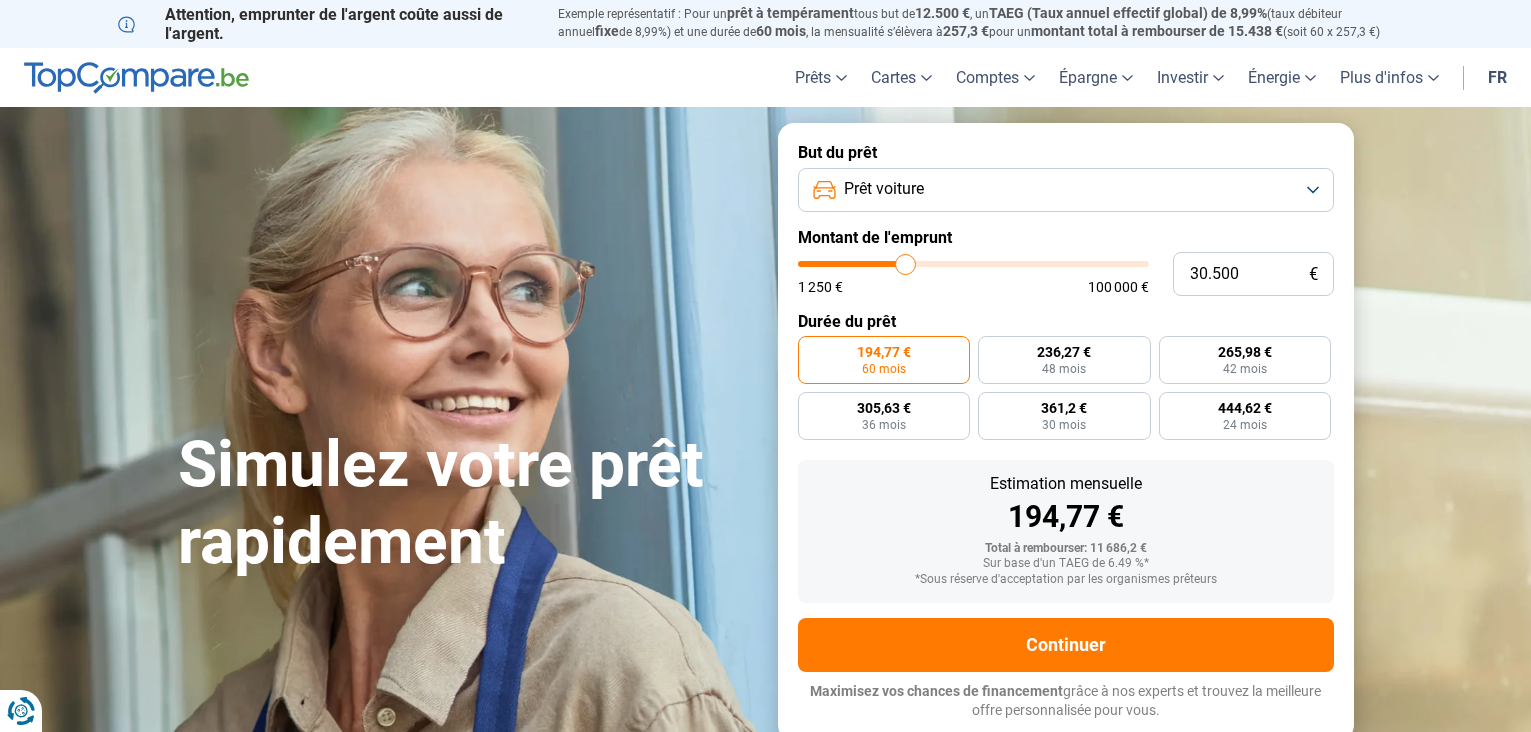 drag, startPoint x: 842, startPoint y: 270, endPoint x: 906, endPoint y: 284, distance: 65.51336 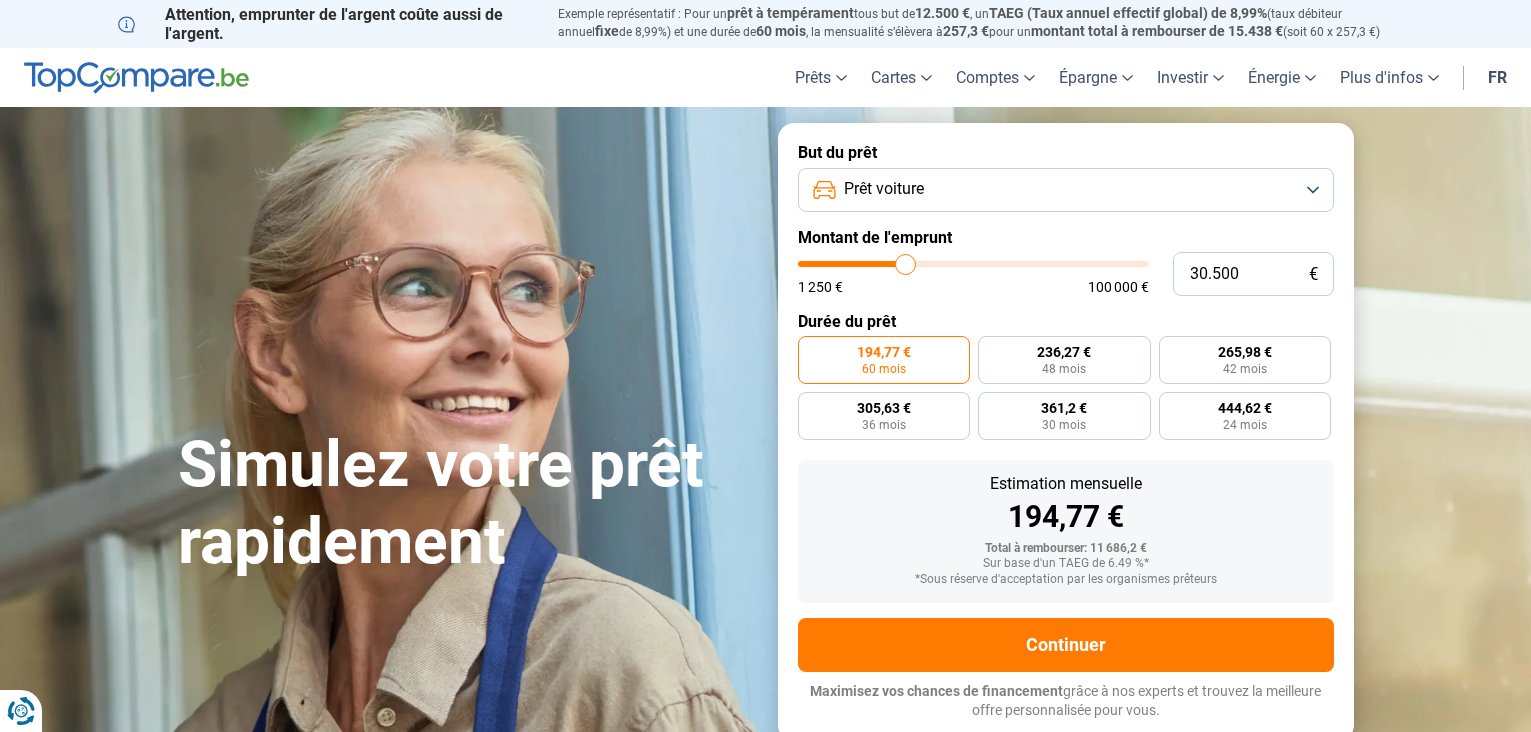 type on "30500" 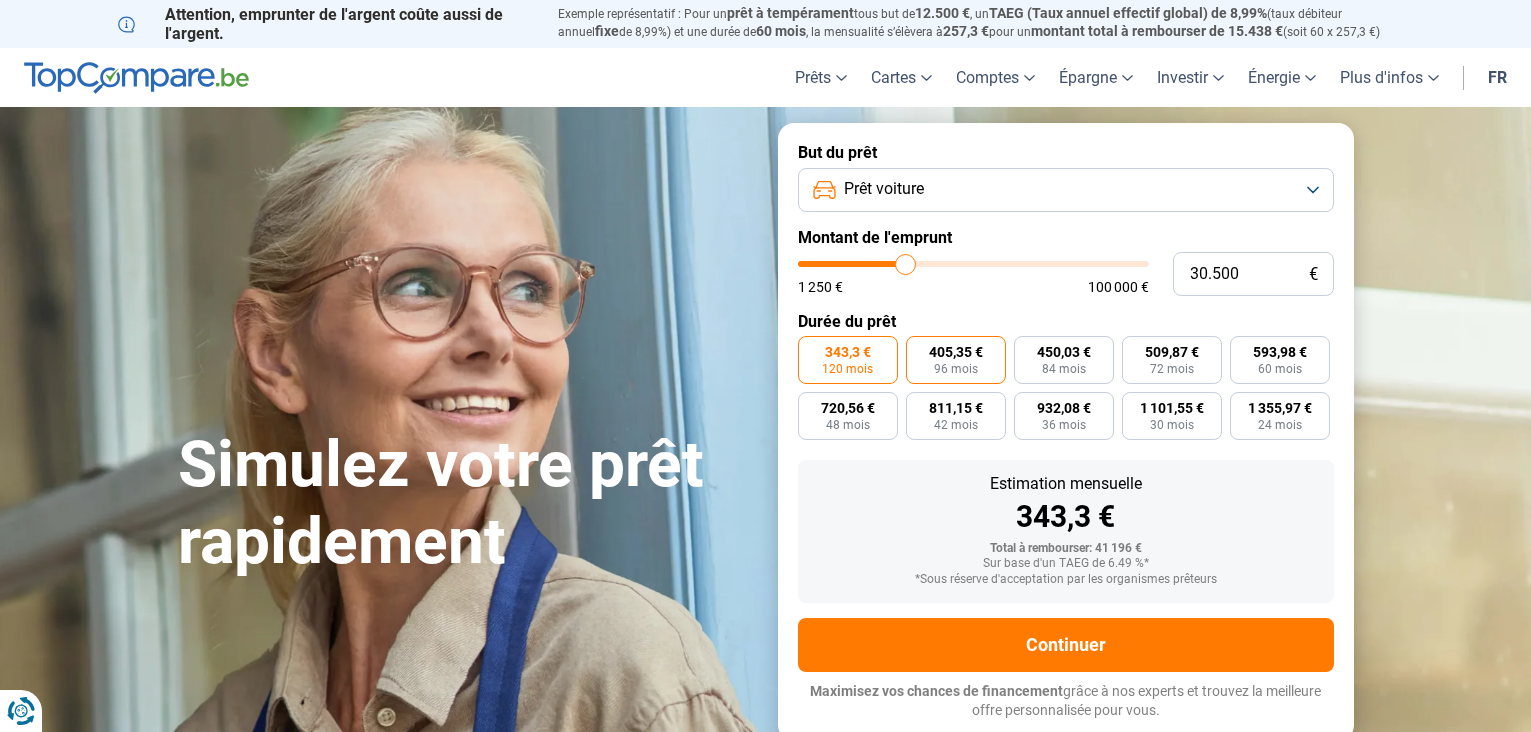 click on "405,35 €" at bounding box center [956, 352] 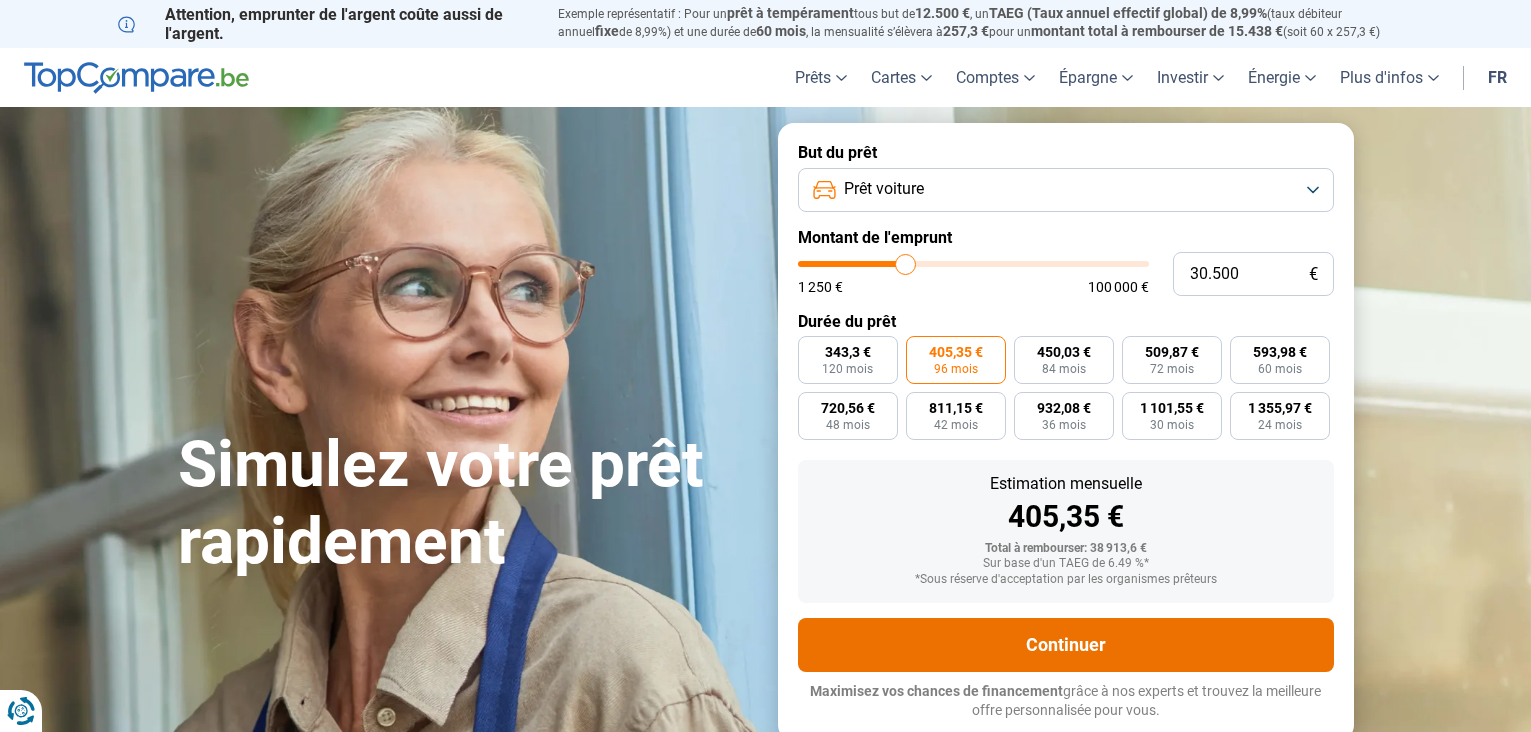 click on "Continuer" at bounding box center (1066, 645) 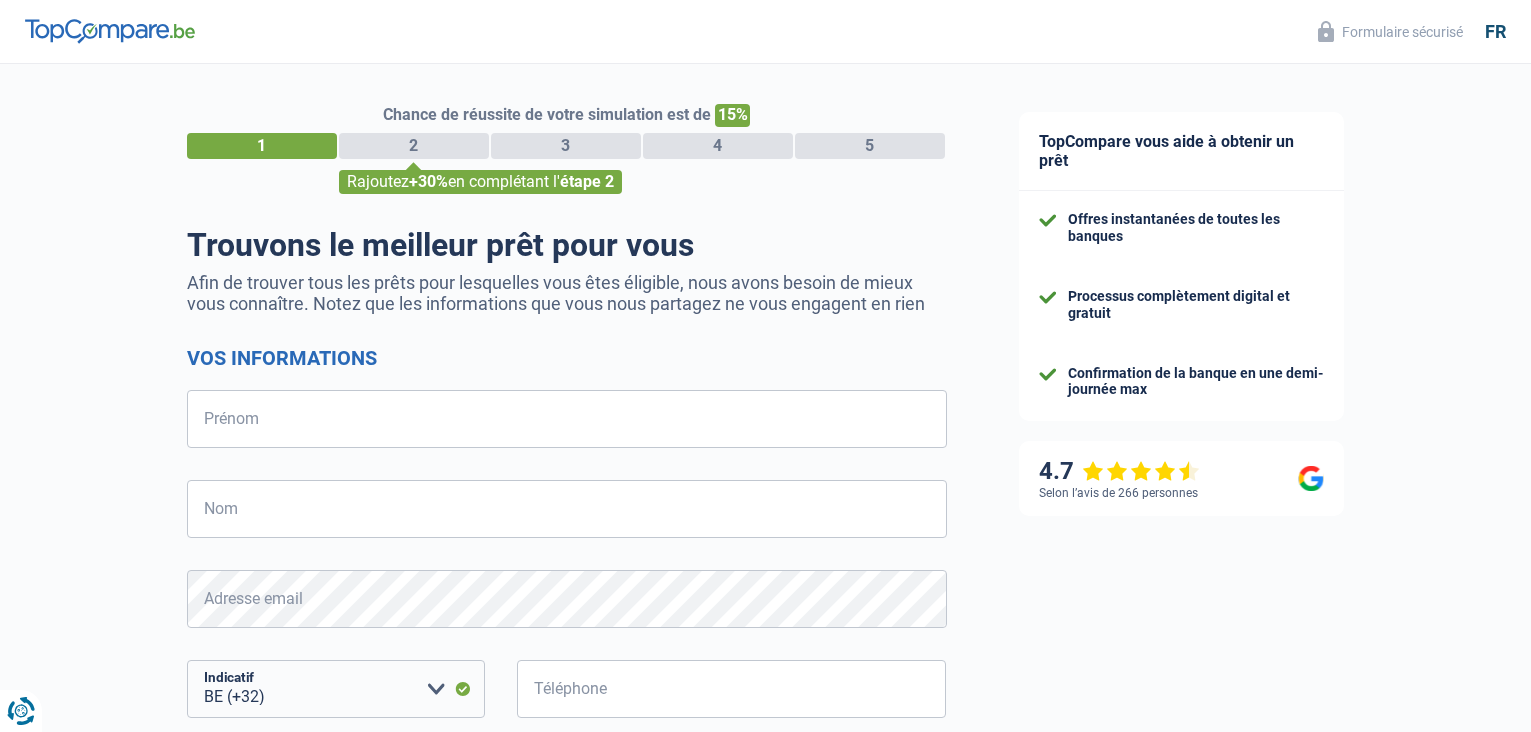 select on "32" 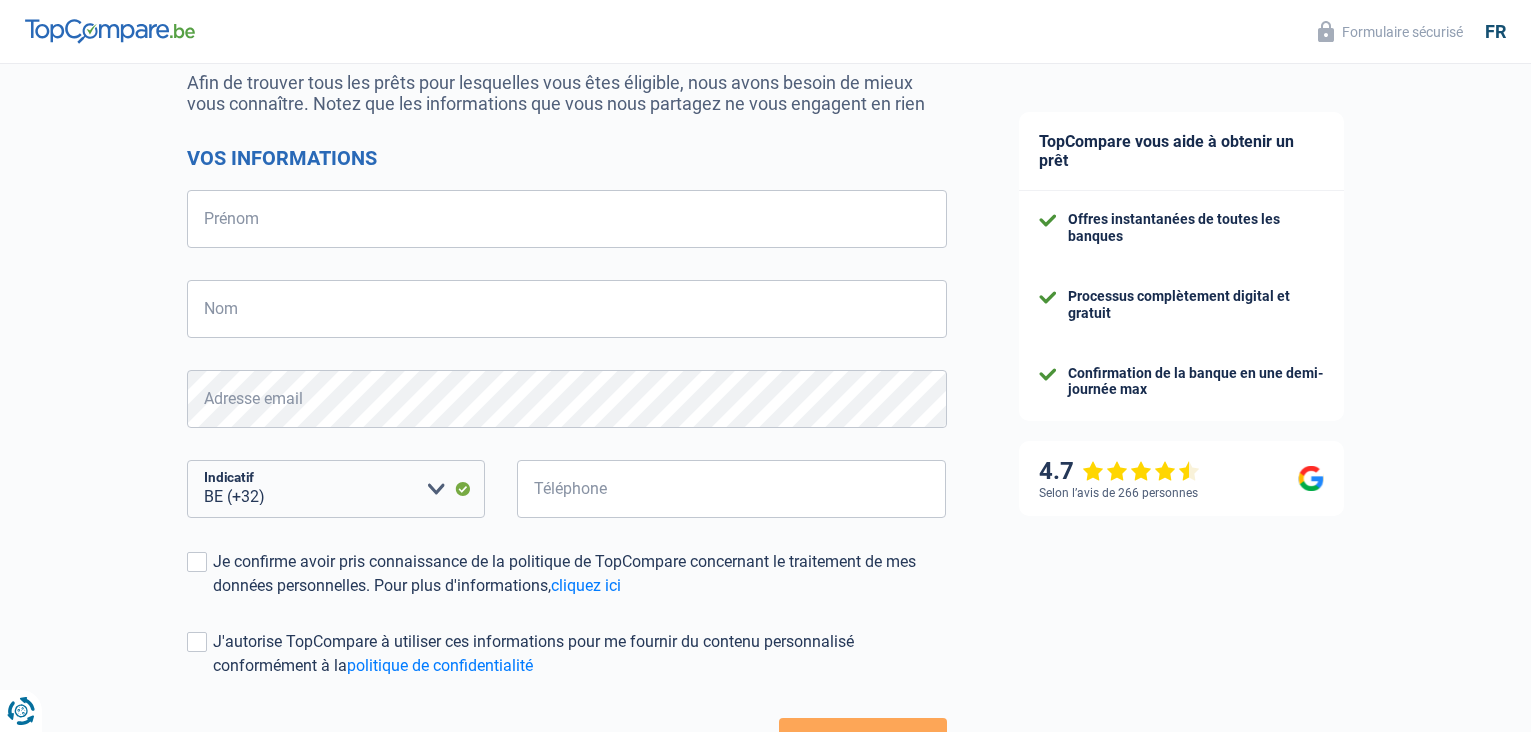 scroll, scrollTop: 200, scrollLeft: 0, axis: vertical 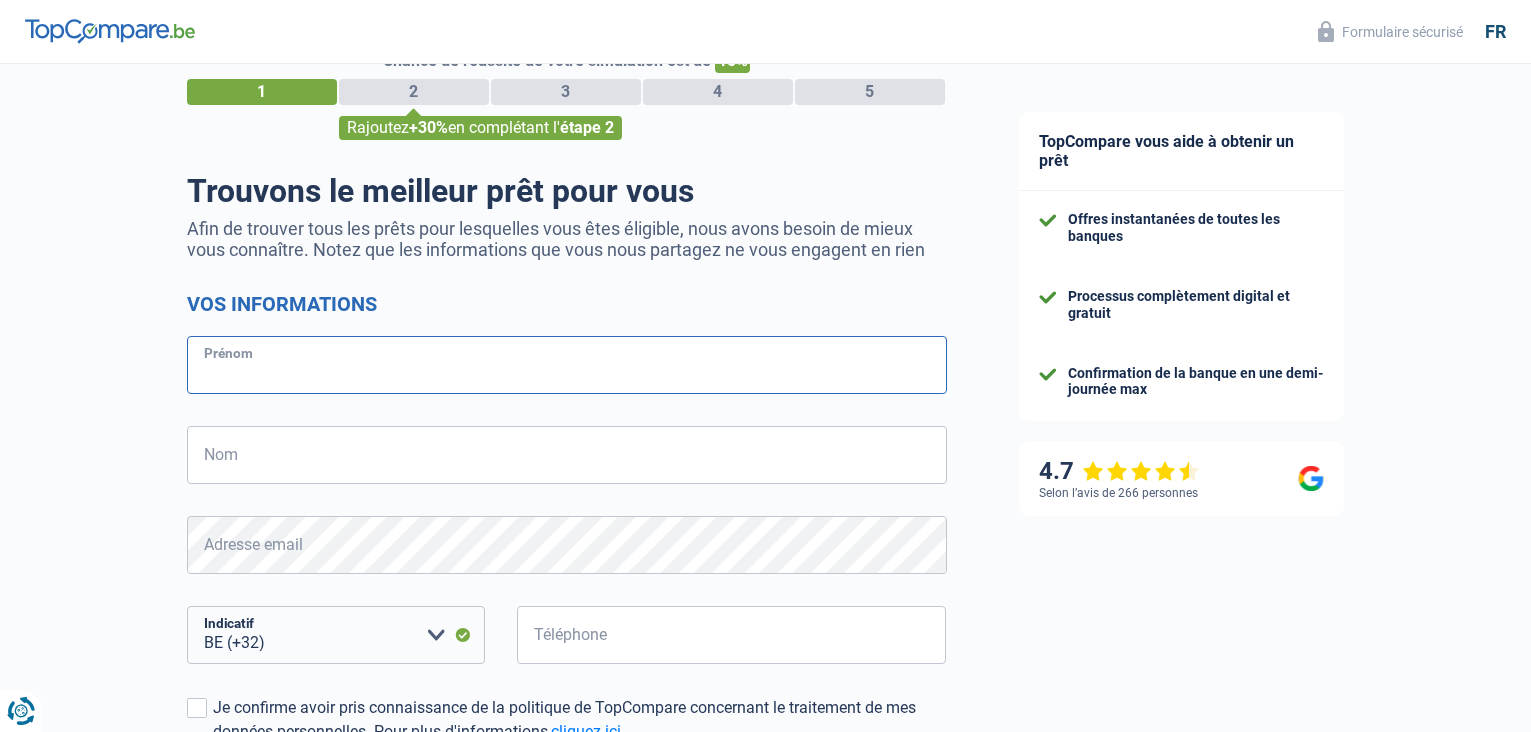 click on "Prénom" at bounding box center (567, 365) 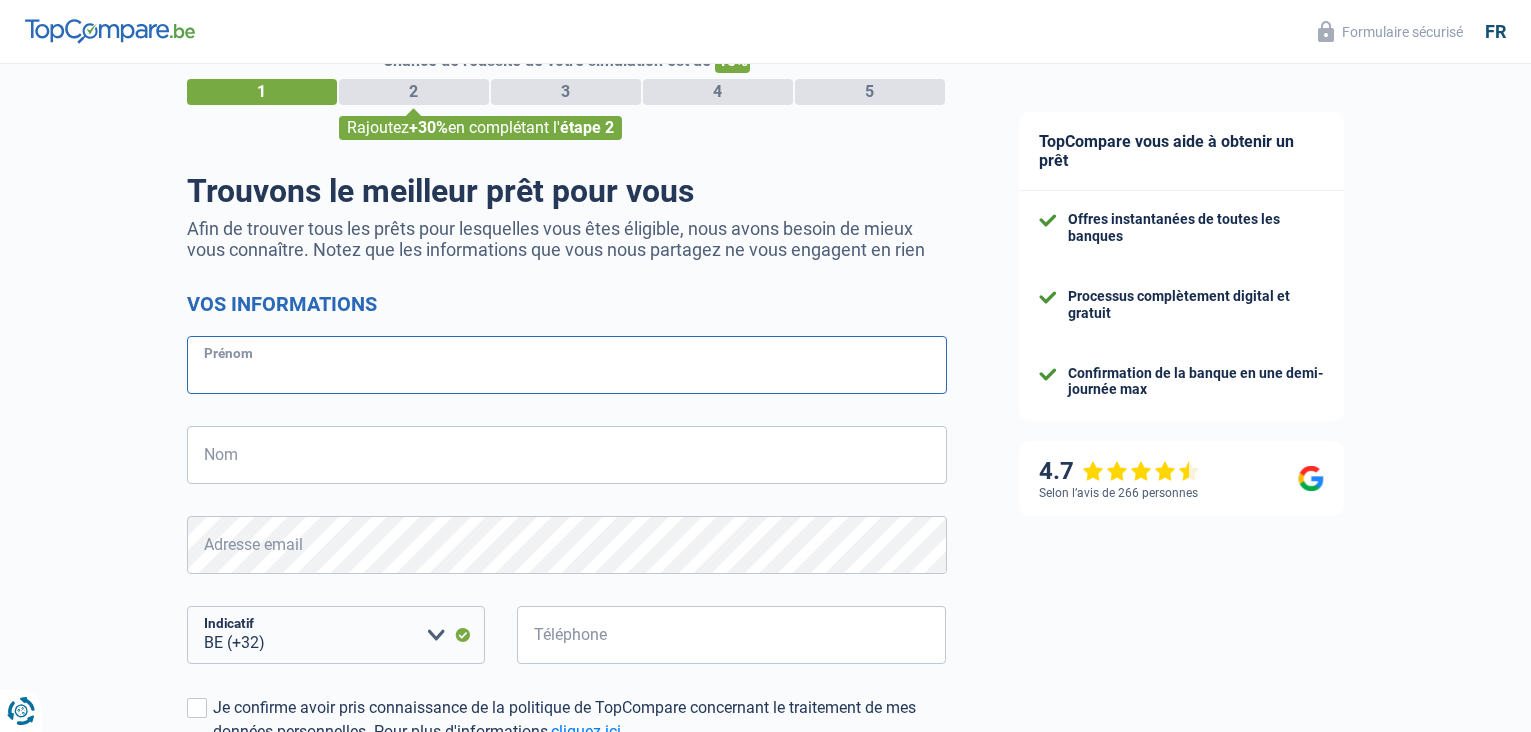 type on "[FIRST]" 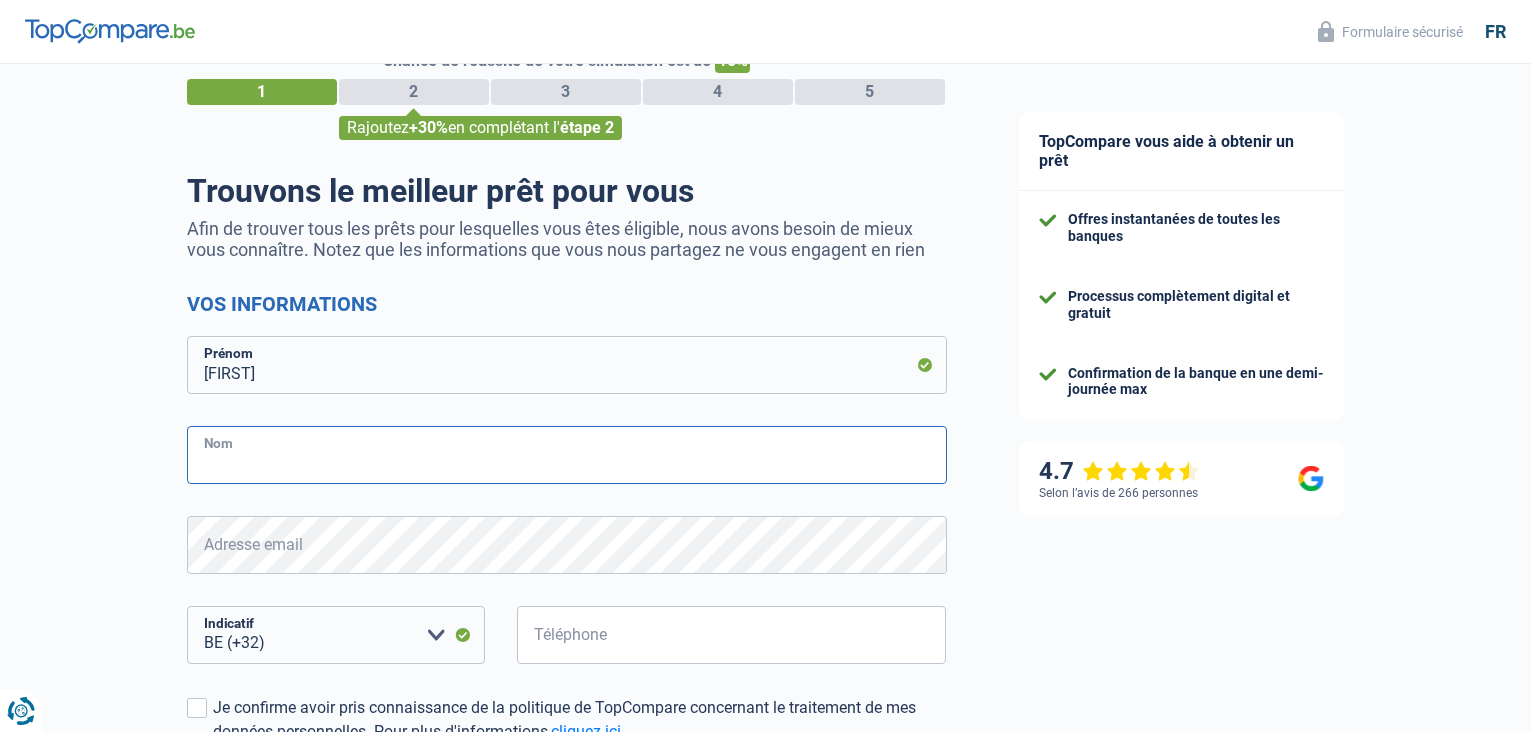 click on "Nom" at bounding box center [567, 455] 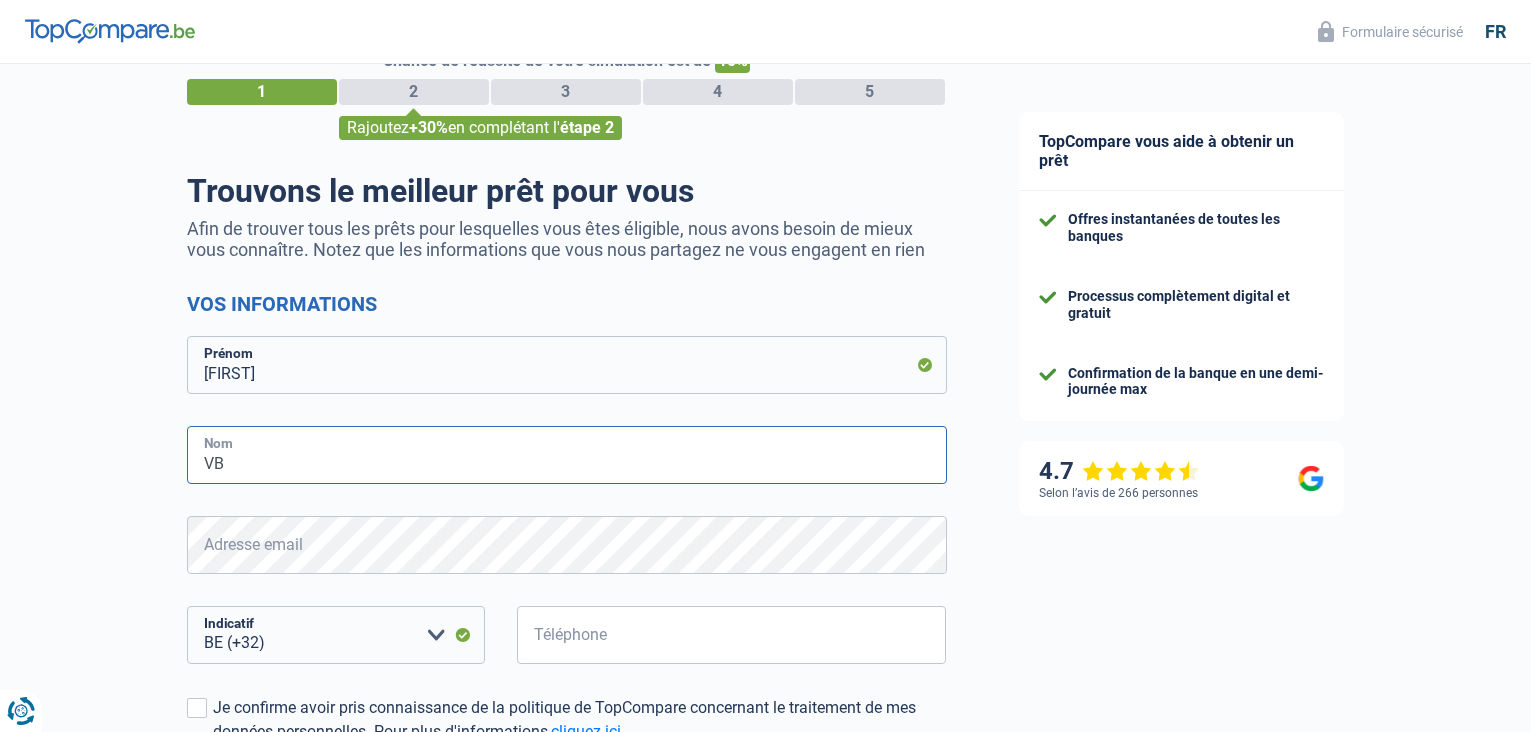 type on "VB" 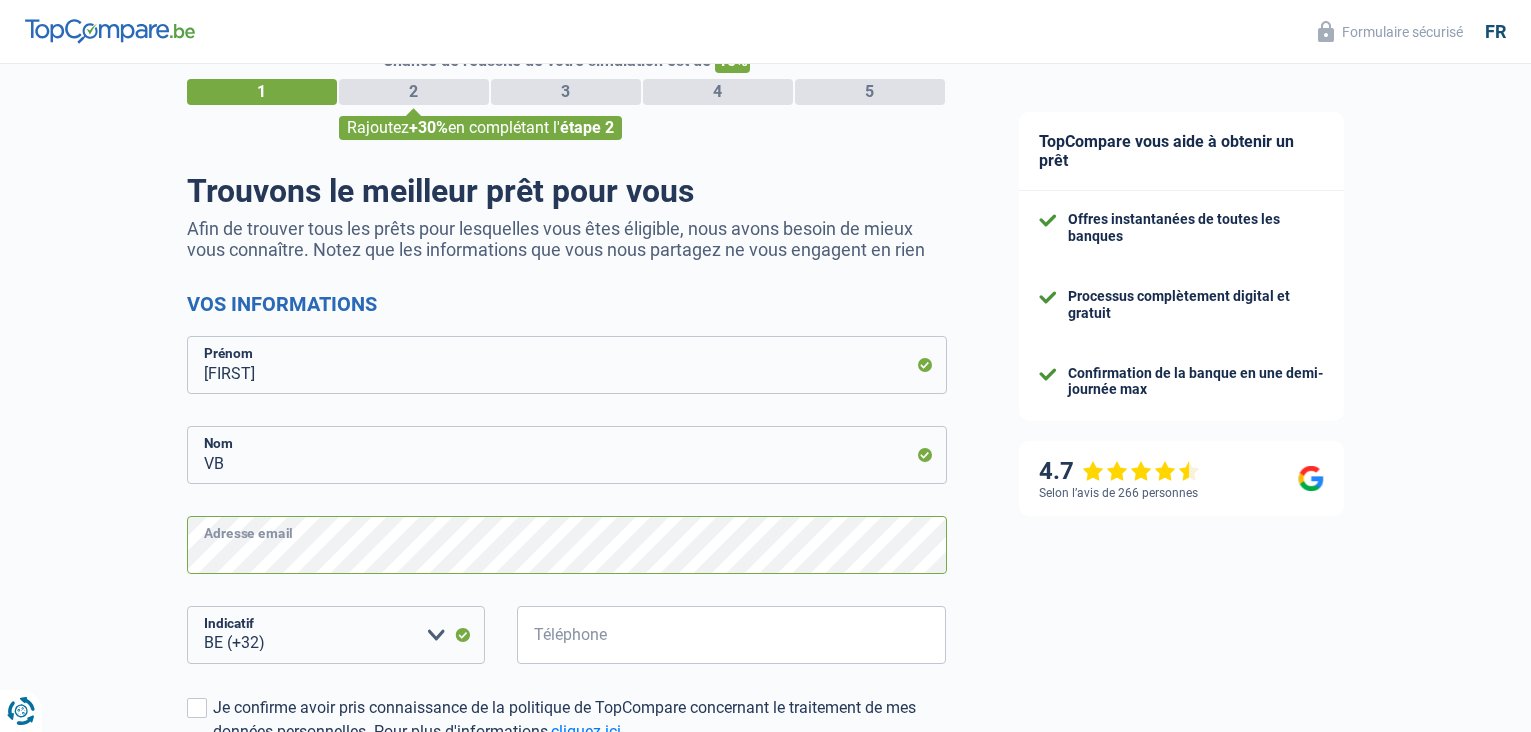 scroll, scrollTop: 354, scrollLeft: 0, axis: vertical 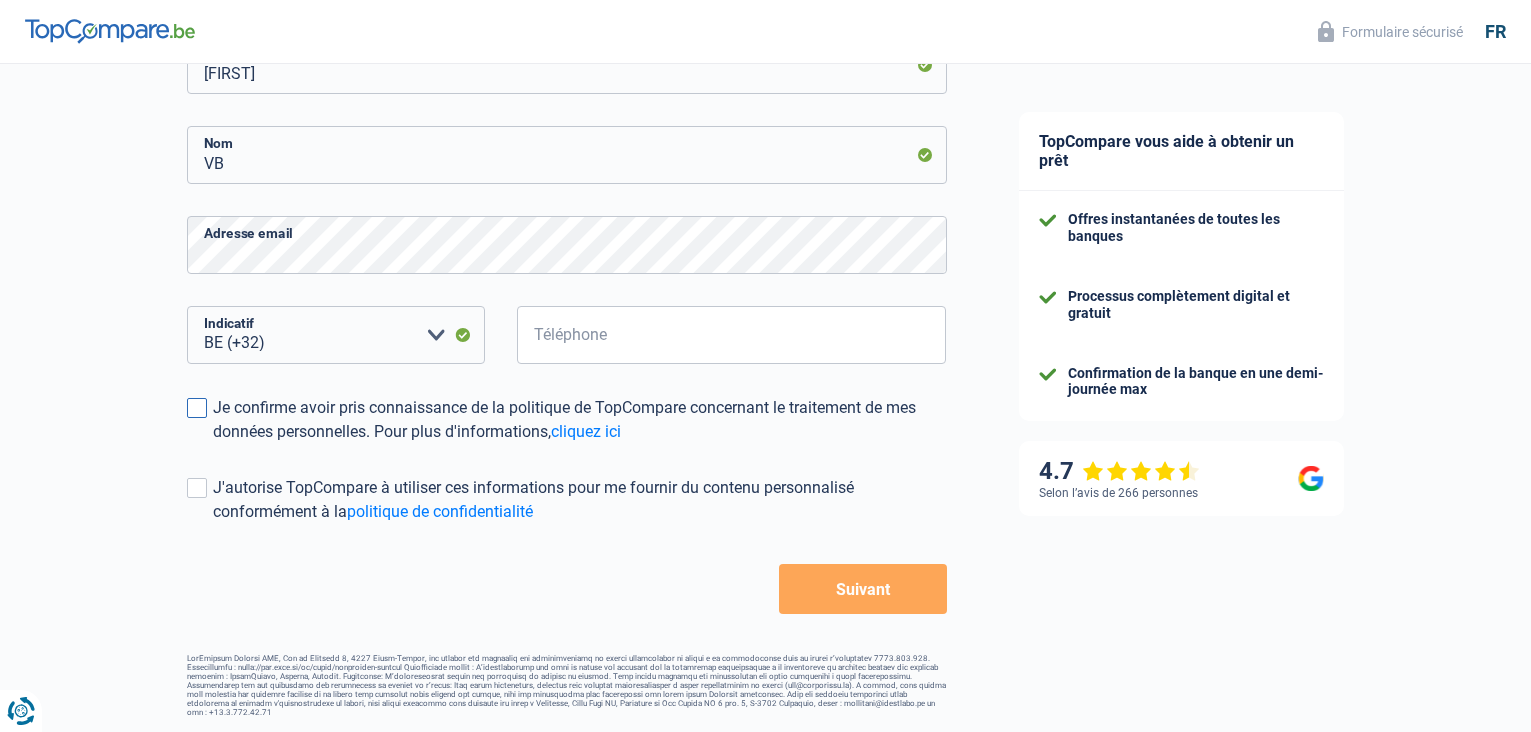 click at bounding box center (197, 408) 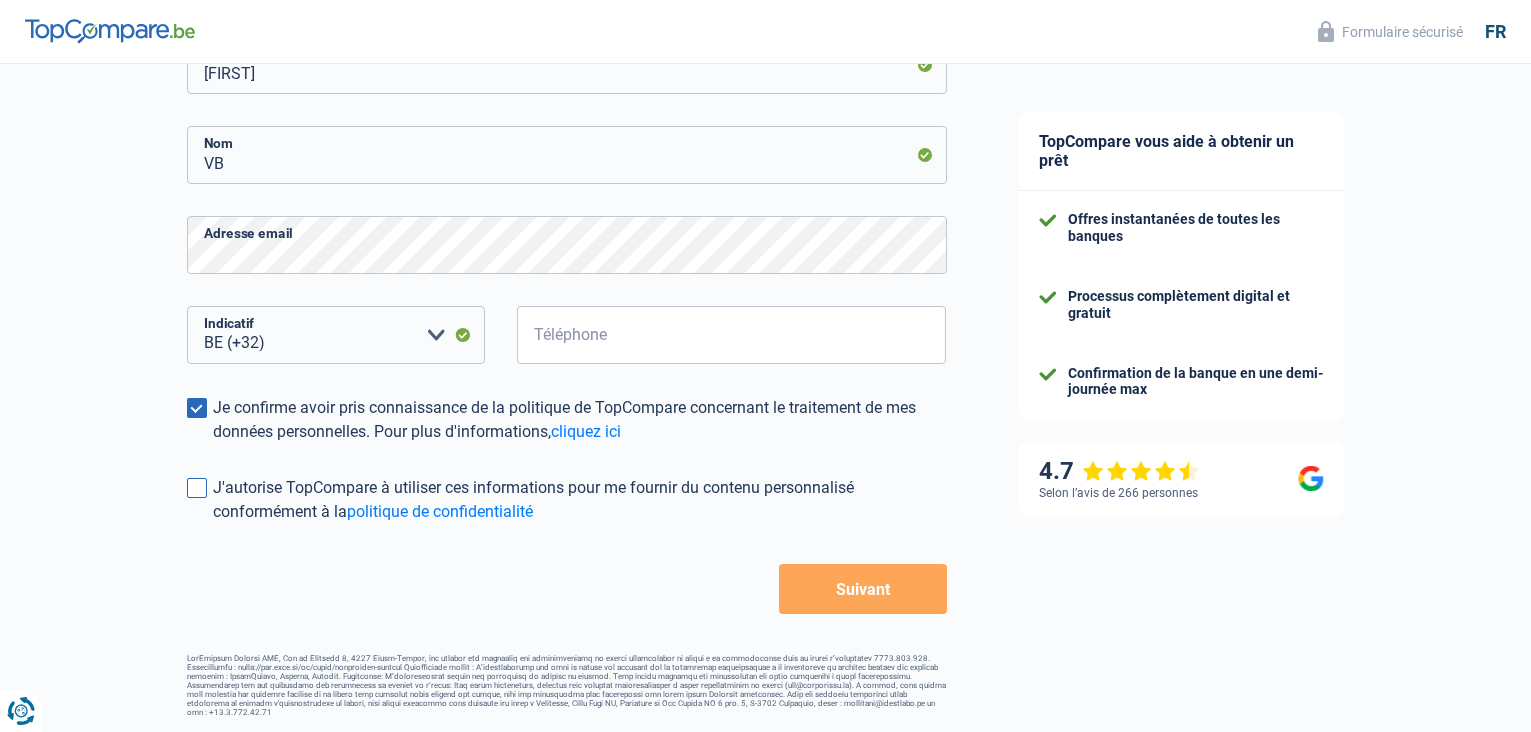 click at bounding box center (197, 488) 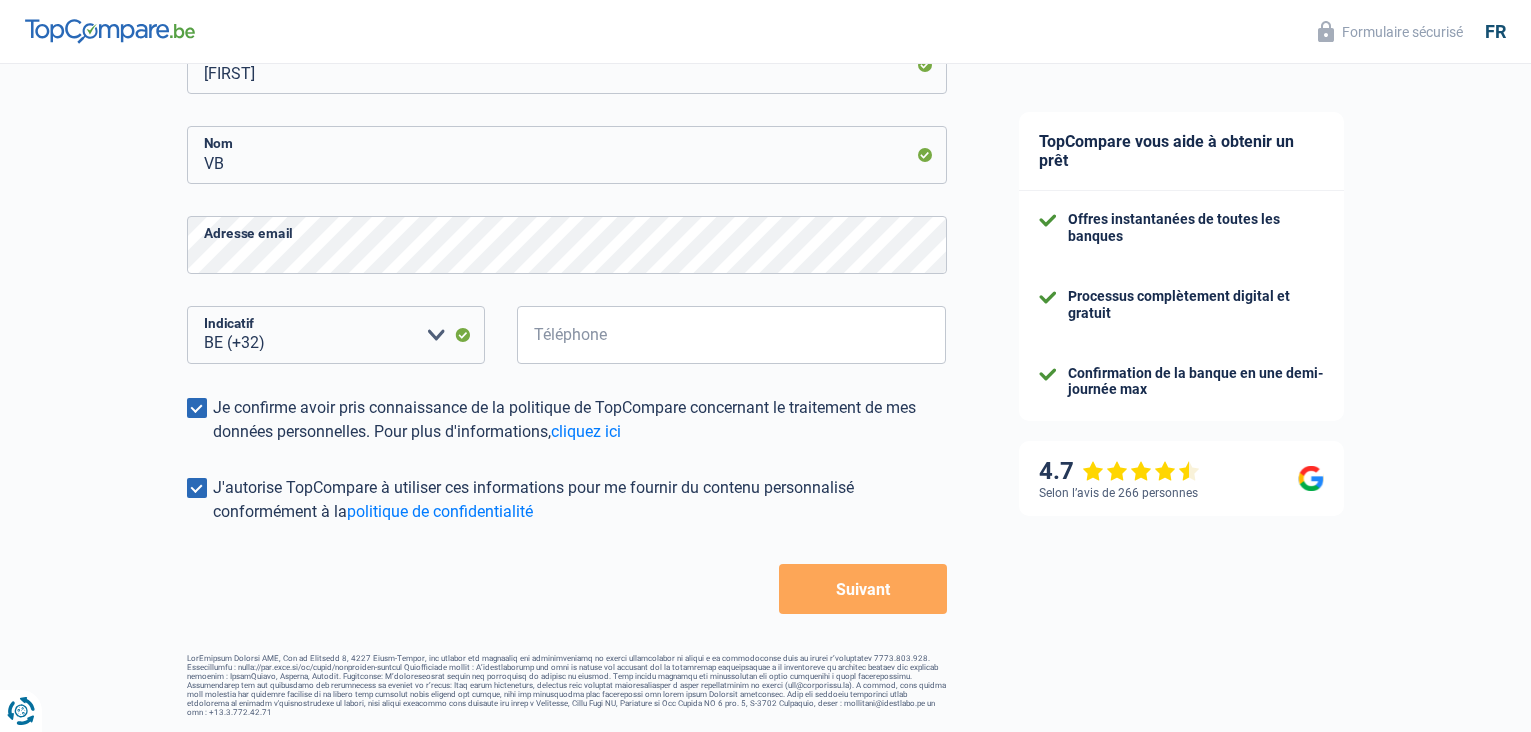 click on "Suivant" at bounding box center (862, 589) 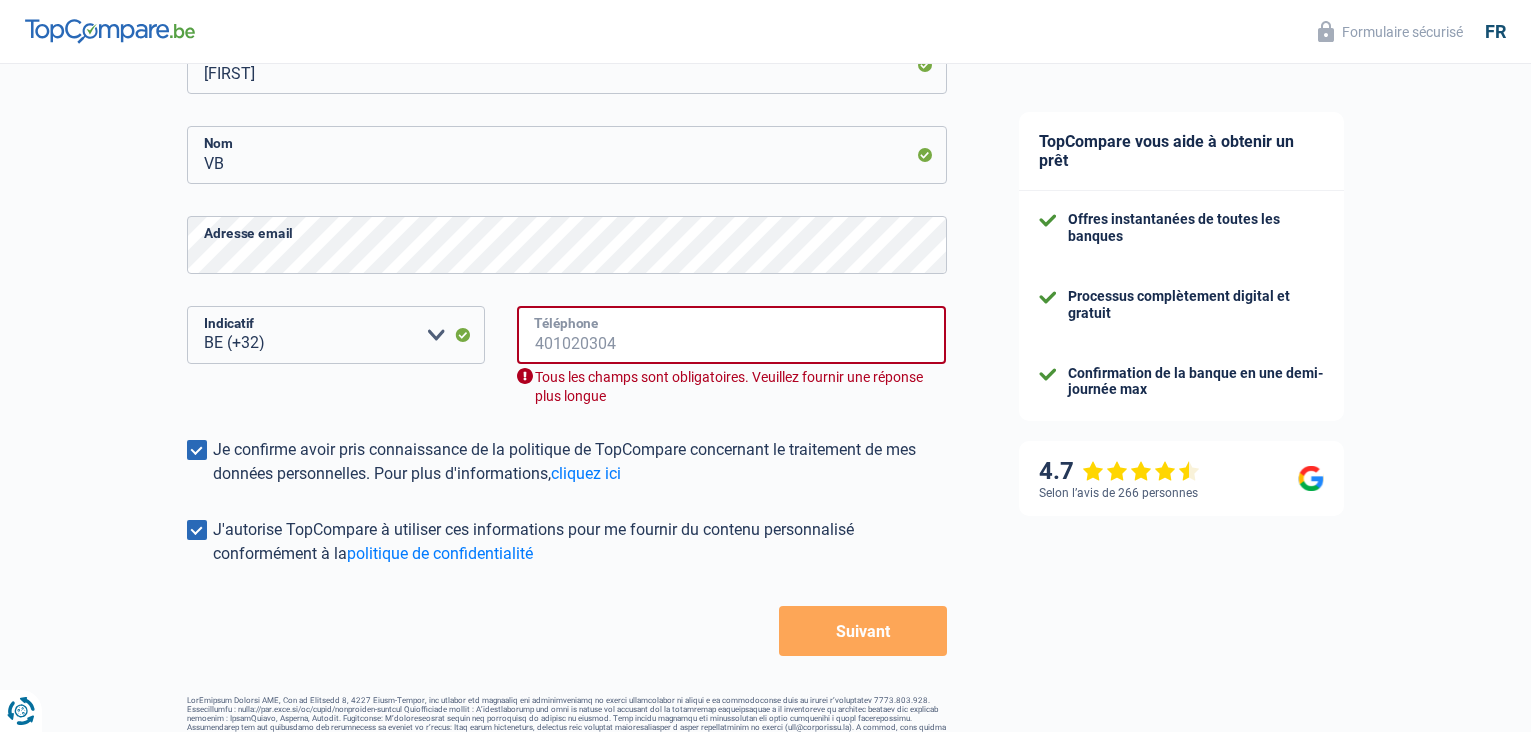 click on "Téléphone" at bounding box center (732, 335) 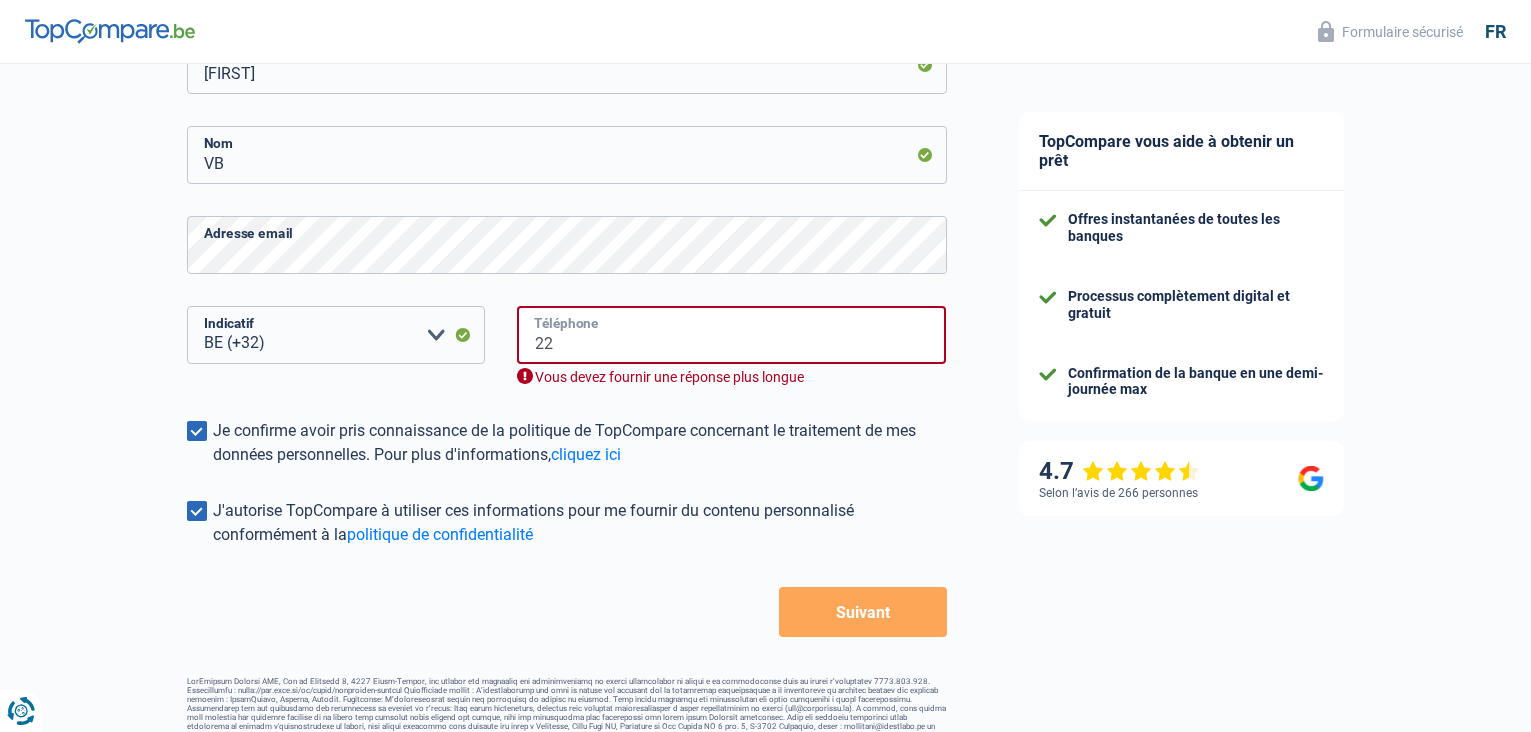 type on "2" 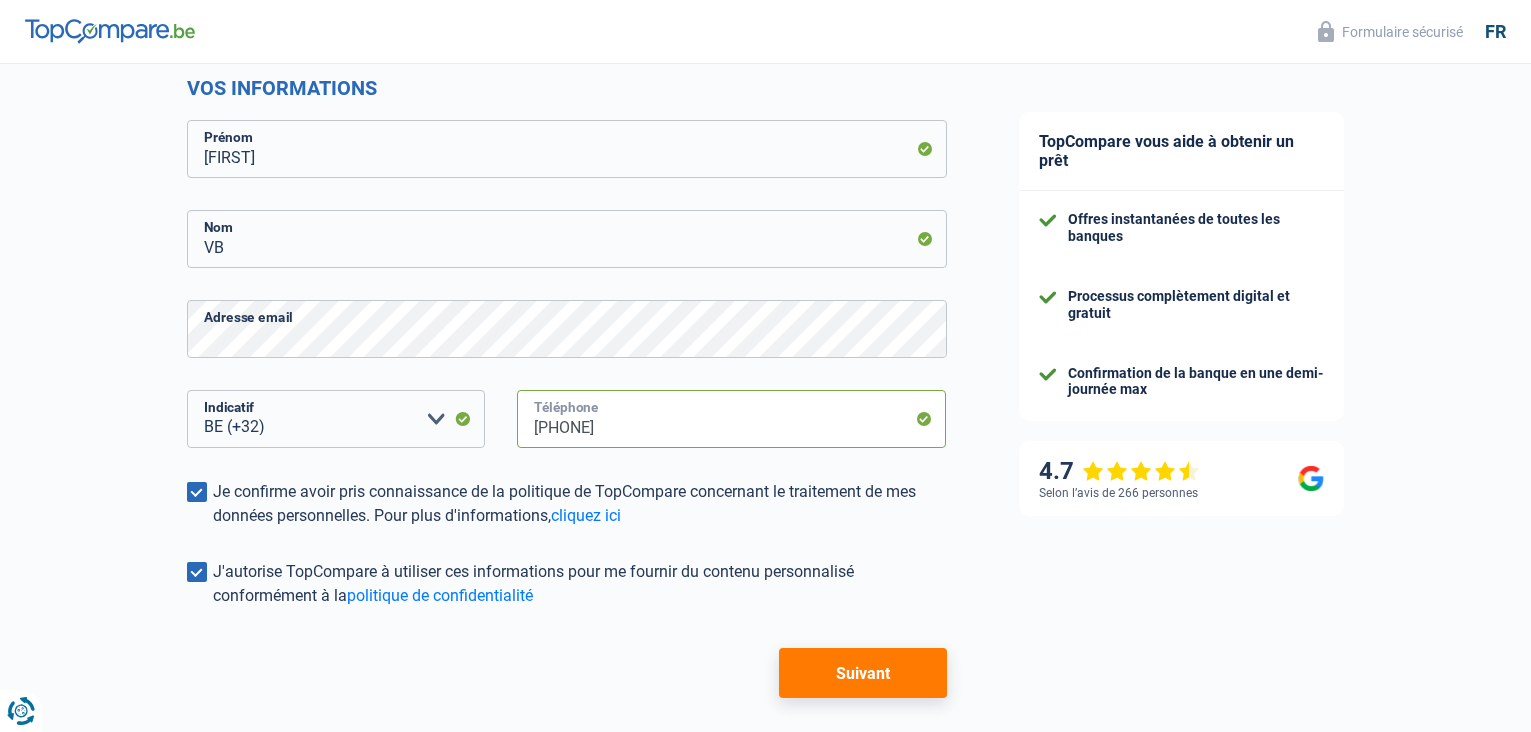 scroll, scrollTop: 354, scrollLeft: 0, axis: vertical 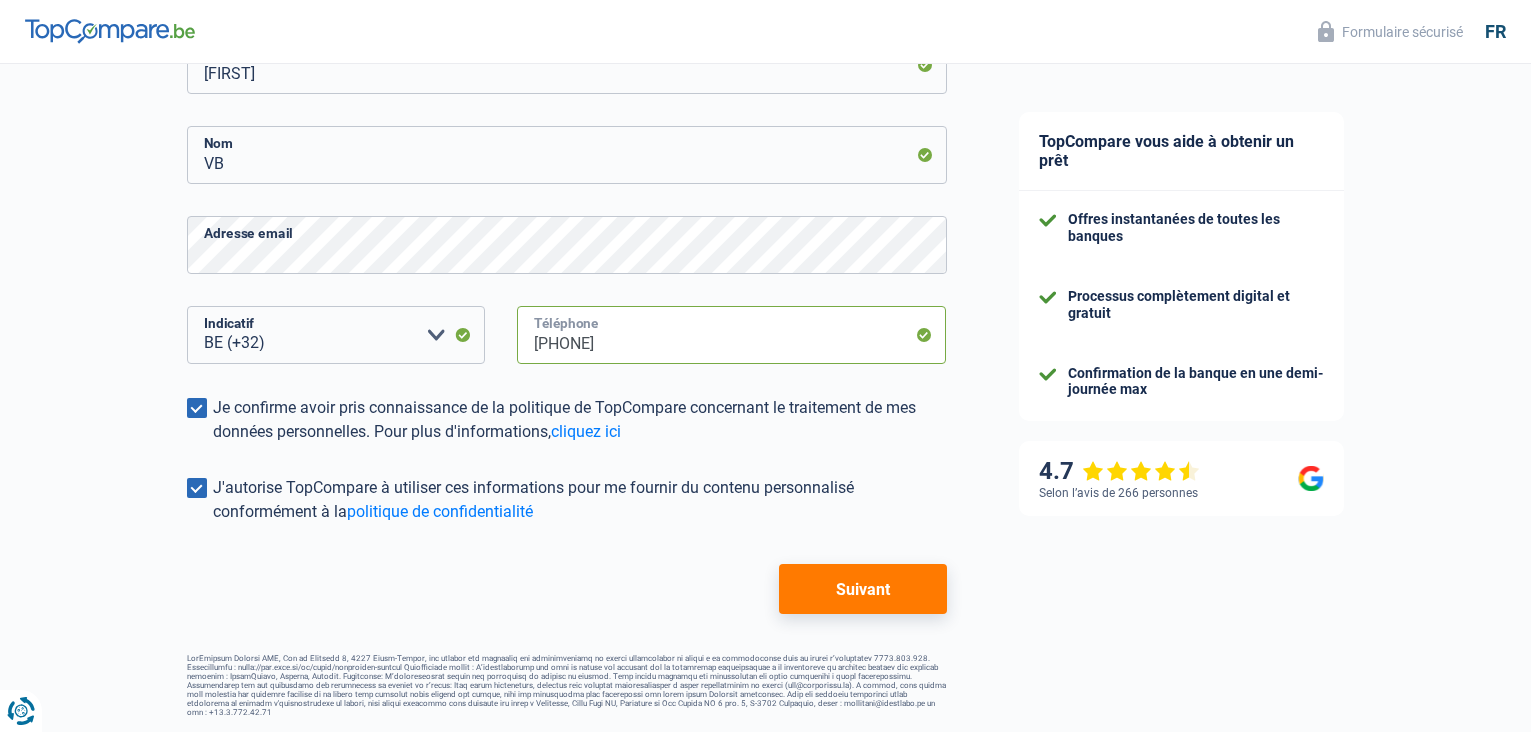 type on "[PHONE]" 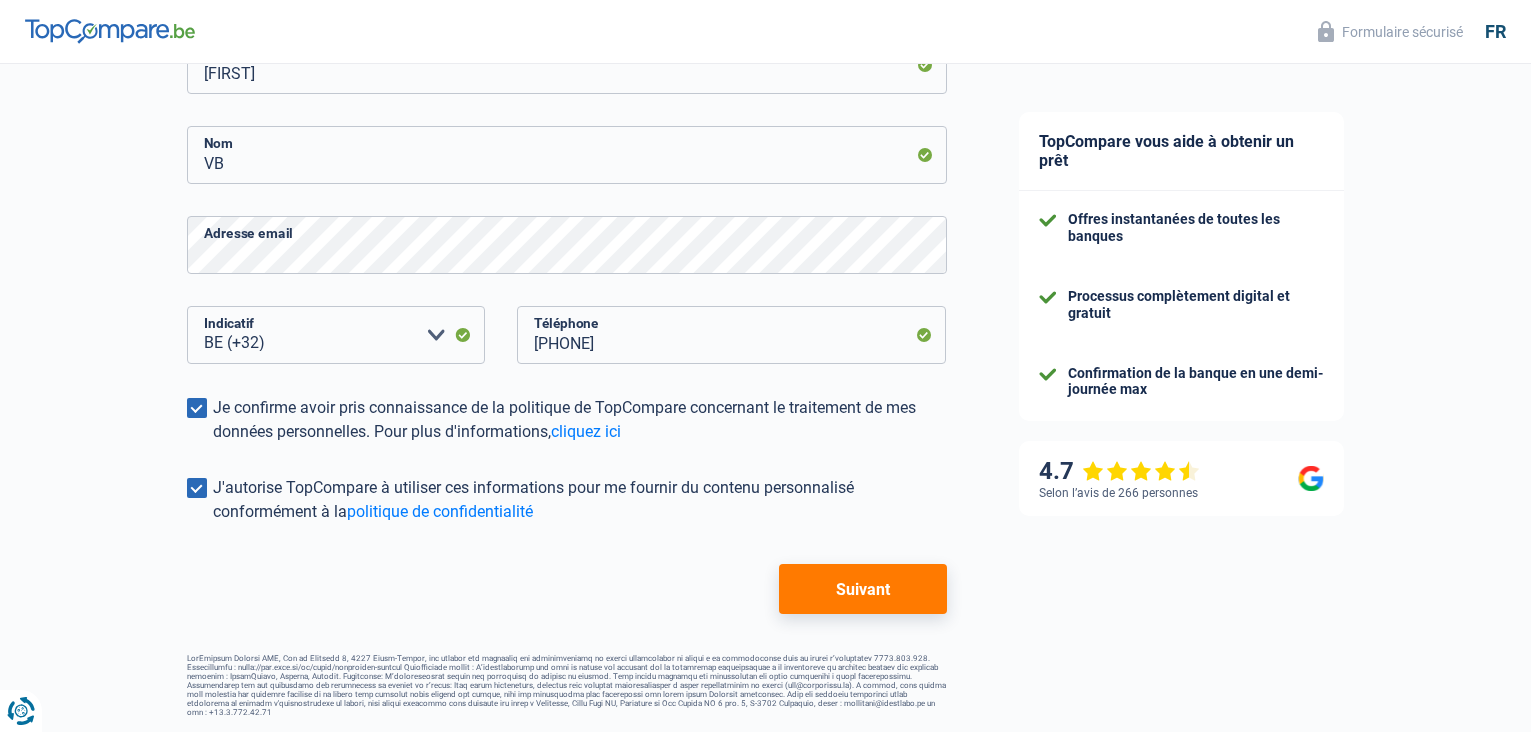 click on "Suivant" at bounding box center (862, 589) 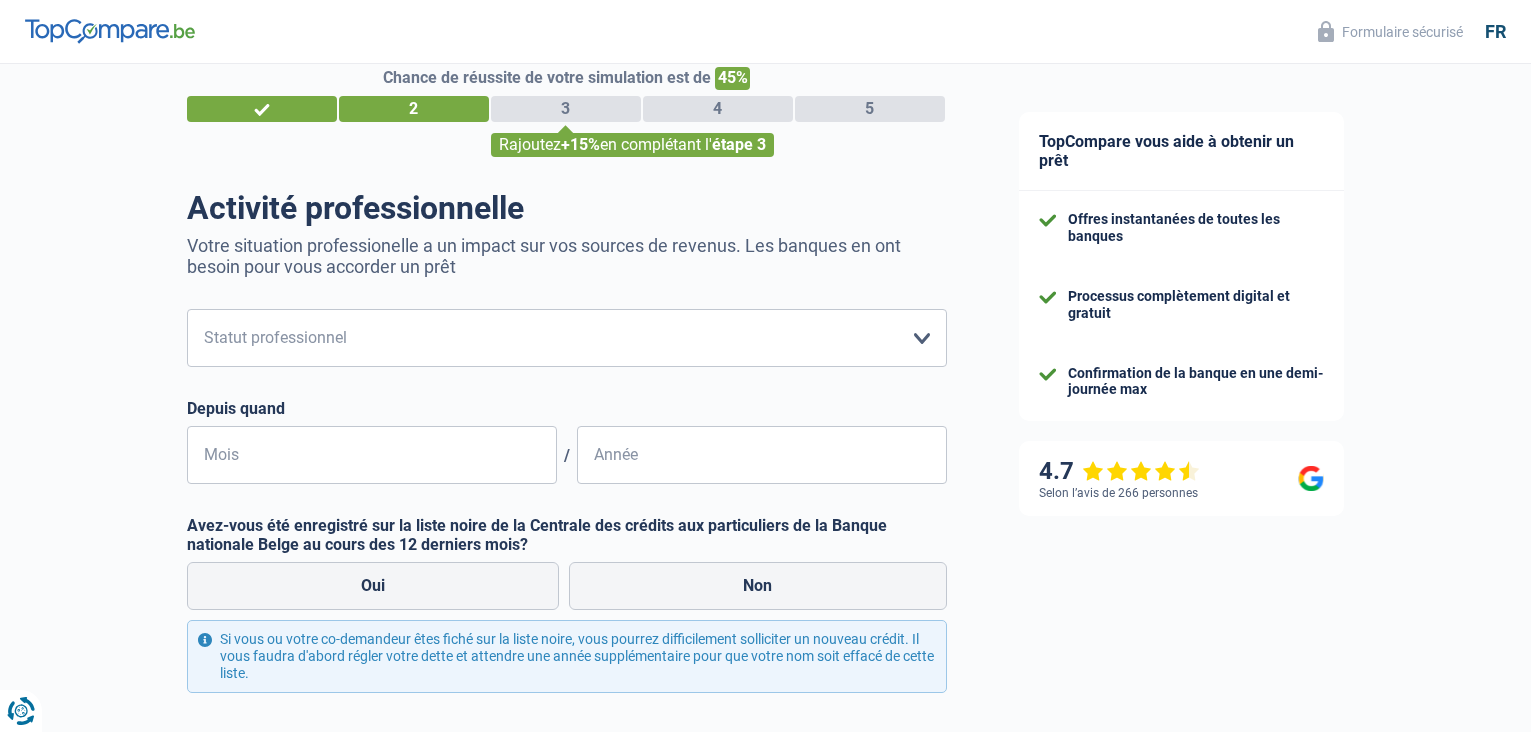 scroll, scrollTop: 0, scrollLeft: 0, axis: both 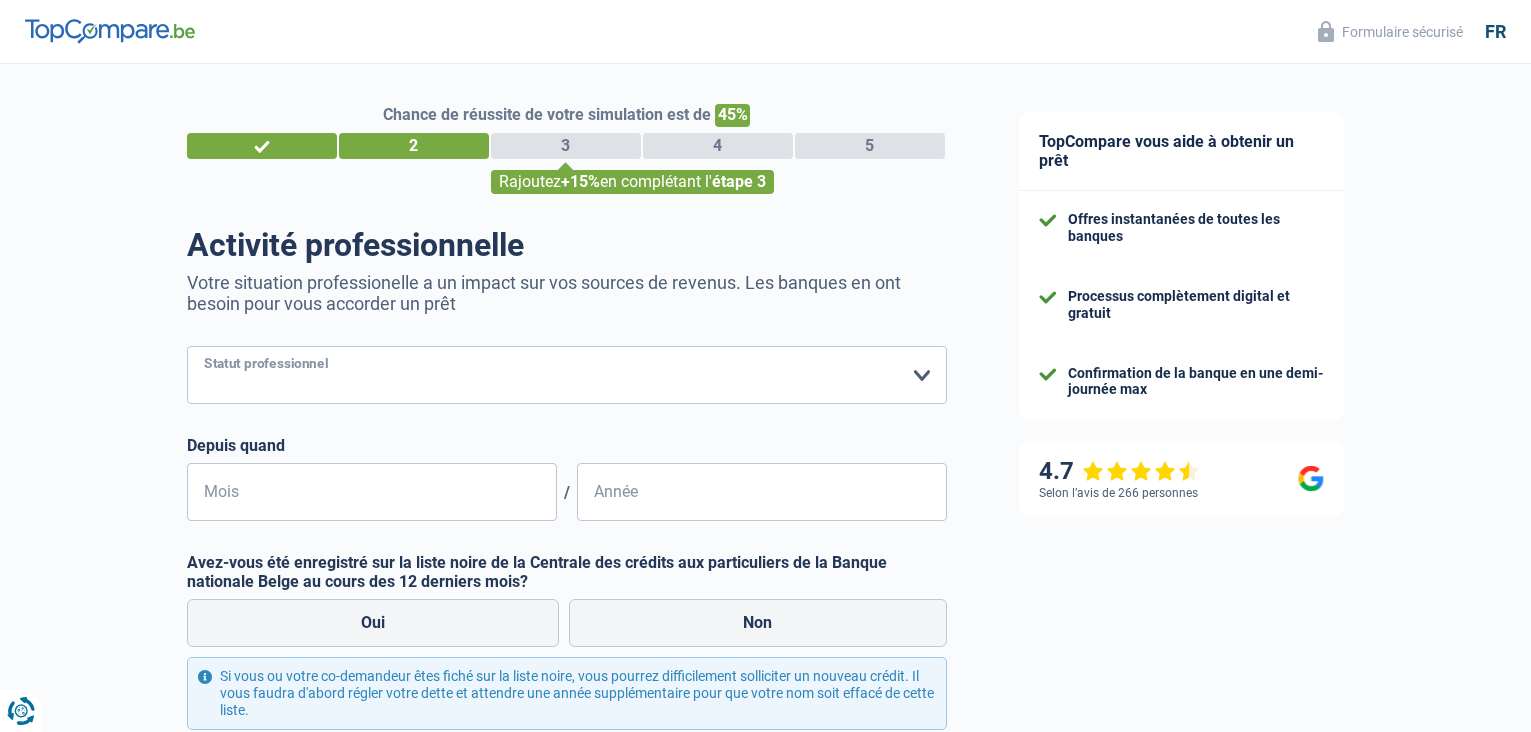 click on "Ouvrier Employé privé Employé public Invalide Indépendant Pensionné Chômeur Mutuelle Femme au foyer Sans profession Allocataire sécurité/Intégration social (SPF Sécurité Sociale, CPAS) Etudiant Profession libérale Commerçant Rentier Pré-pensionné
Veuillez sélectionner une option" at bounding box center (567, 375) 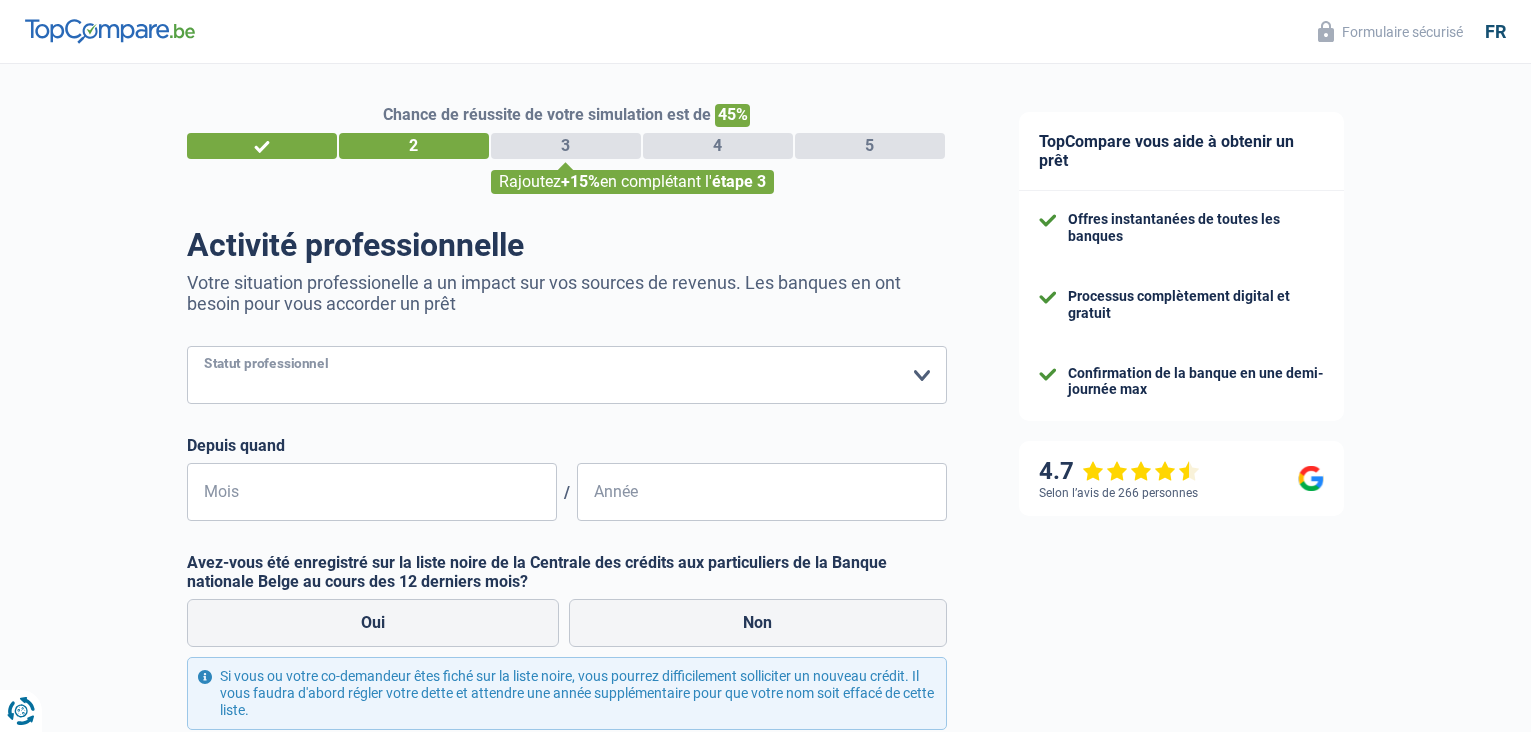 select on "publicEmployee" 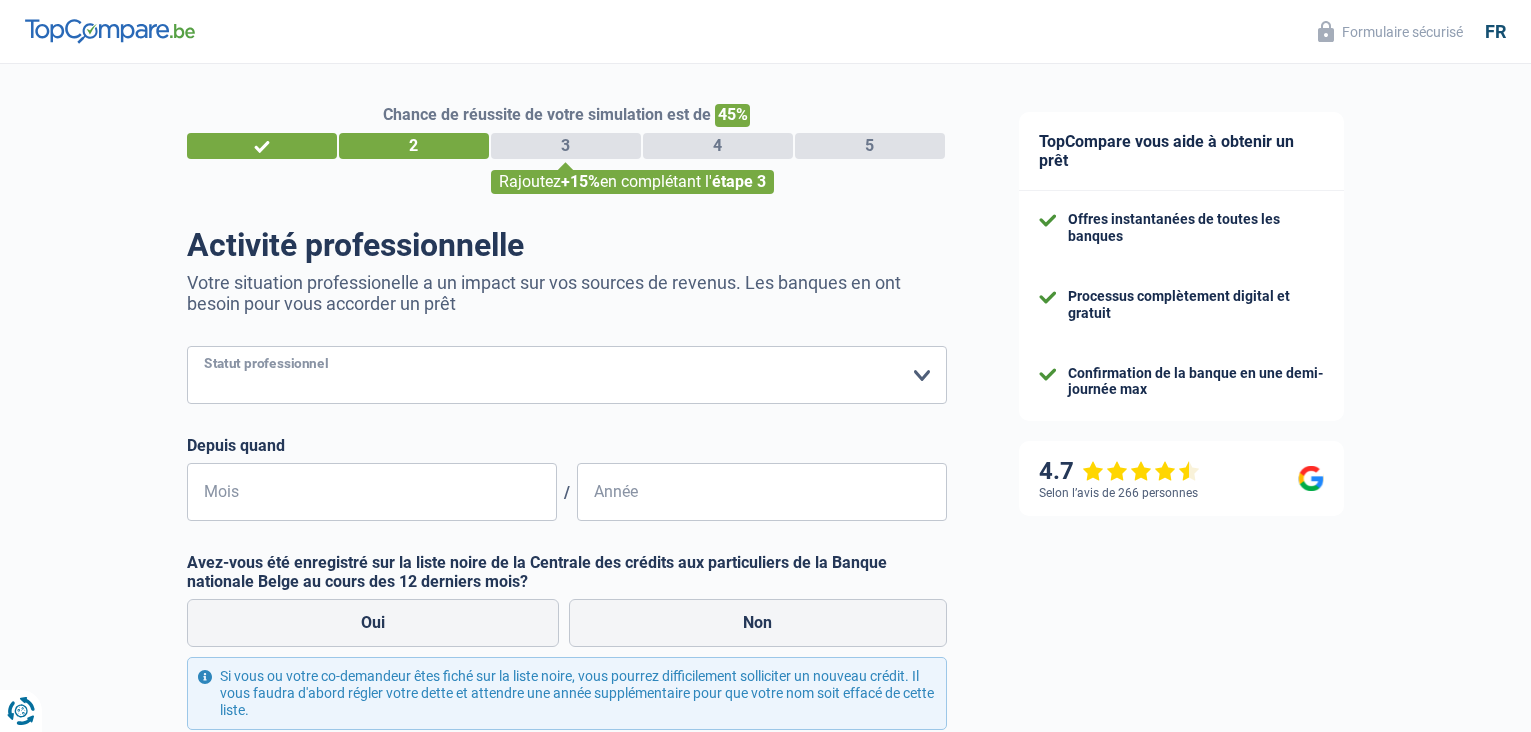 click on "Ouvrier Employé privé Employé public Invalide Indépendant Pensionné Chômeur Mutuelle Femme au foyer Sans profession Allocataire sécurité/Intégration social (SPF Sécurité Sociale, CPAS) Etudiant Profession libérale Commerçant Rentier Pré-pensionné
Veuillez sélectionner une option" at bounding box center (567, 375) 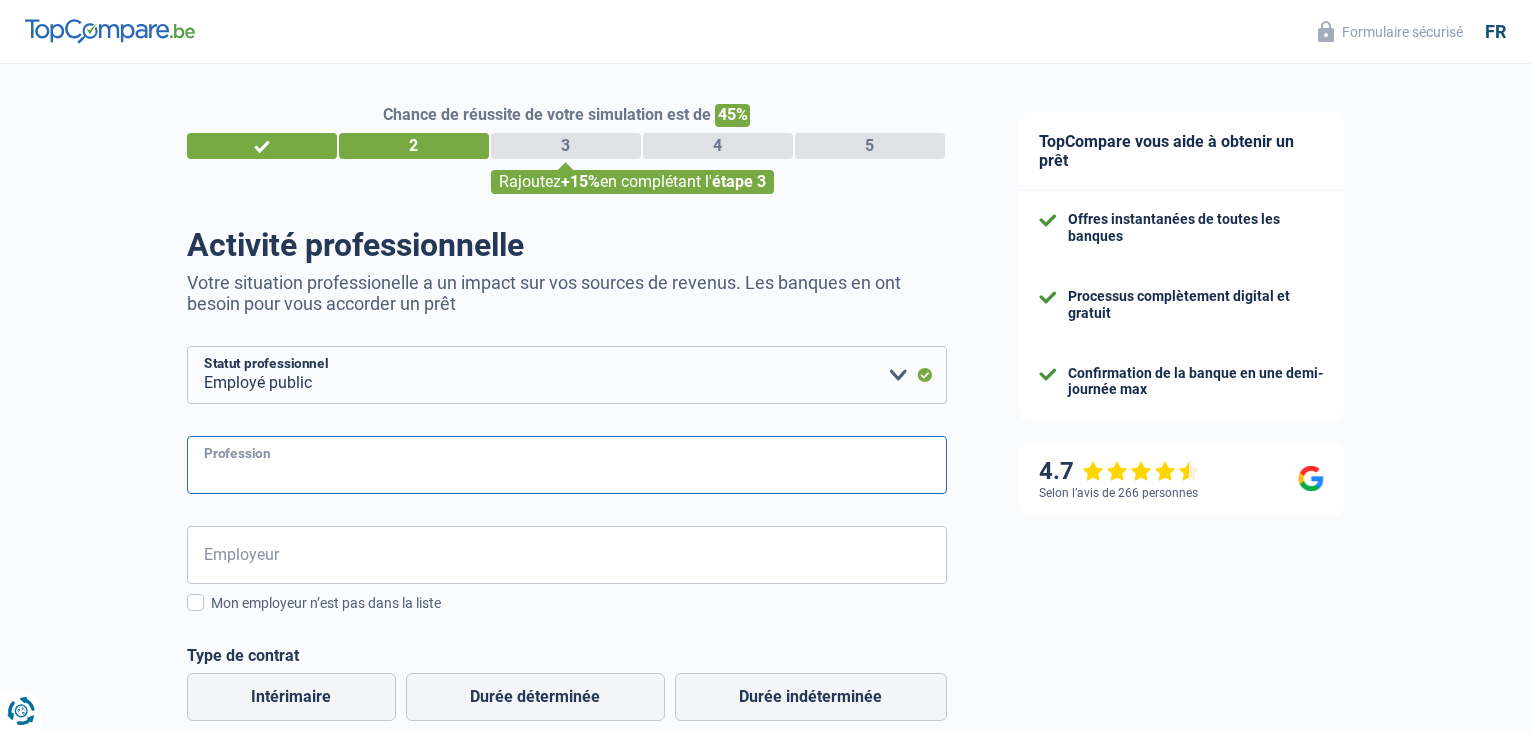 click on "Profession" at bounding box center (567, 465) 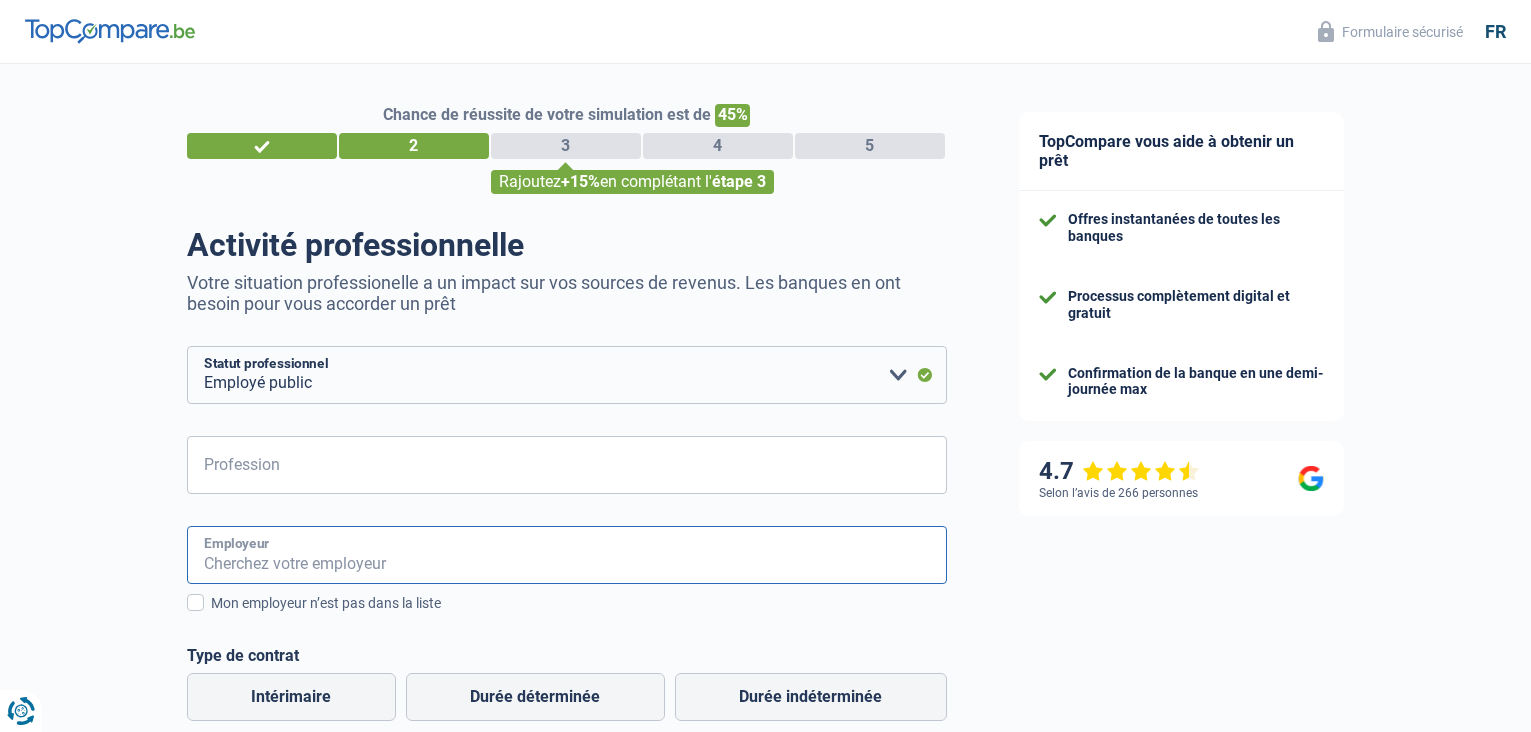 click on "Employeur" at bounding box center [567, 555] 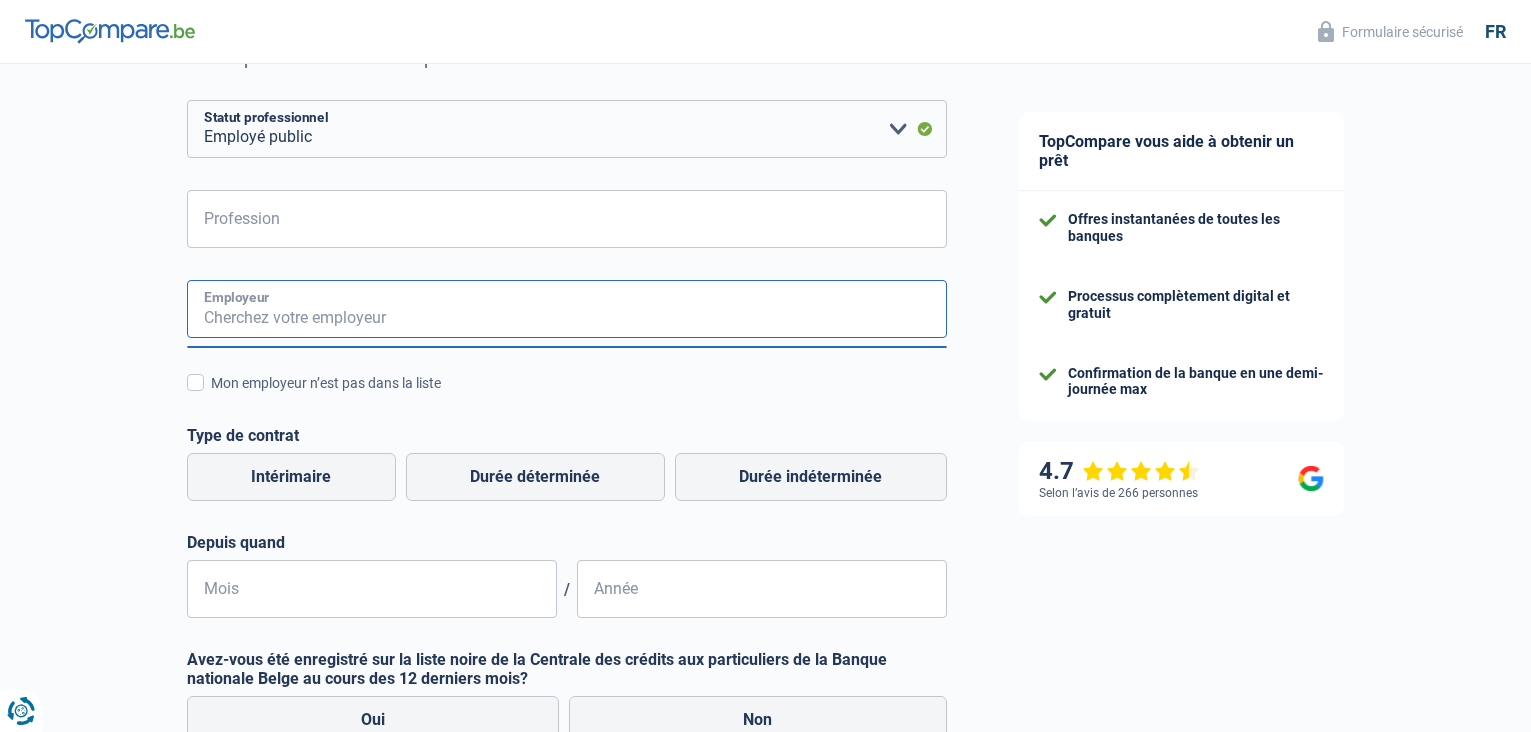 scroll, scrollTop: 300, scrollLeft: 0, axis: vertical 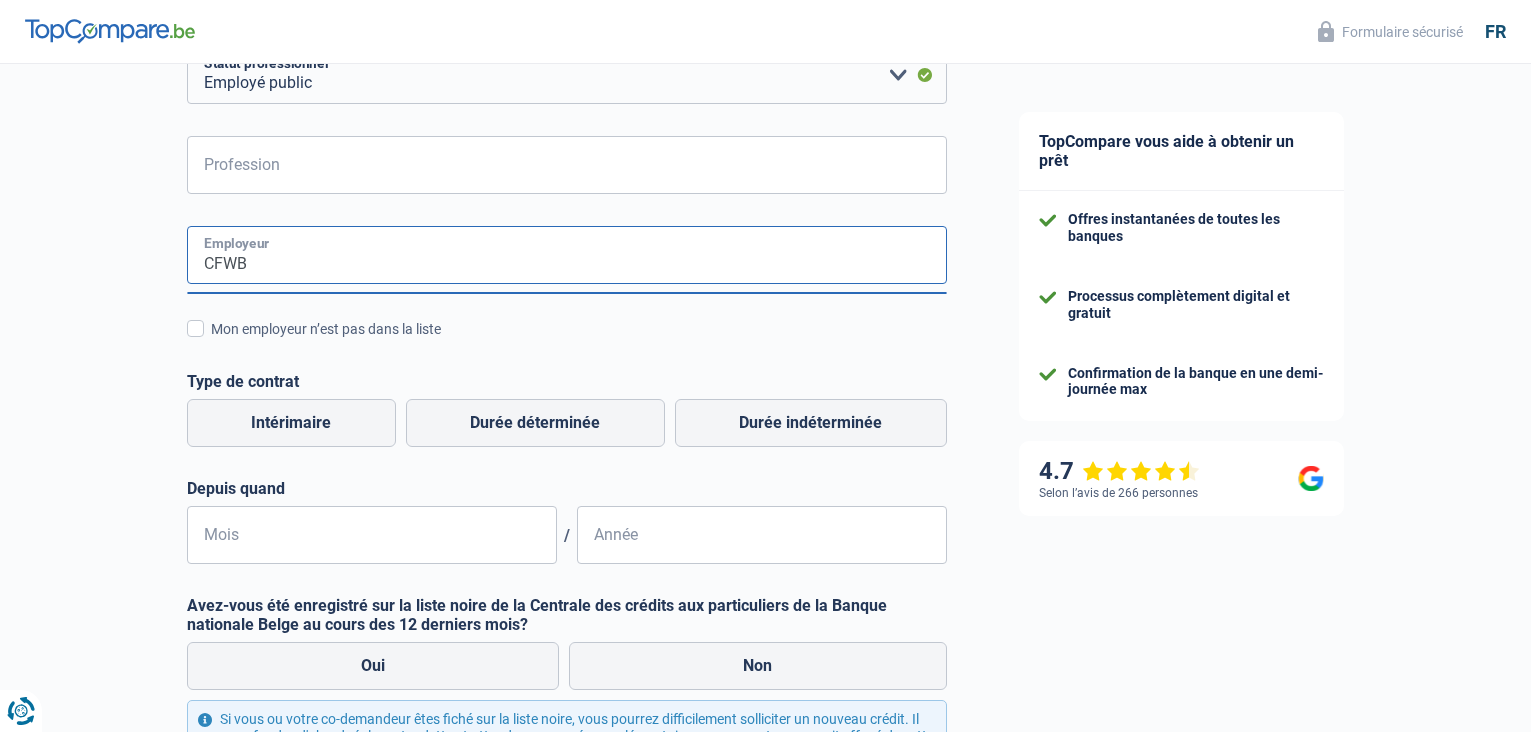 click on "CFWB" at bounding box center (567, 255) 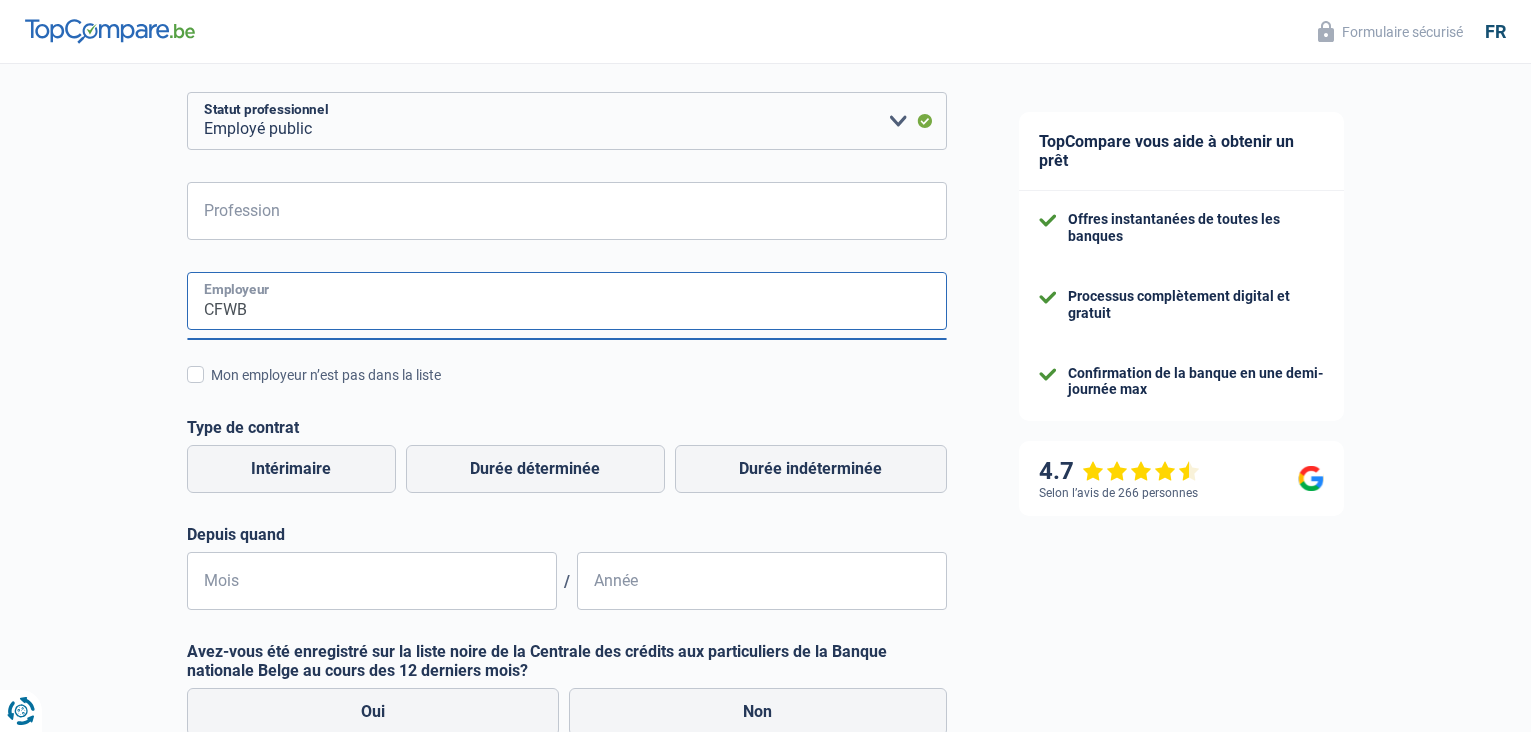 scroll, scrollTop: 200, scrollLeft: 0, axis: vertical 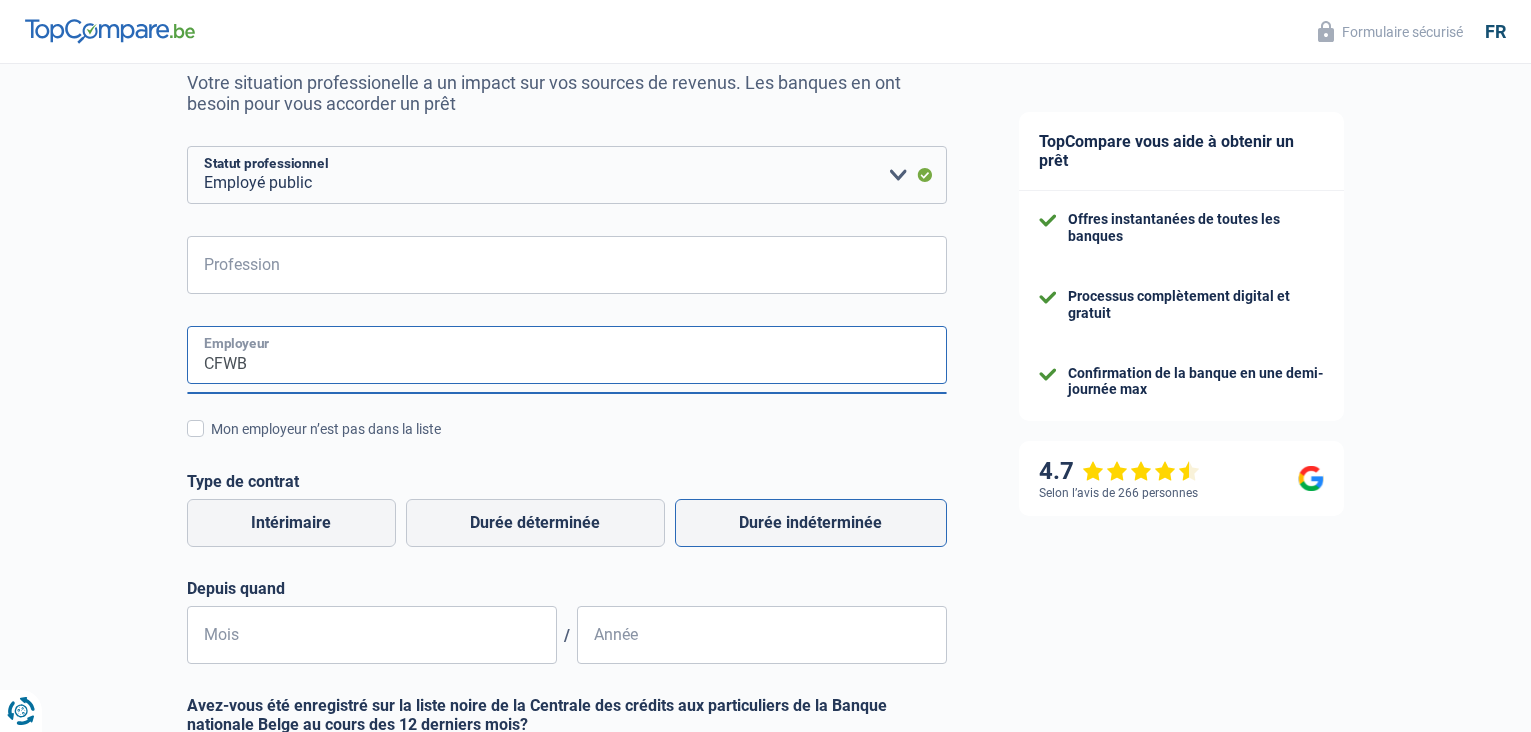 type on "CFWB" 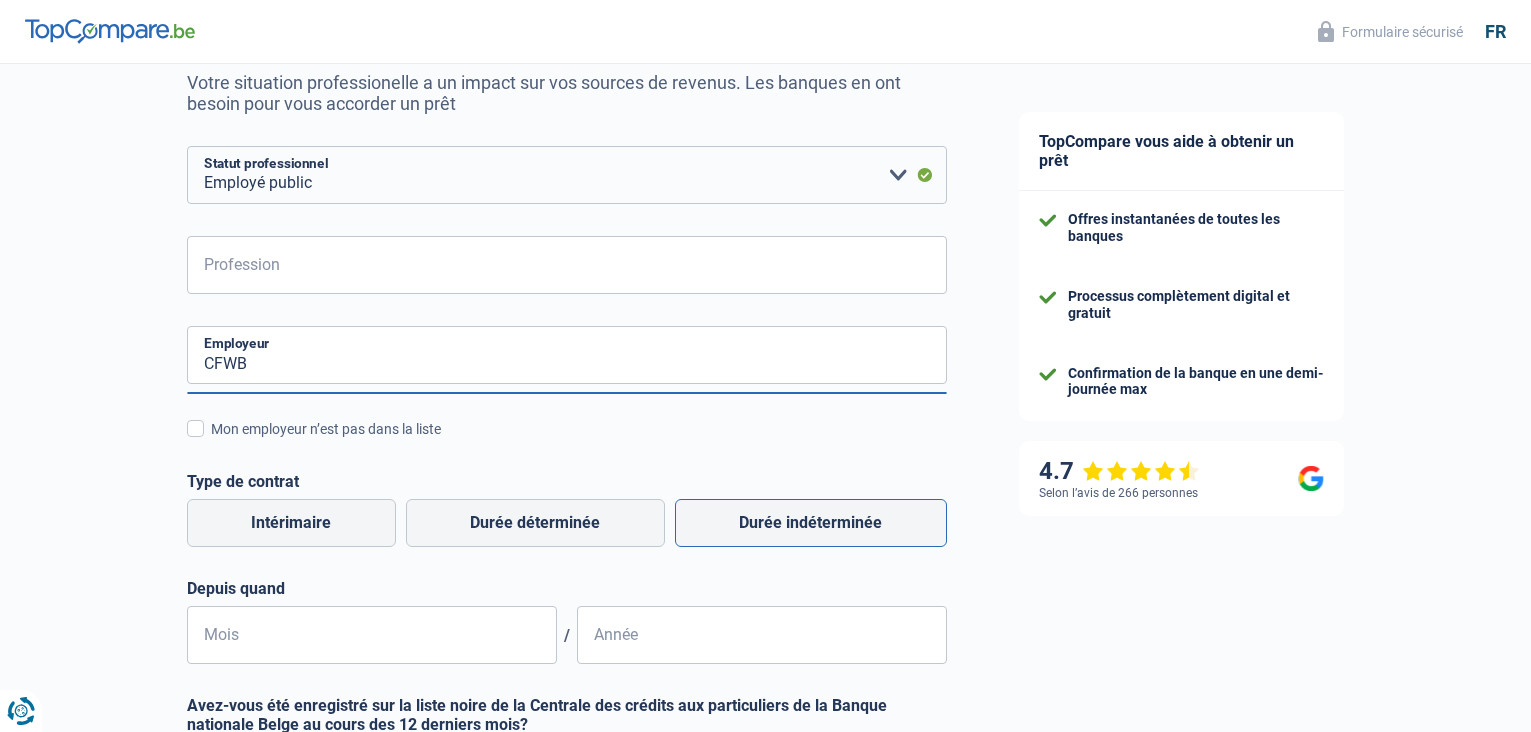 click on "Durée indéterminée" at bounding box center [811, 523] 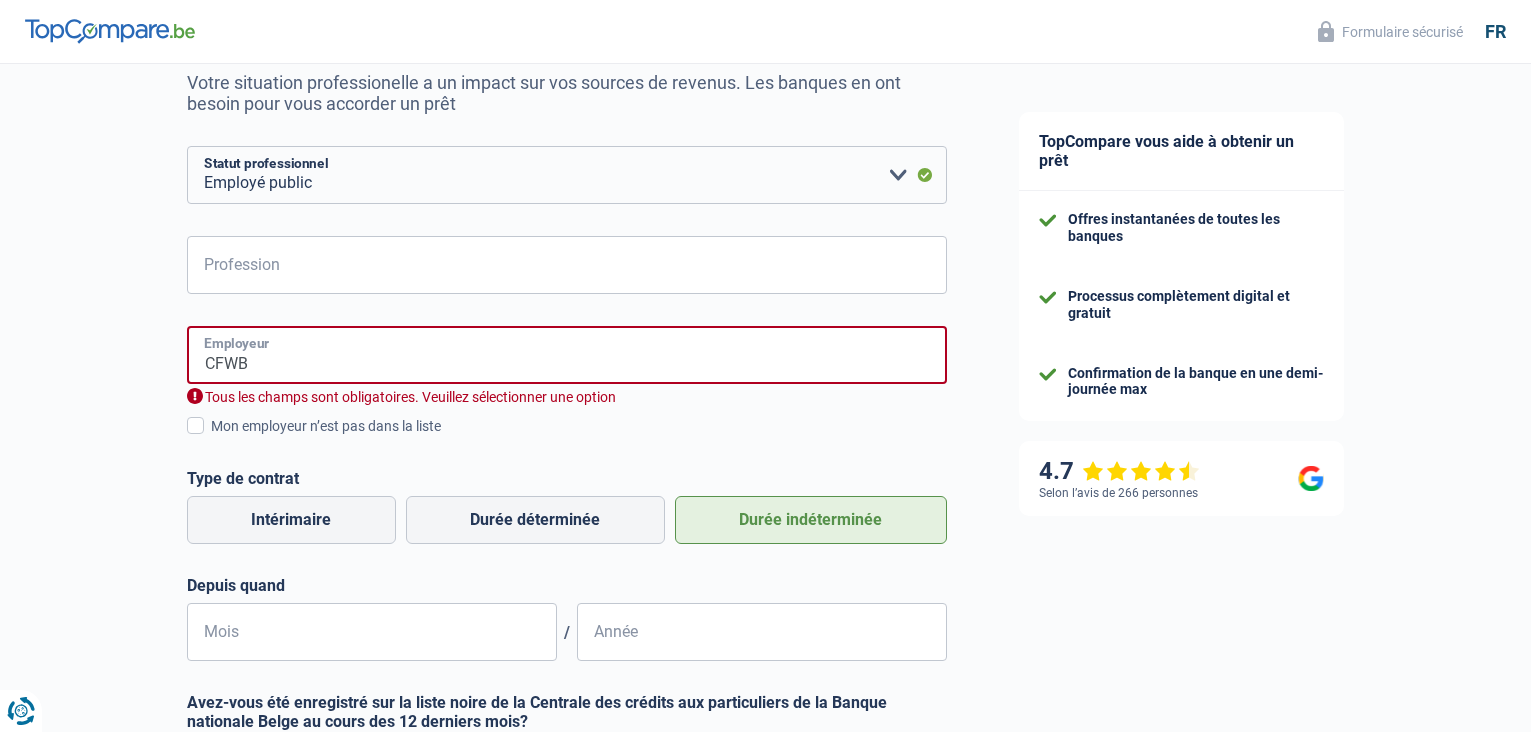 click on "CFWB" at bounding box center (567, 355) 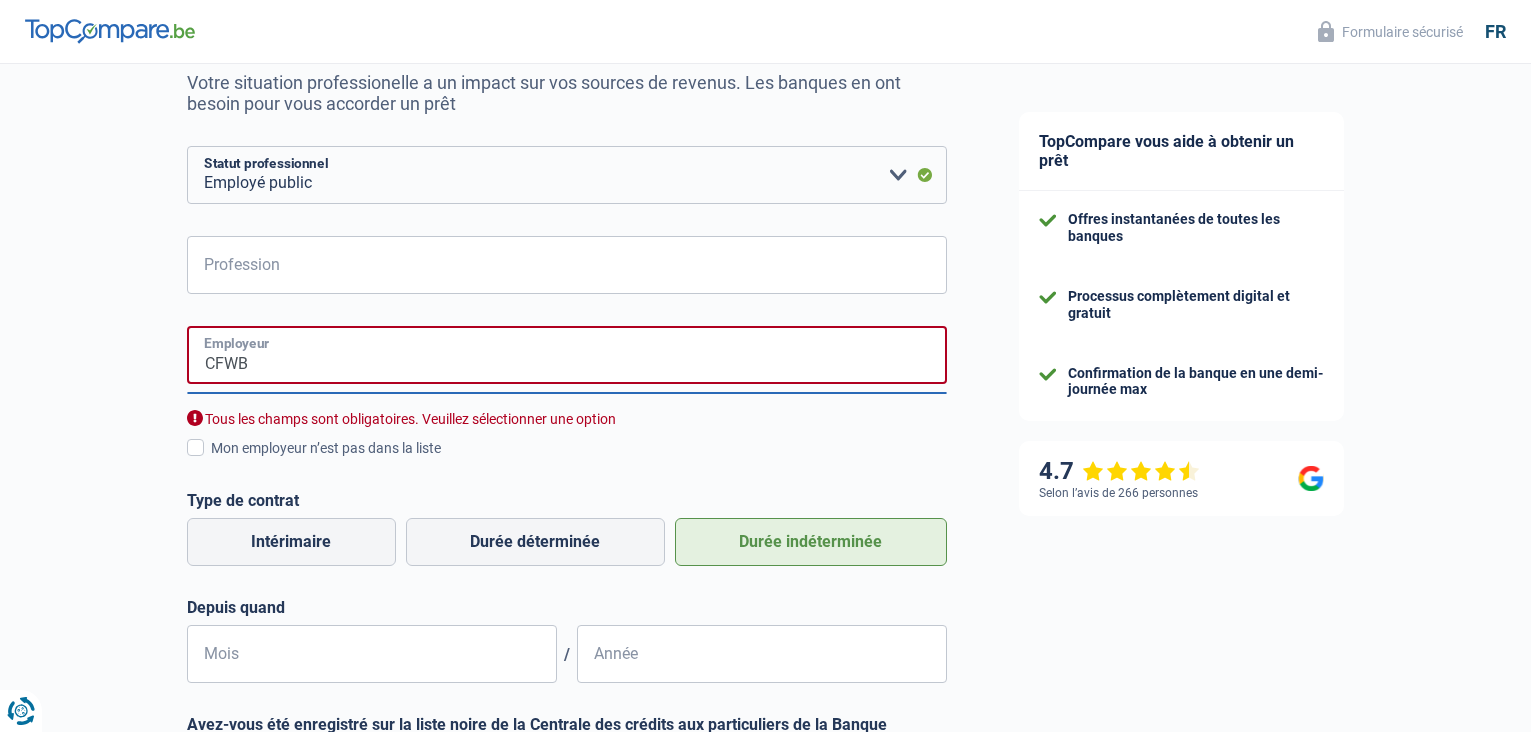 click on "CFWB" at bounding box center [567, 355] 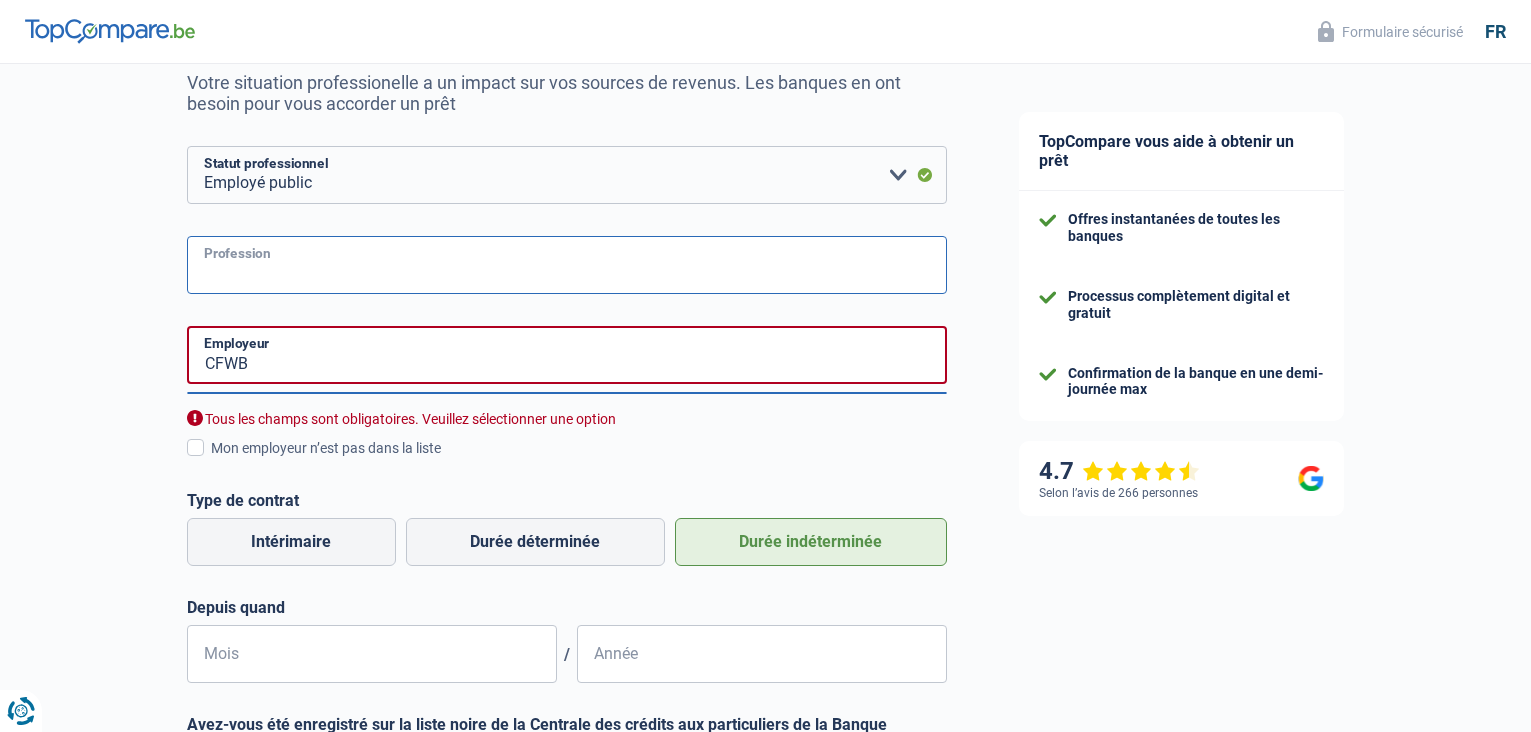 click on "Profession" at bounding box center (567, 265) 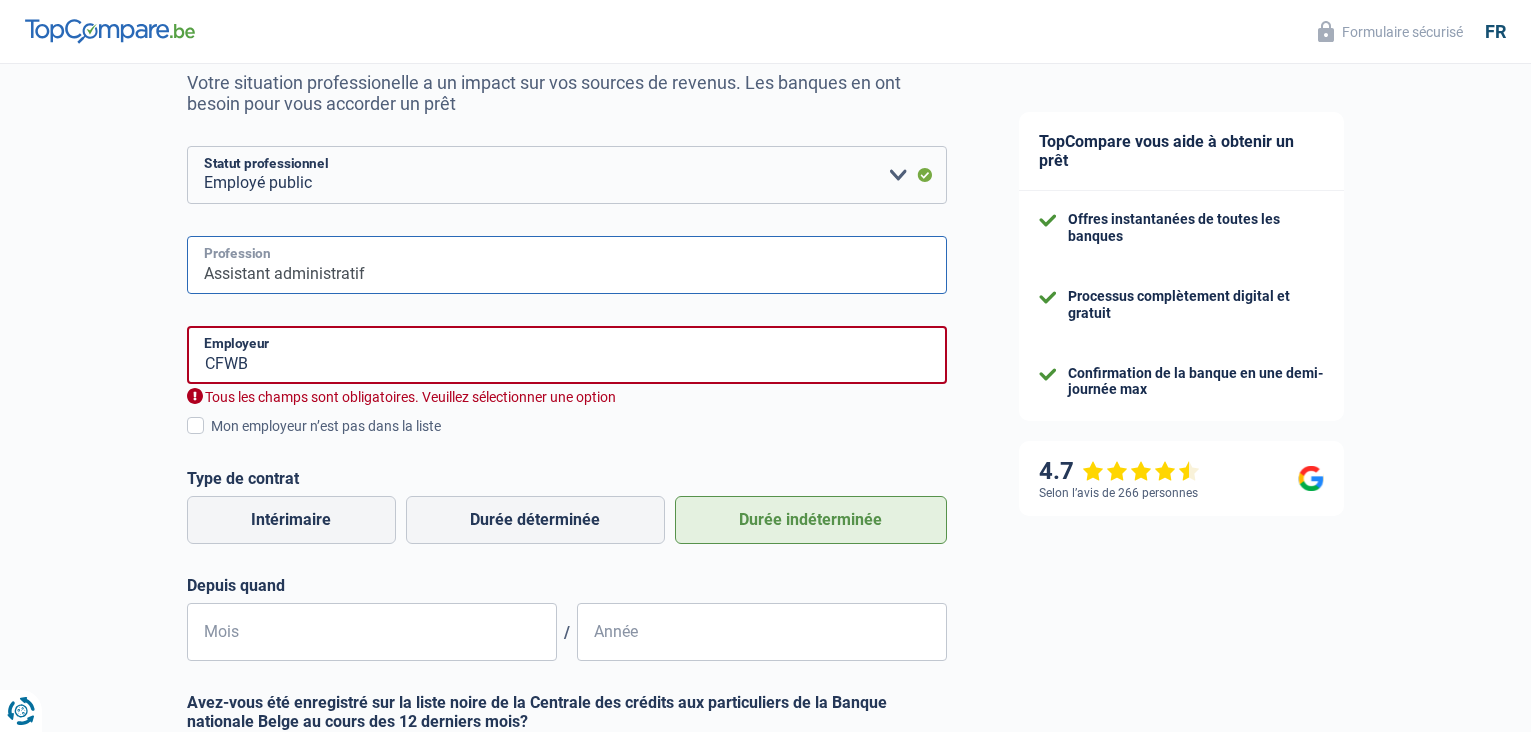 type on "Assistant administratif" 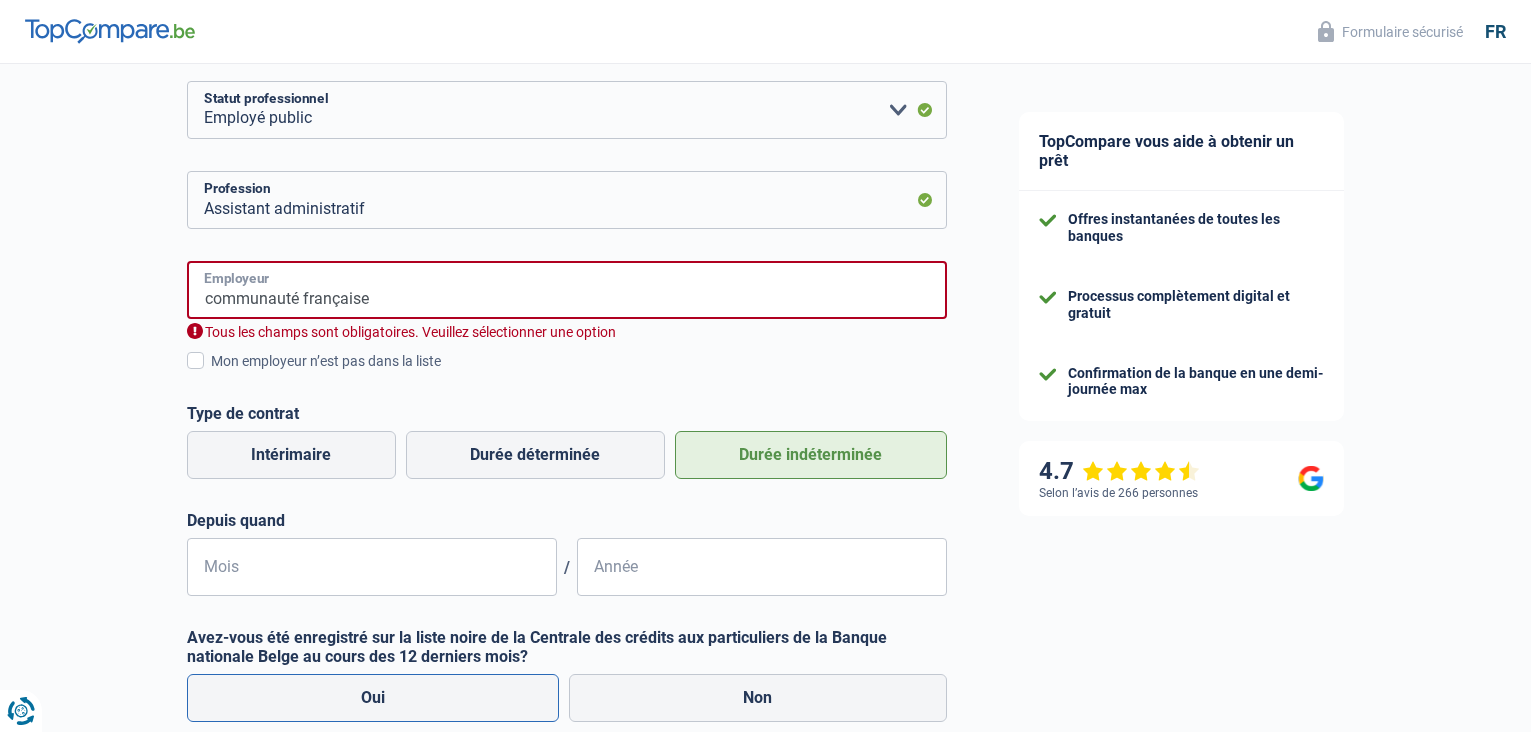 scroll, scrollTop: 300, scrollLeft: 0, axis: vertical 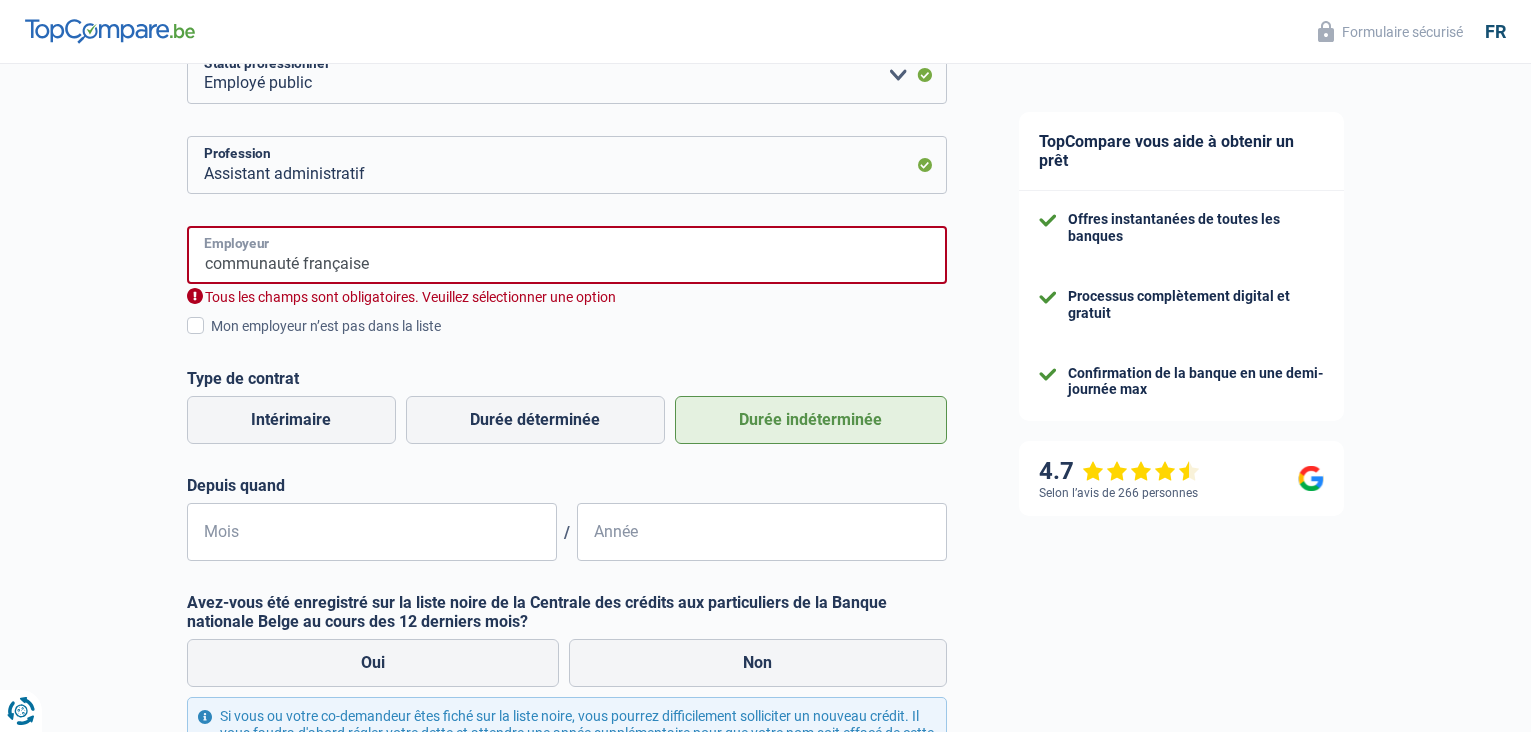 type on "communauté française" 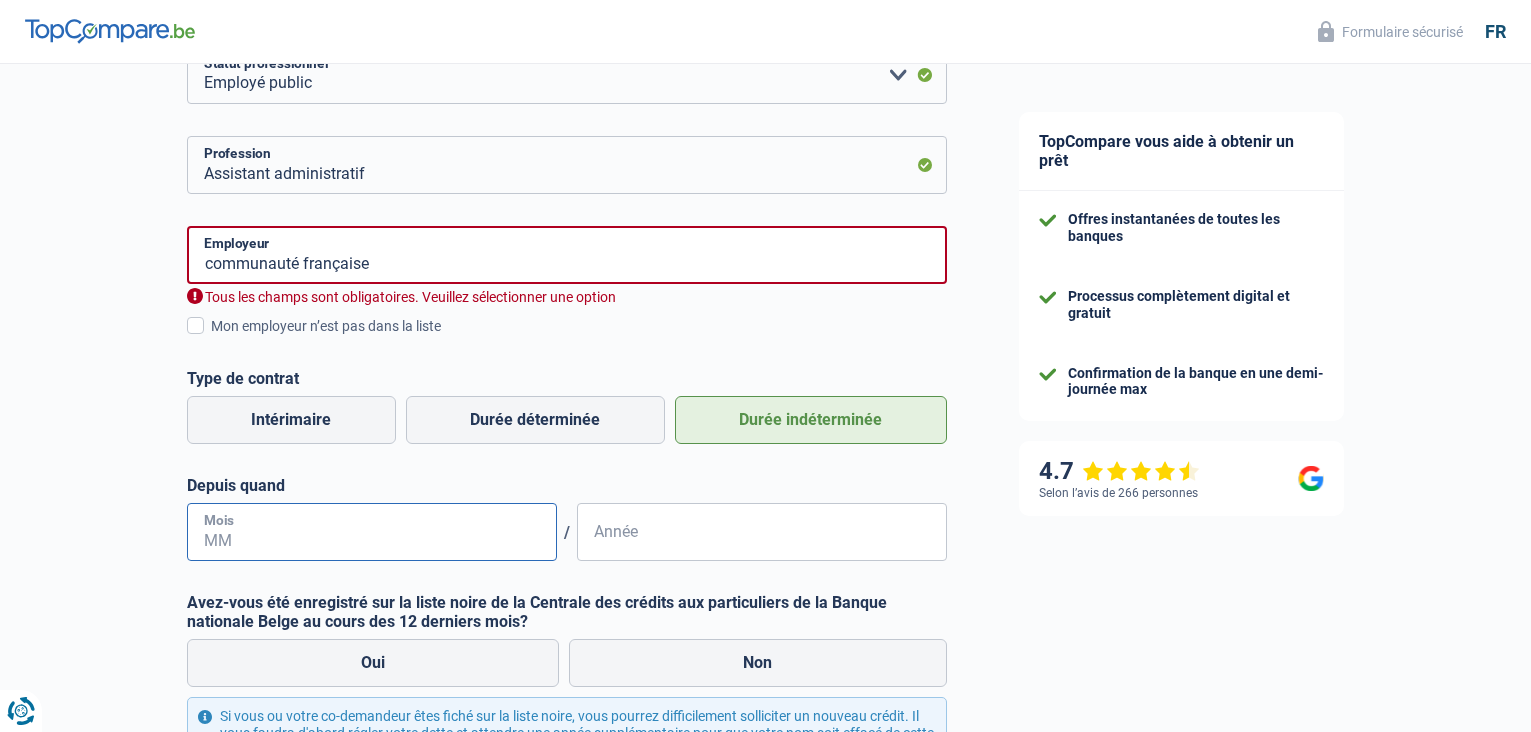 click on "Mois" at bounding box center [372, 532] 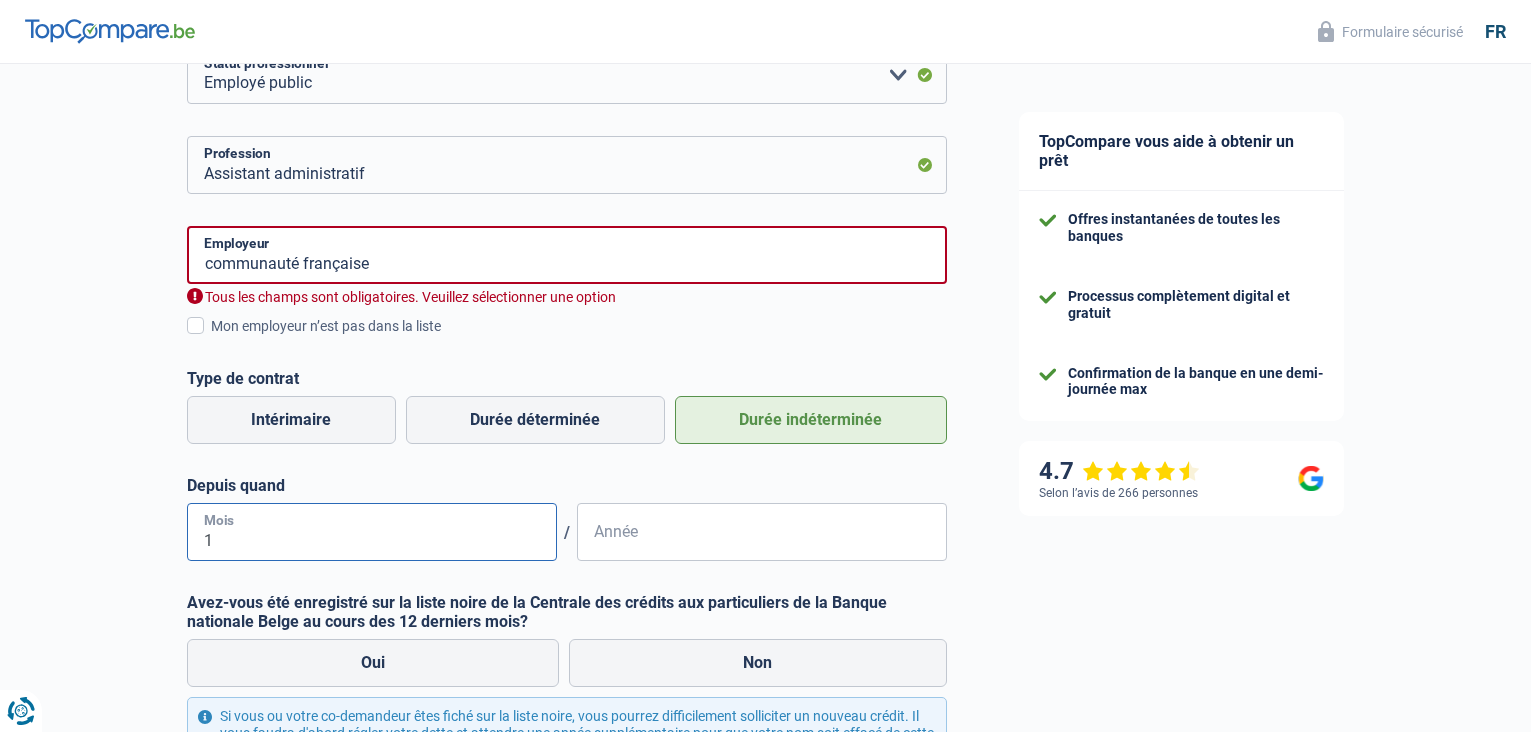 type on "12" 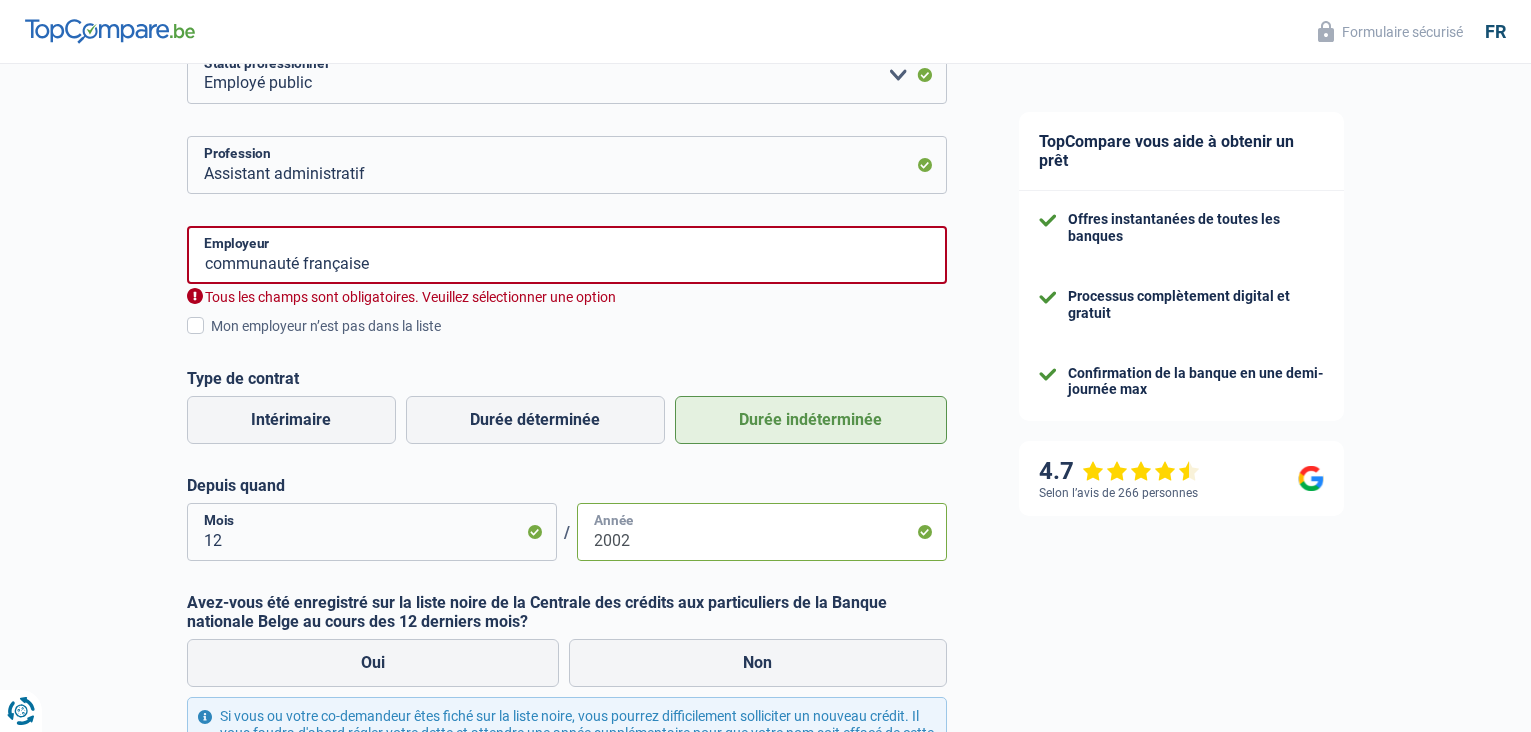 scroll, scrollTop: 500, scrollLeft: 0, axis: vertical 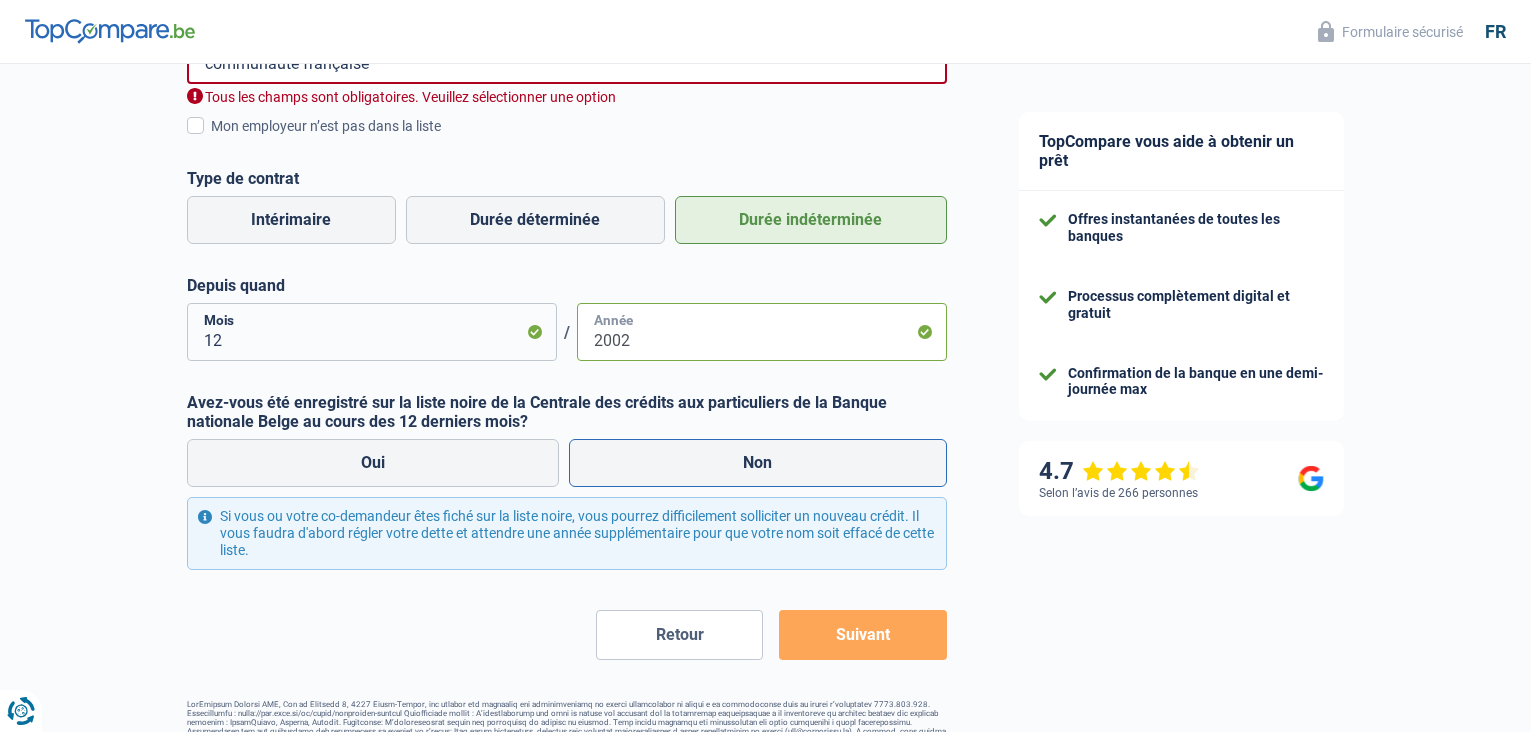 type on "2002" 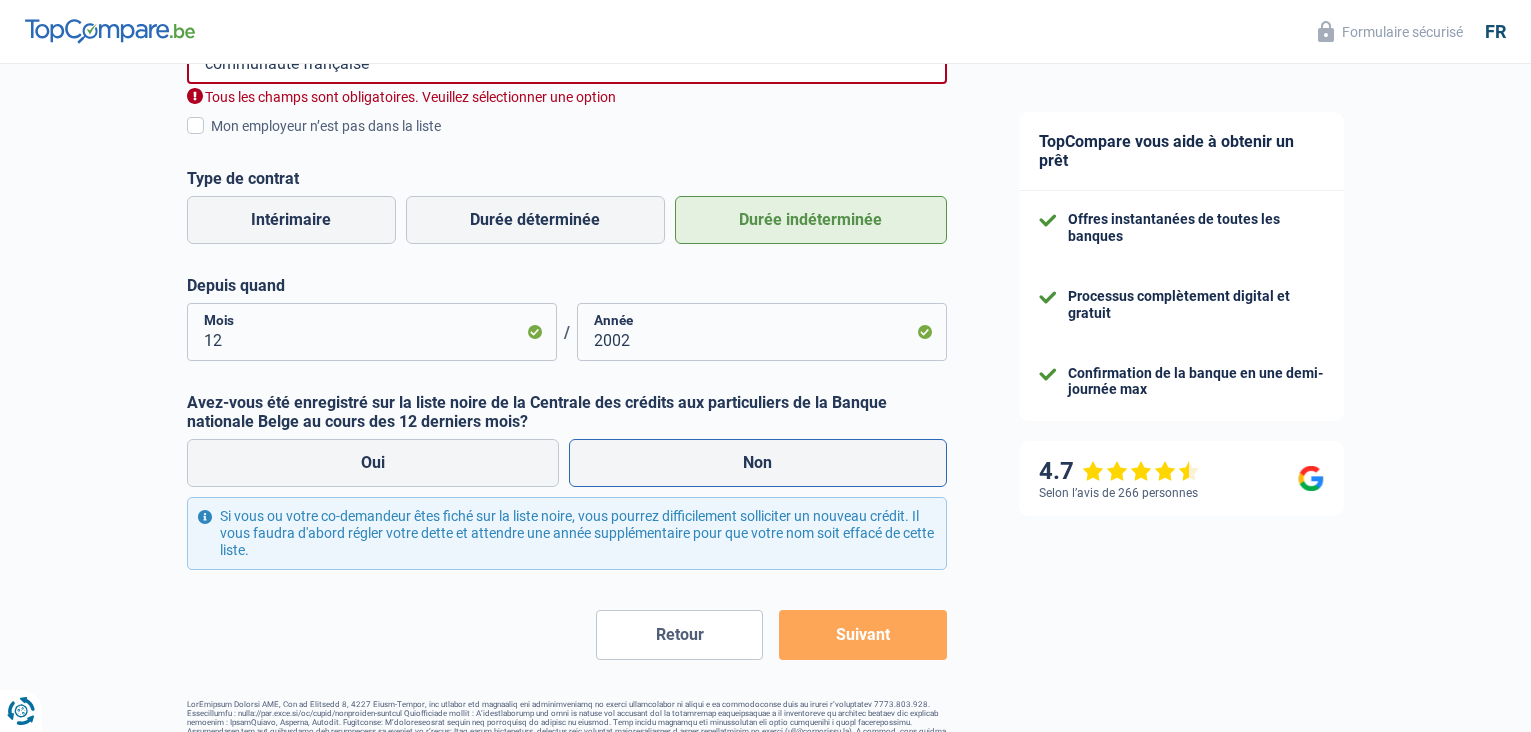 click on "Non" at bounding box center (758, 463) 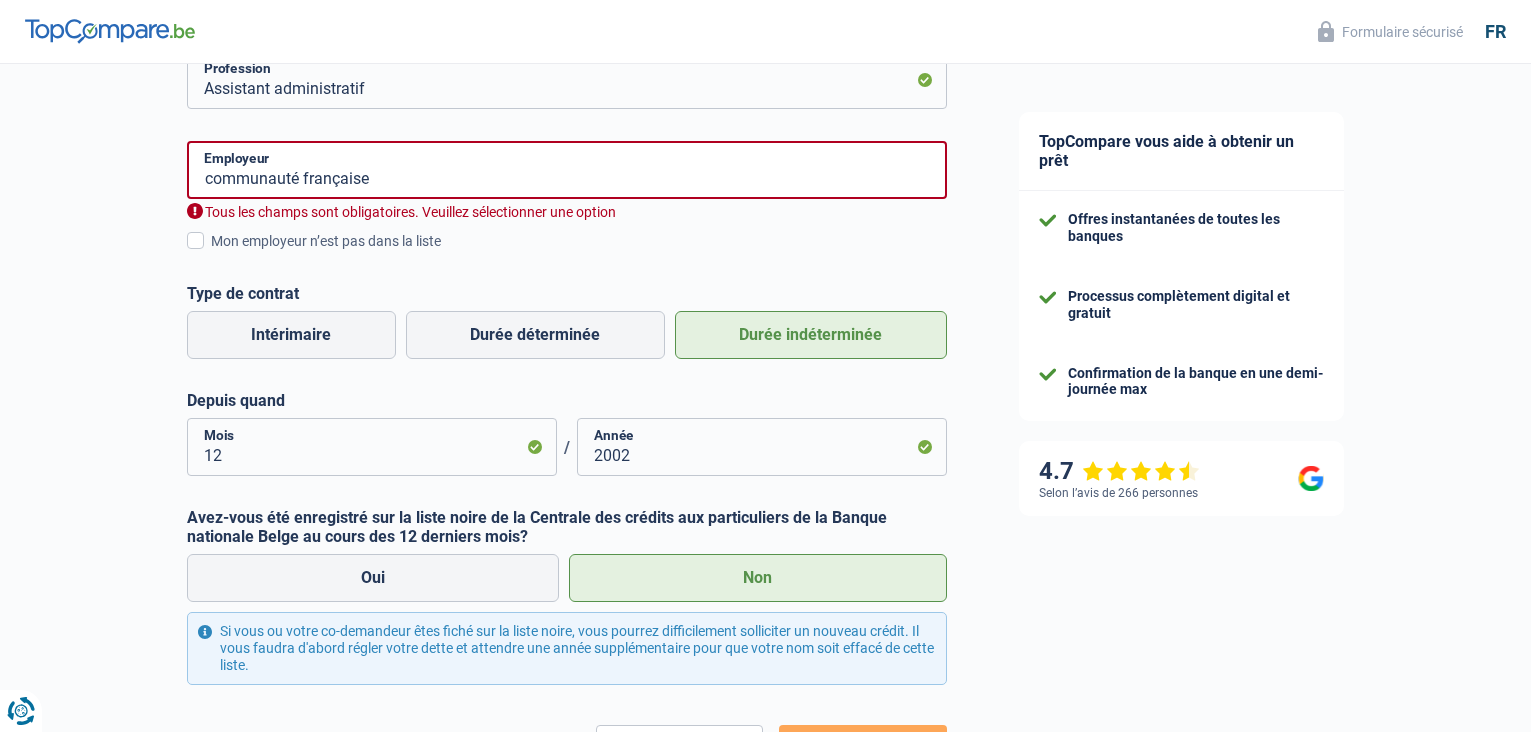 scroll, scrollTop: 100, scrollLeft: 0, axis: vertical 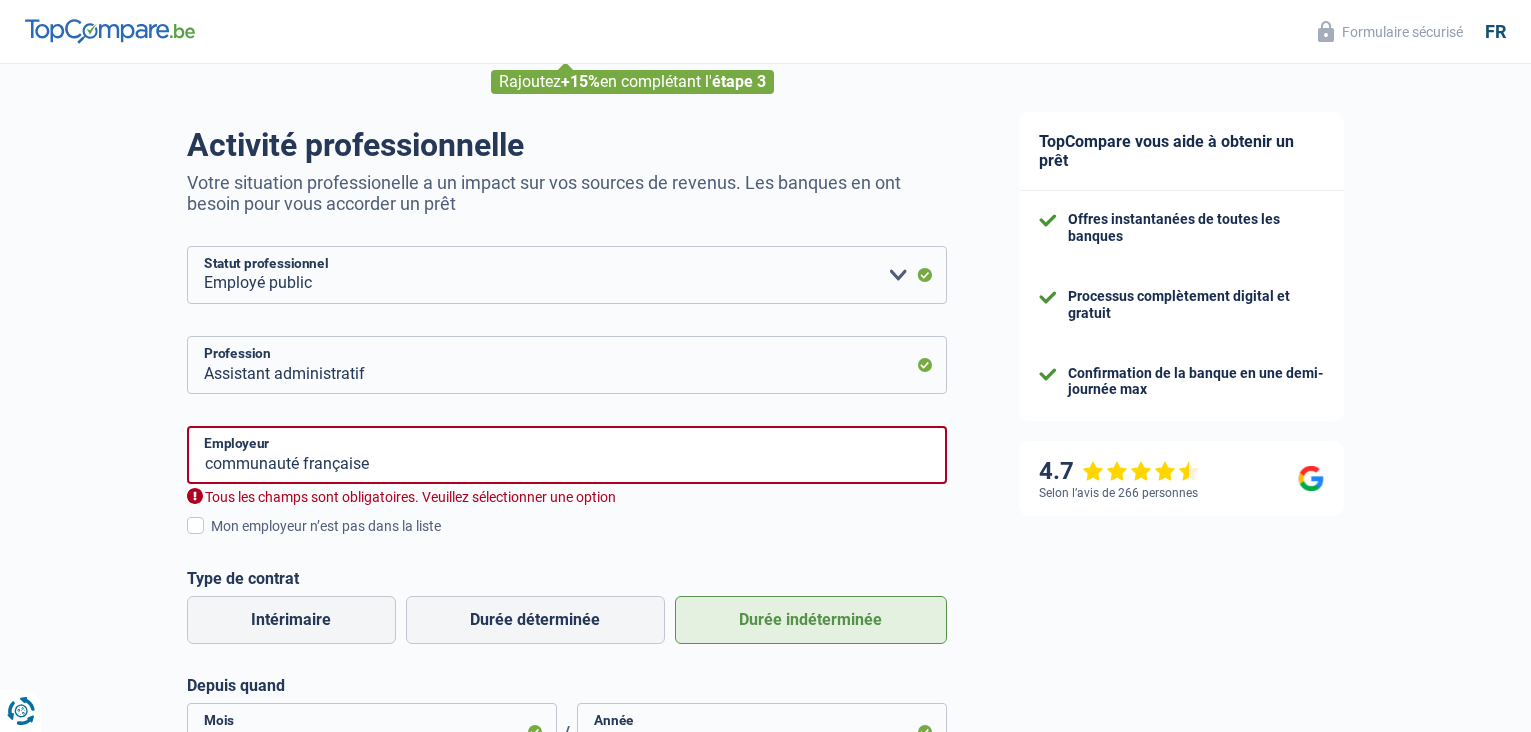 click on "Tous les champs sont obligatoires. Veuillez sélectionner une option" at bounding box center (567, 497) 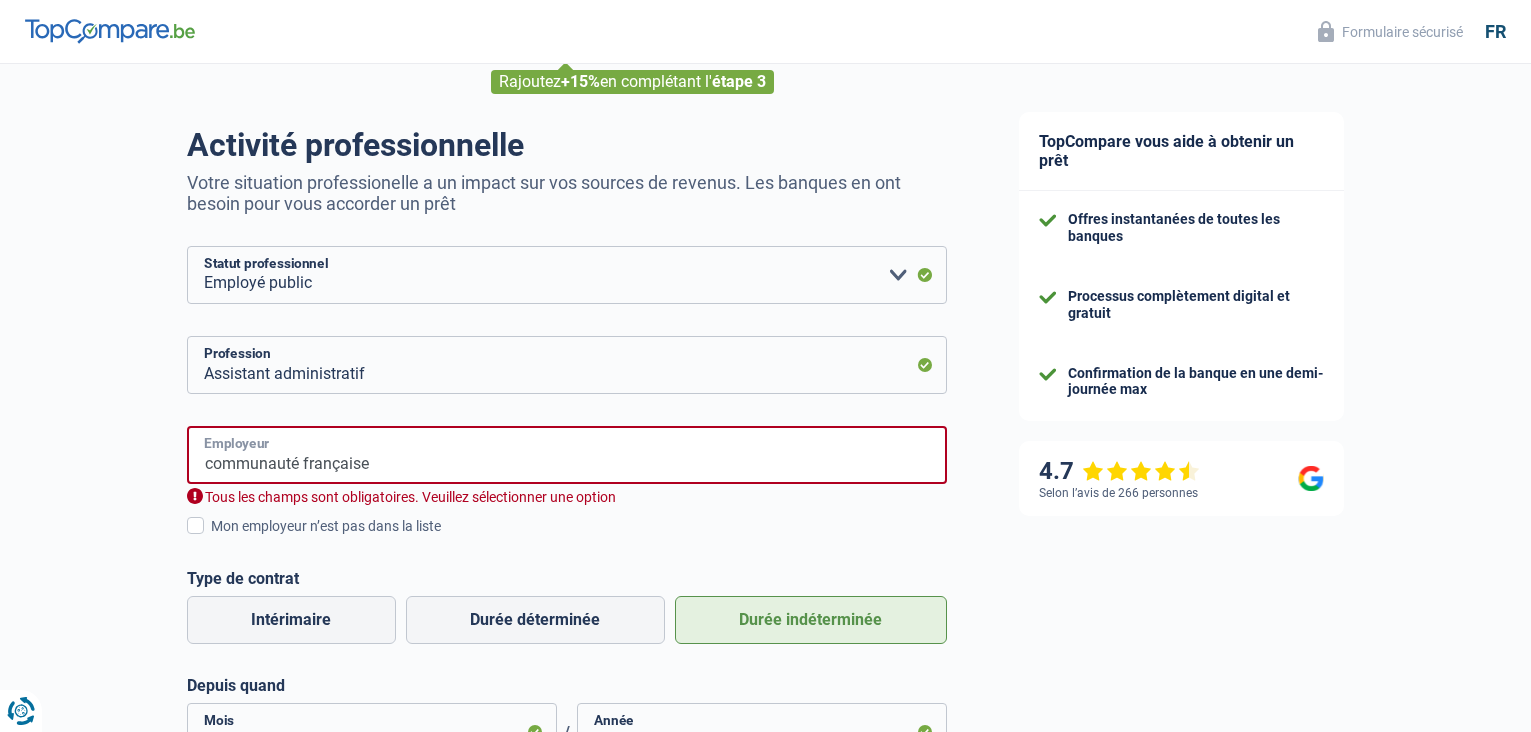 click on "communauté française" at bounding box center (567, 455) 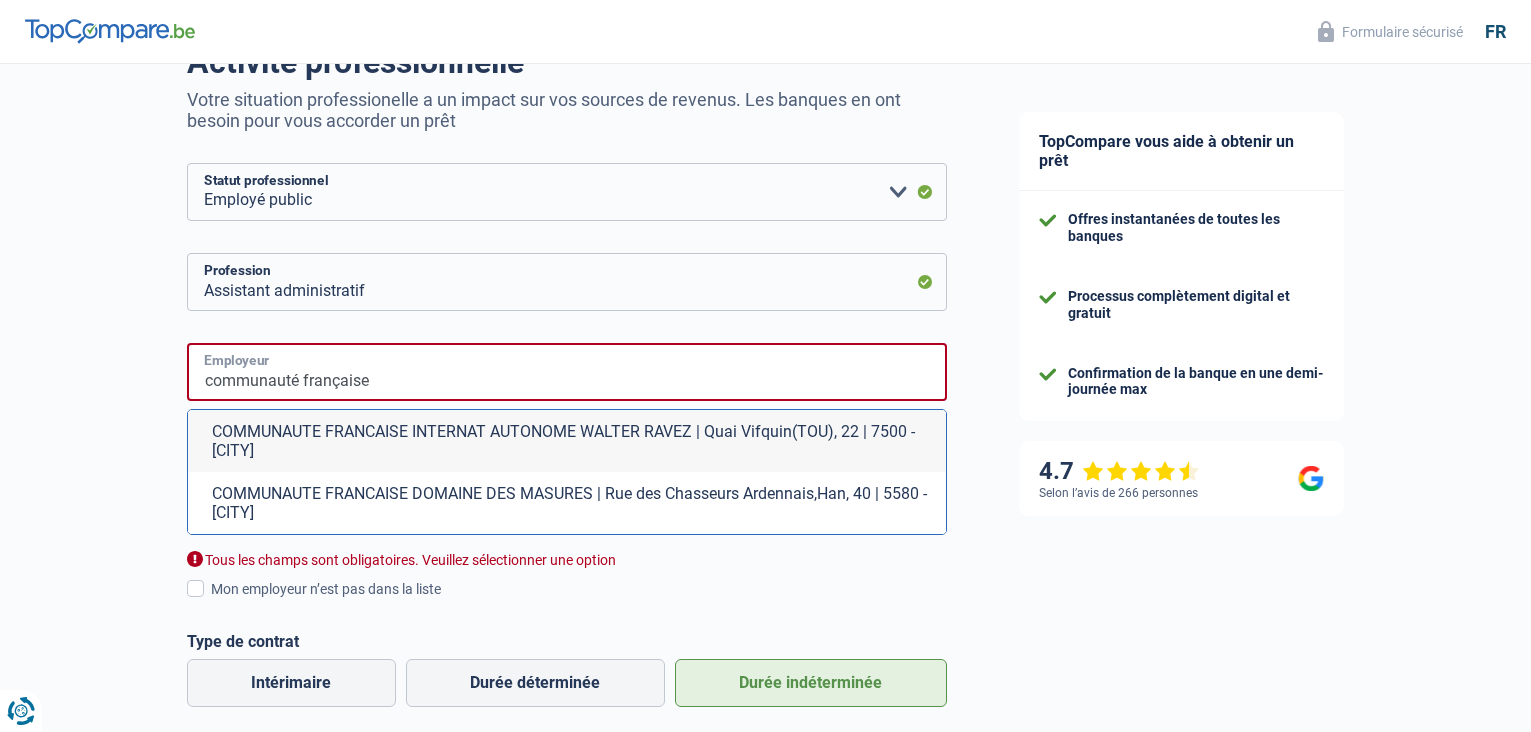 scroll, scrollTop: 200, scrollLeft: 0, axis: vertical 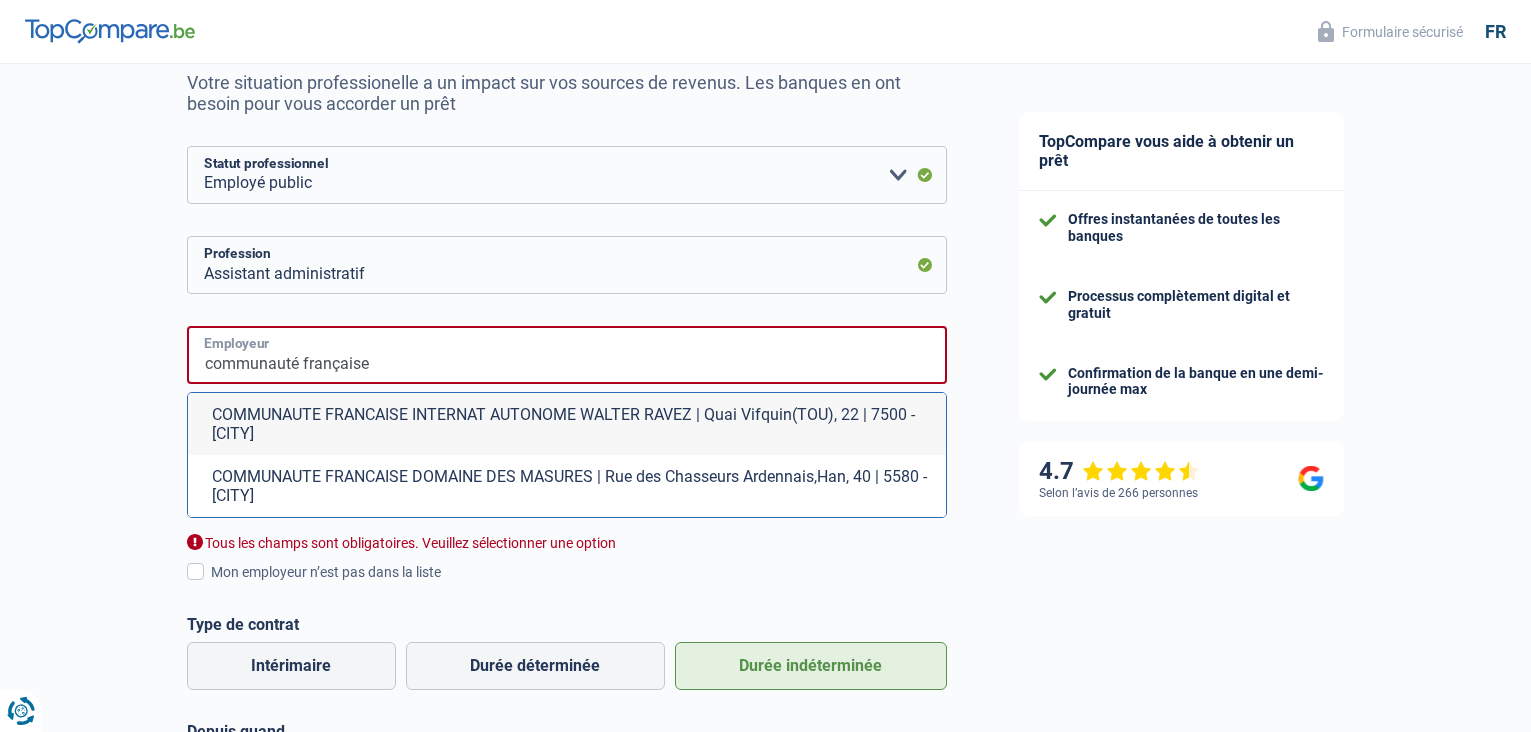 drag, startPoint x: 405, startPoint y: 371, endPoint x: 144, endPoint y: 394, distance: 262.01144 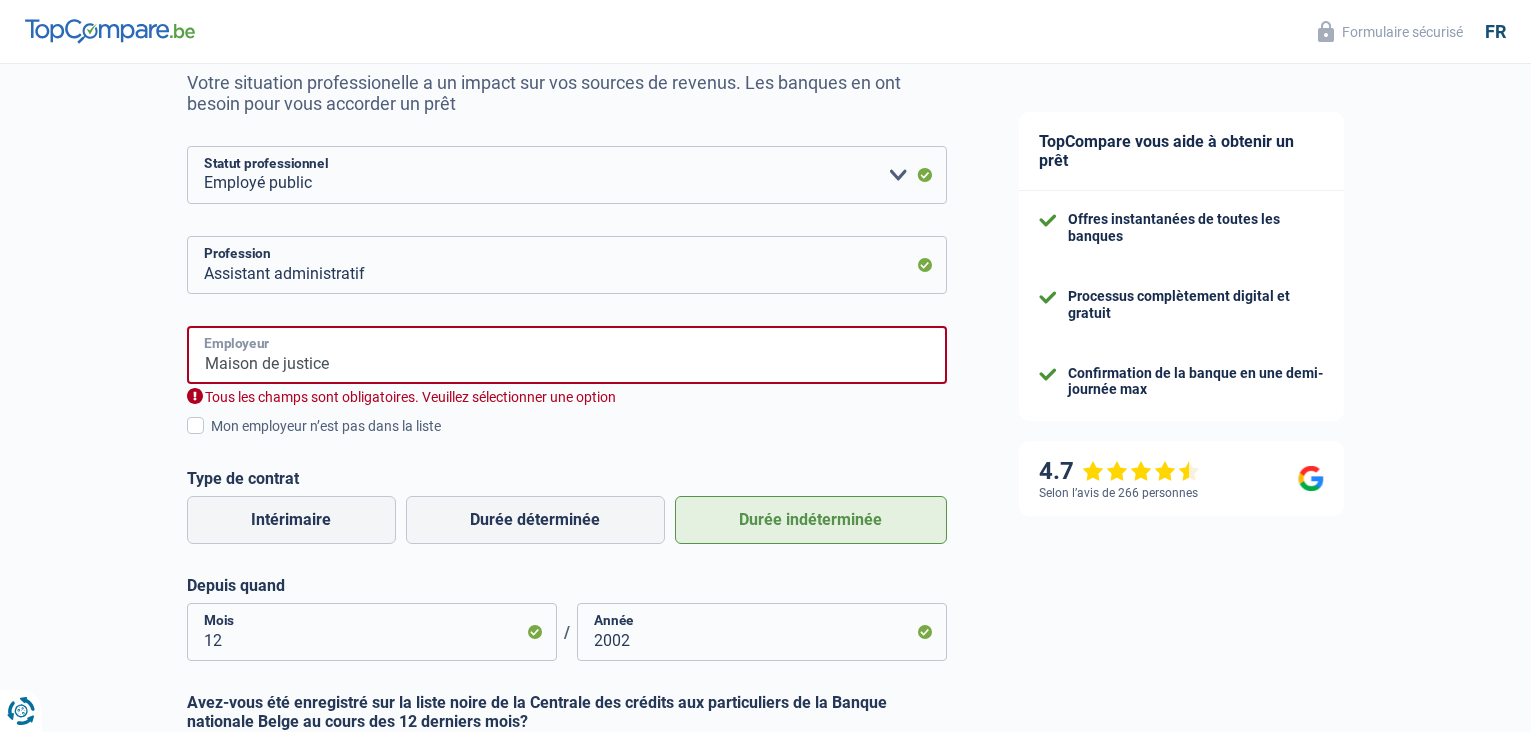 click on "Maison de justice" at bounding box center (567, 355) 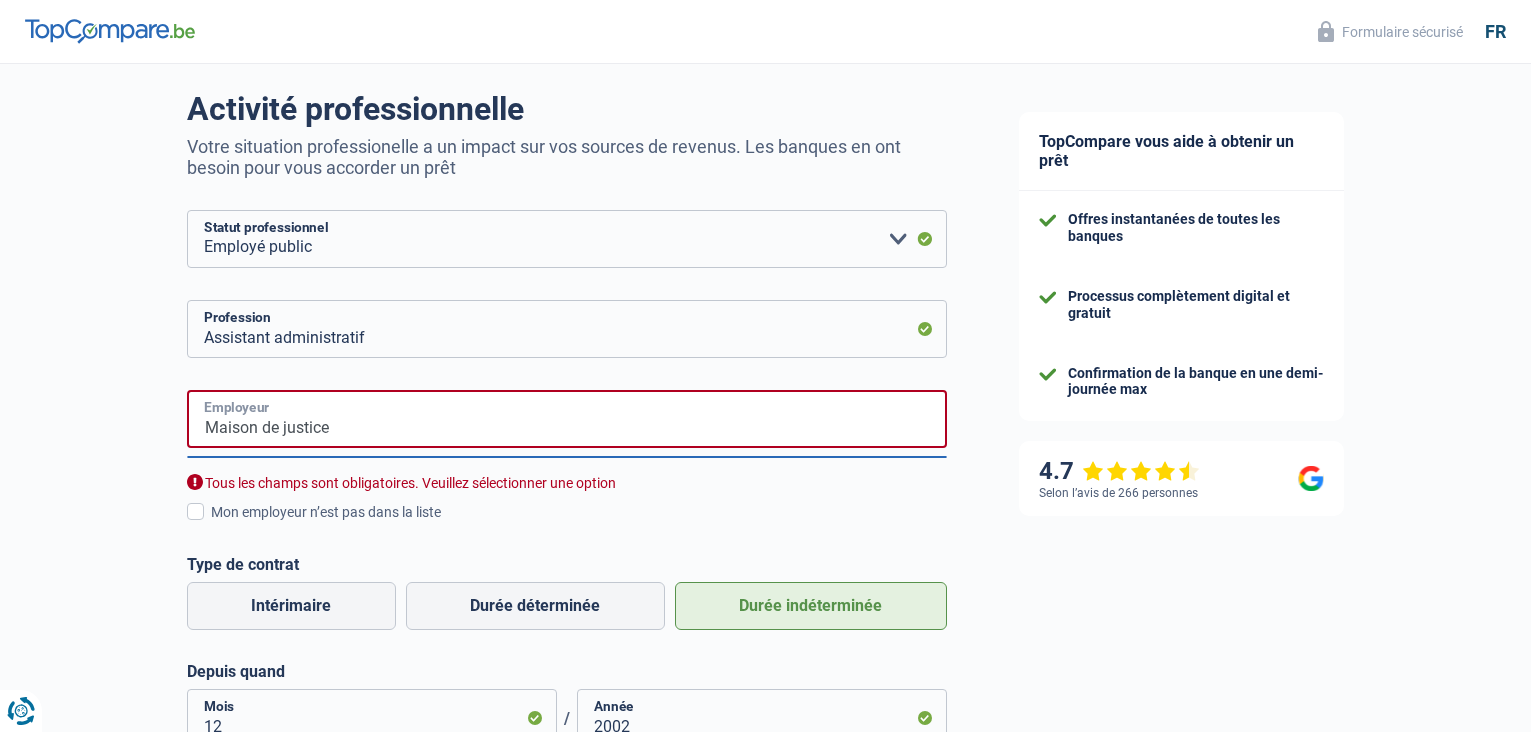 scroll, scrollTop: 100, scrollLeft: 0, axis: vertical 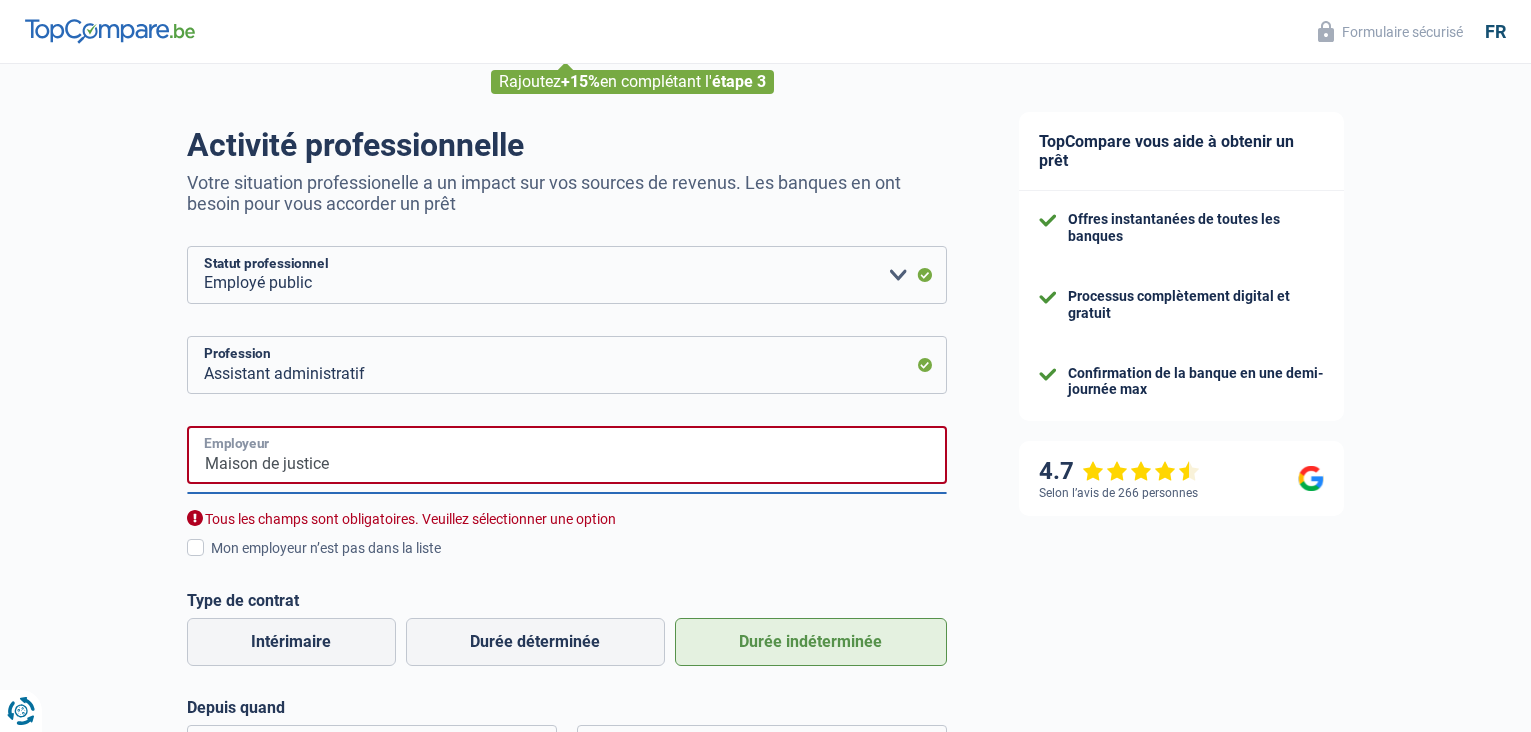 drag, startPoint x: 386, startPoint y: 465, endPoint x: 168, endPoint y: 474, distance: 218.1857 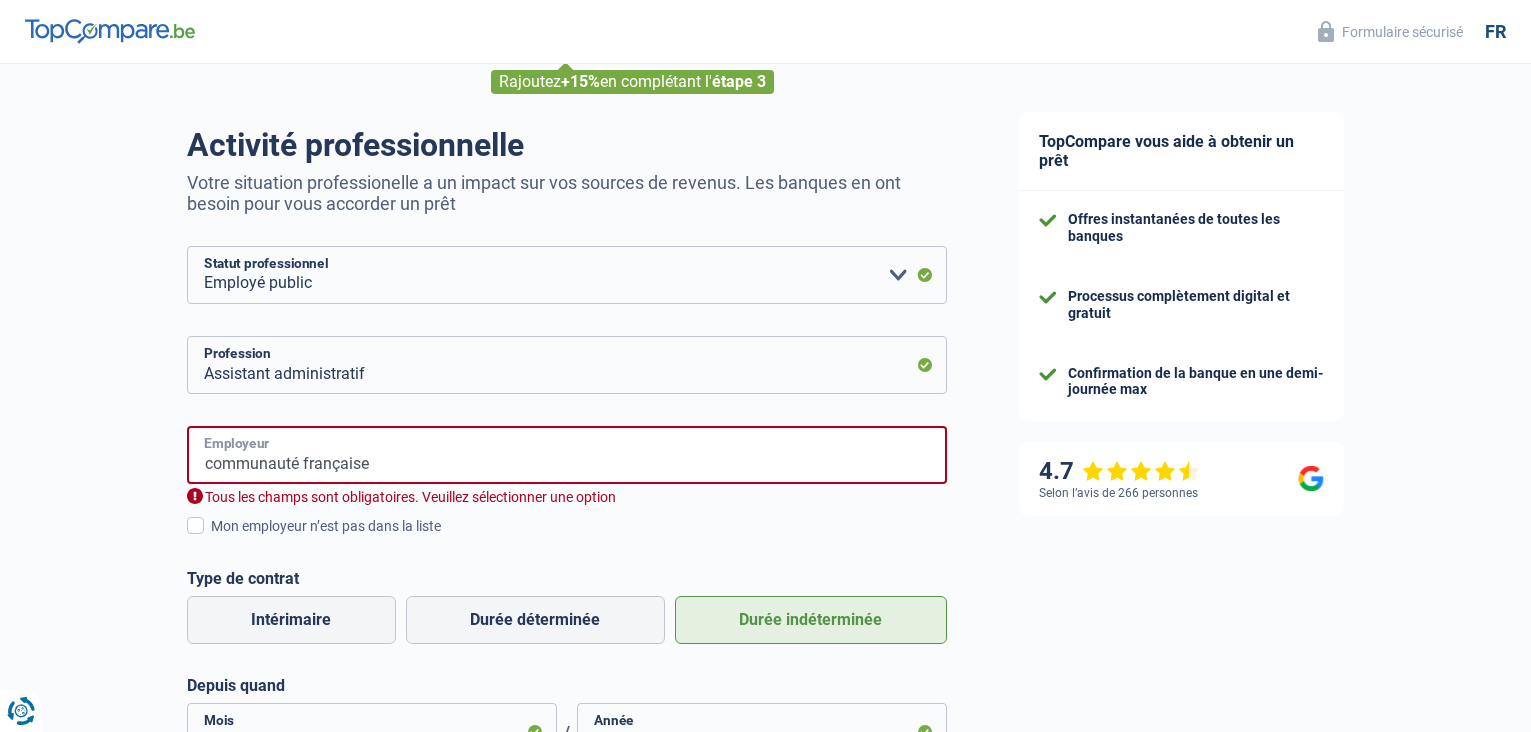 click on "communauté française" at bounding box center [567, 455] 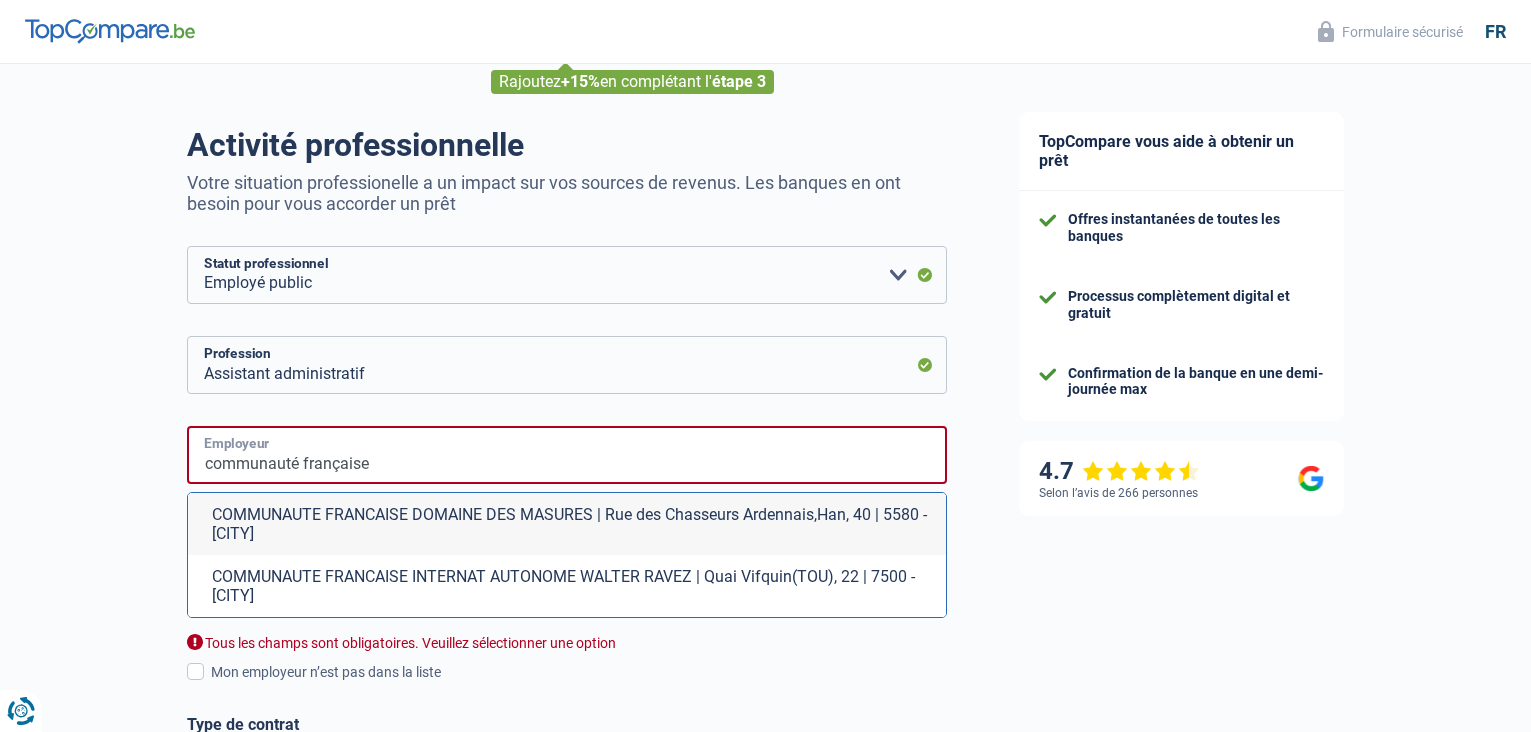 click on "communauté française" at bounding box center [567, 455] 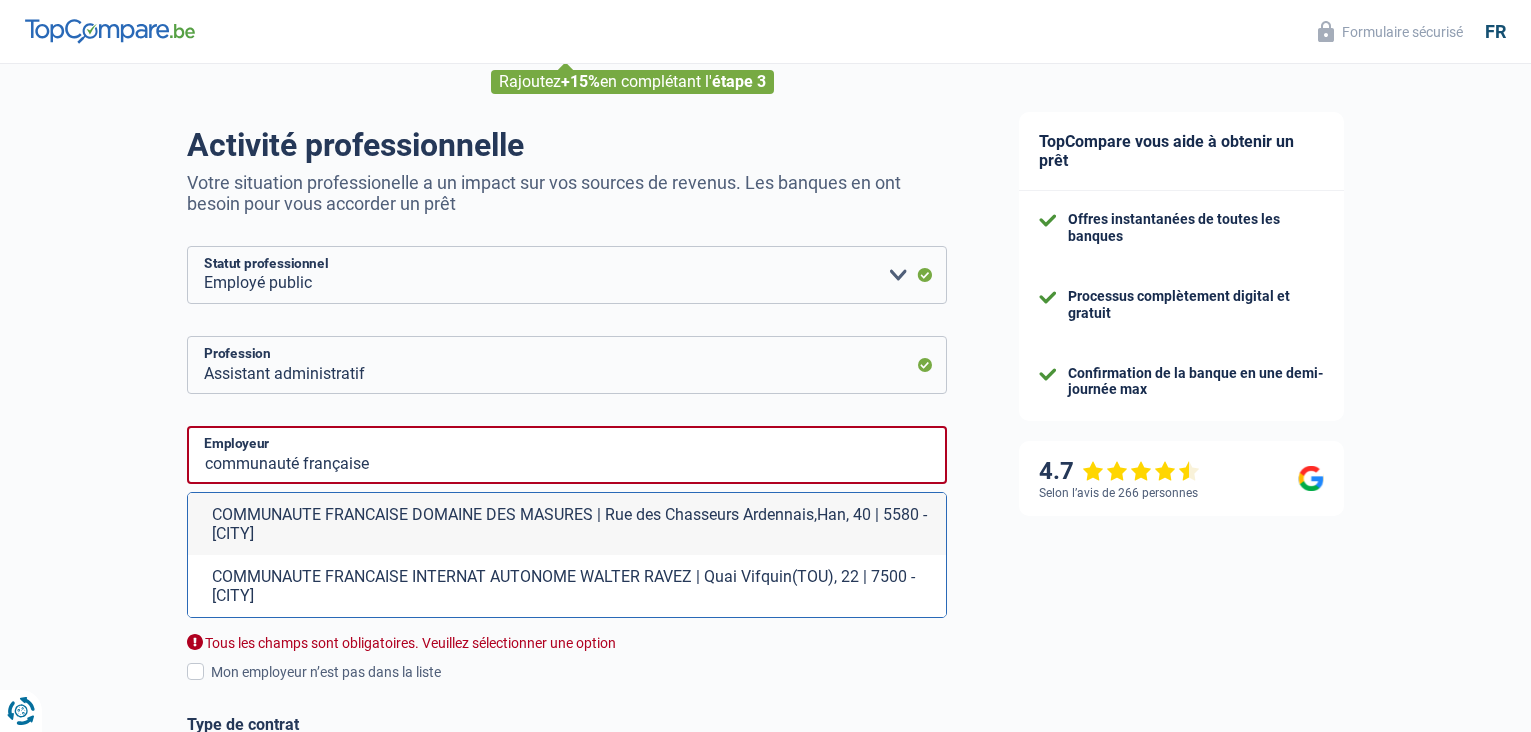 click on "Assistant administratif" at bounding box center (491, 636) 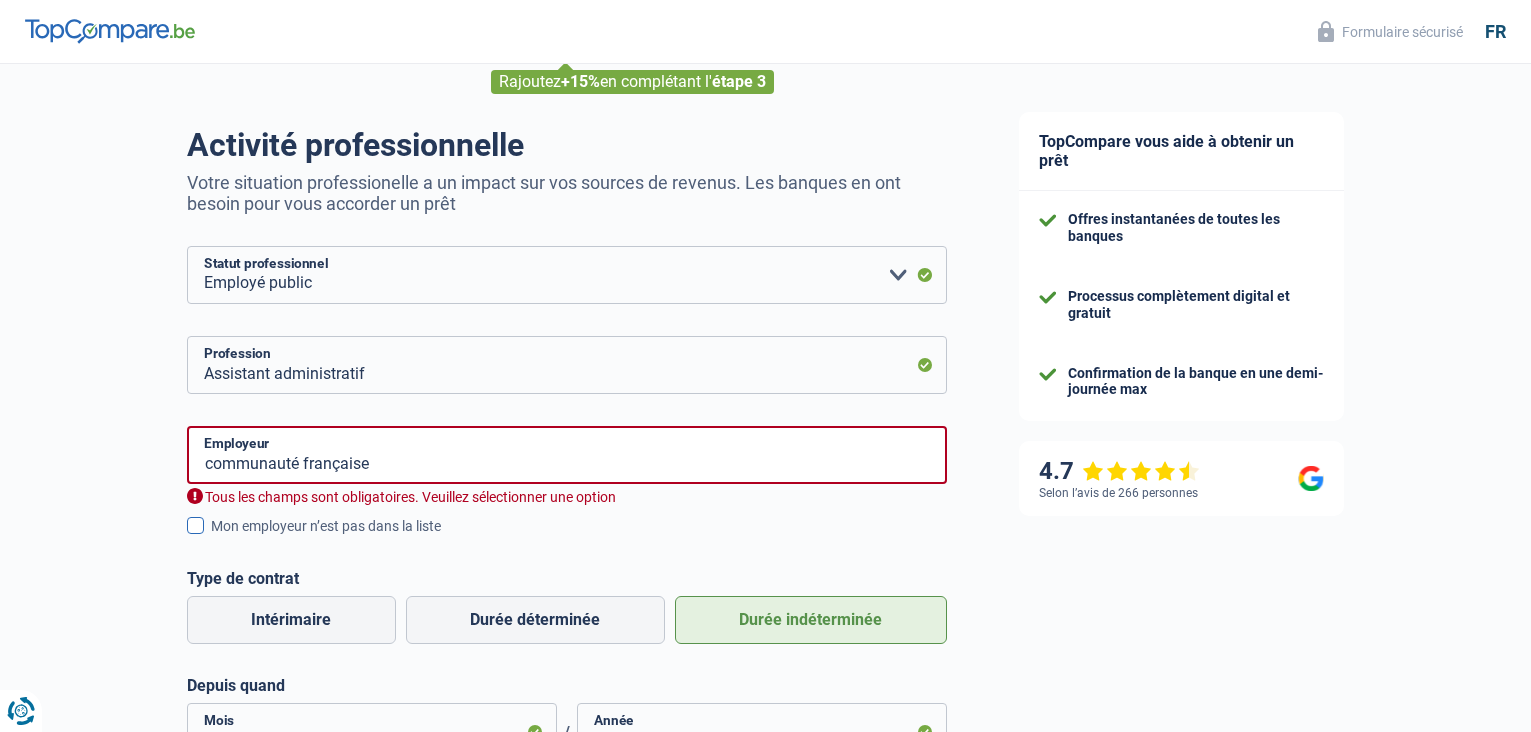 click at bounding box center [195, 525] 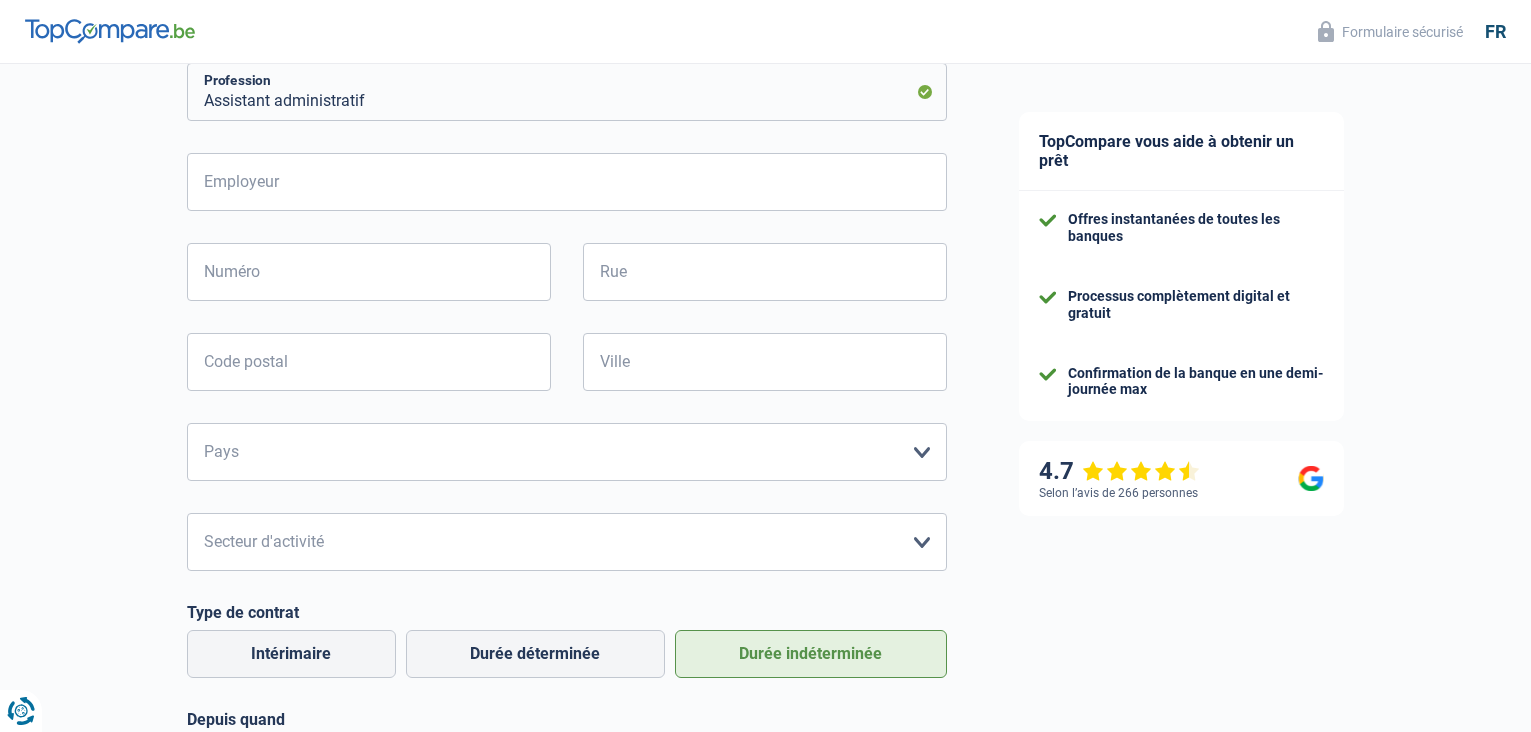scroll, scrollTop: 200, scrollLeft: 0, axis: vertical 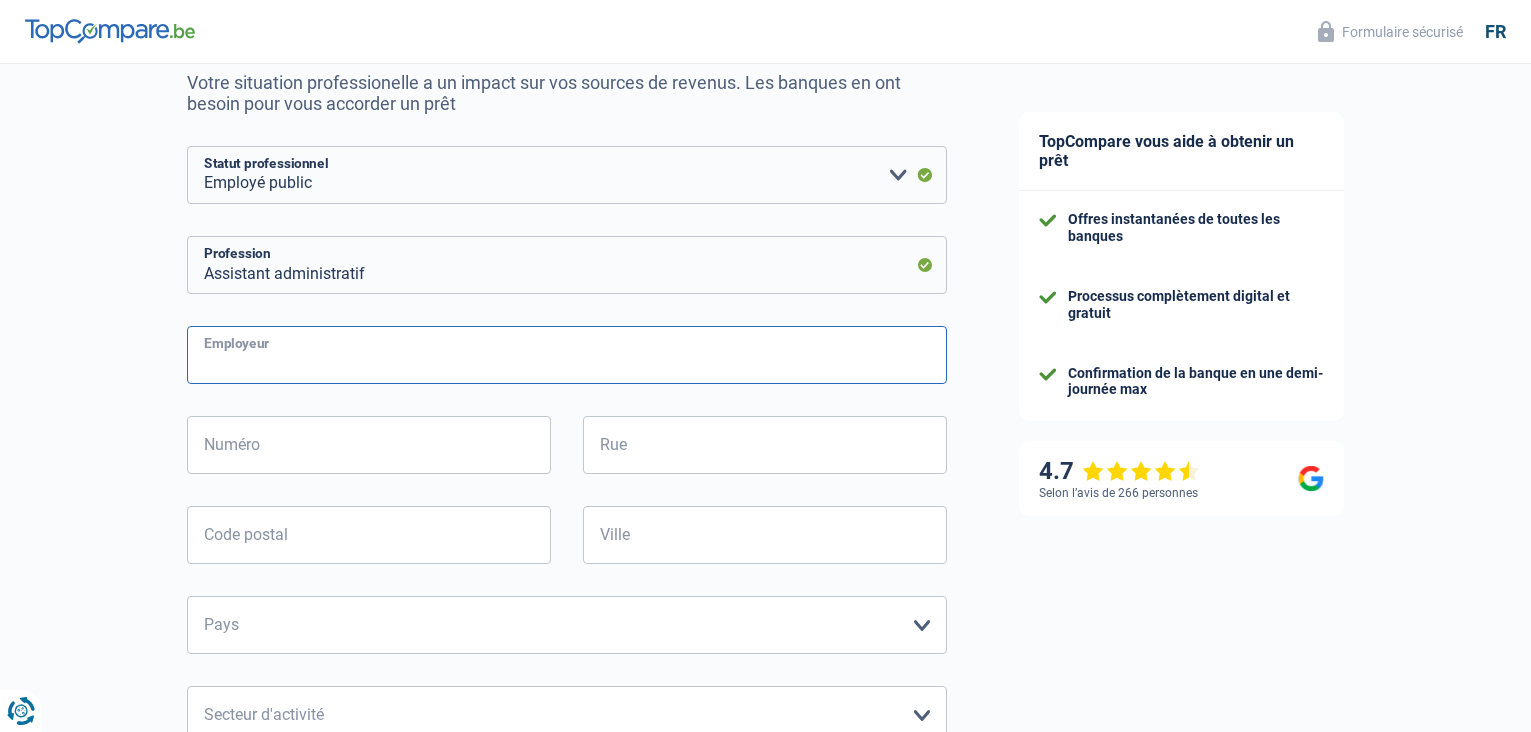 click on "Employeur" at bounding box center (567, 355) 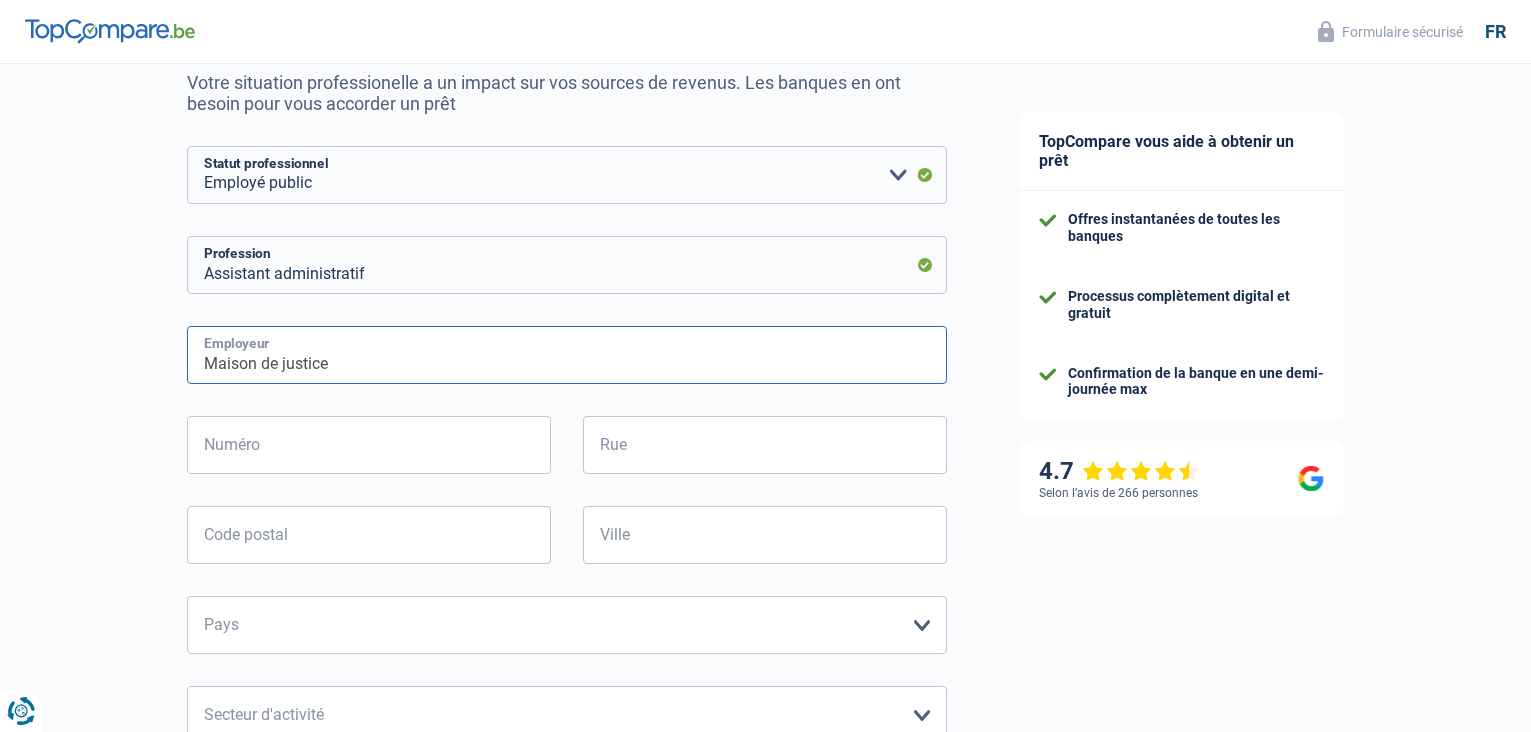type on "Maison de justice" 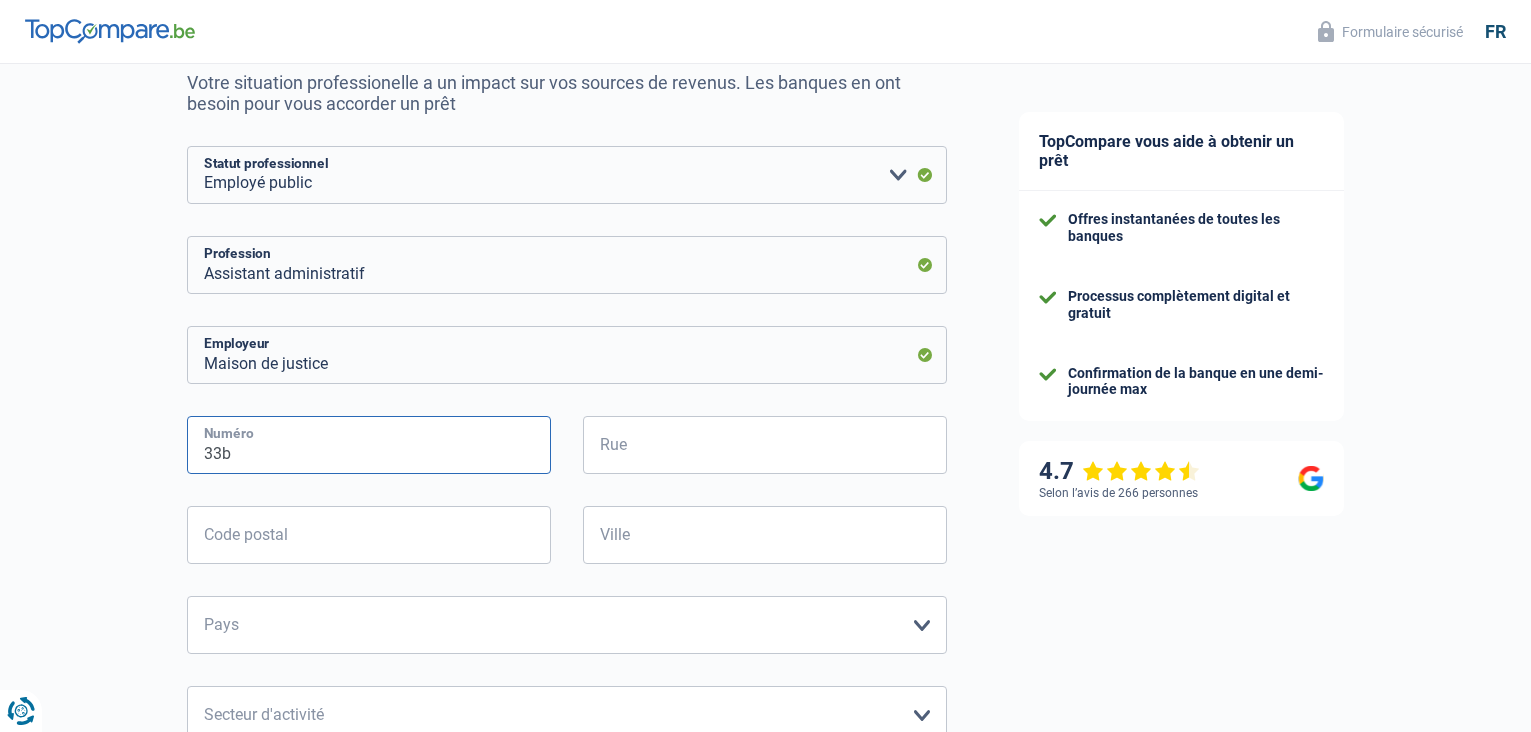 type on "33b" 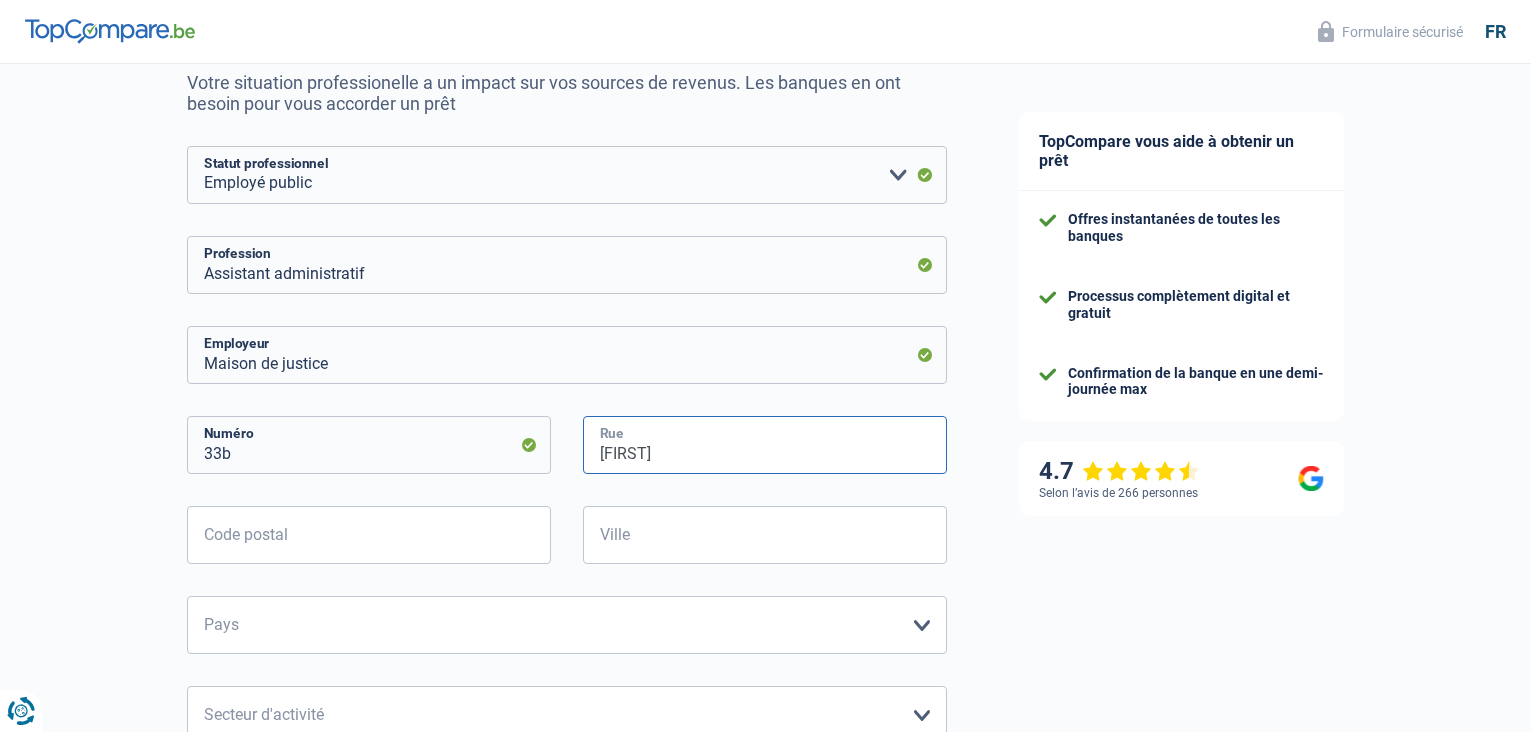 type on "[FIRST]" 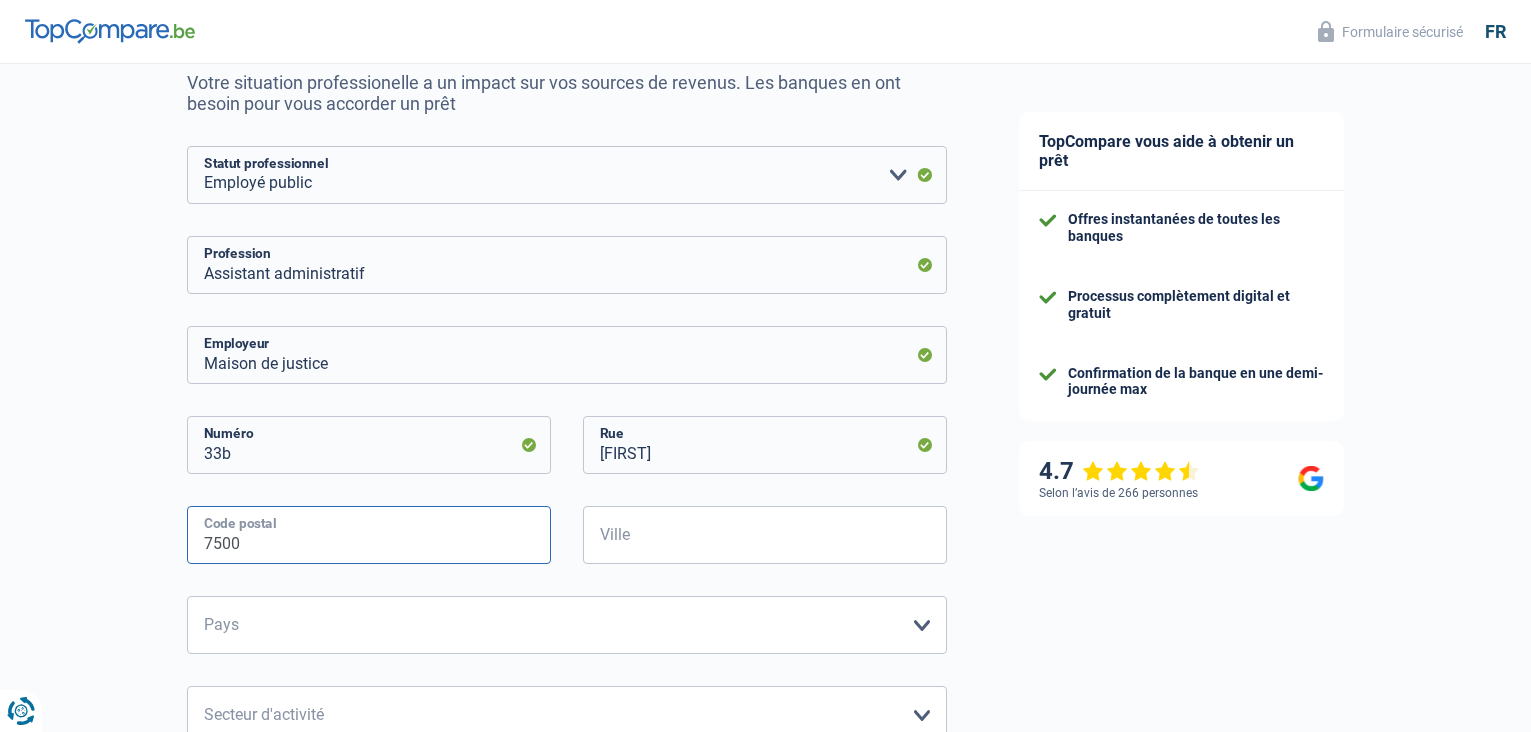 type on "7500" 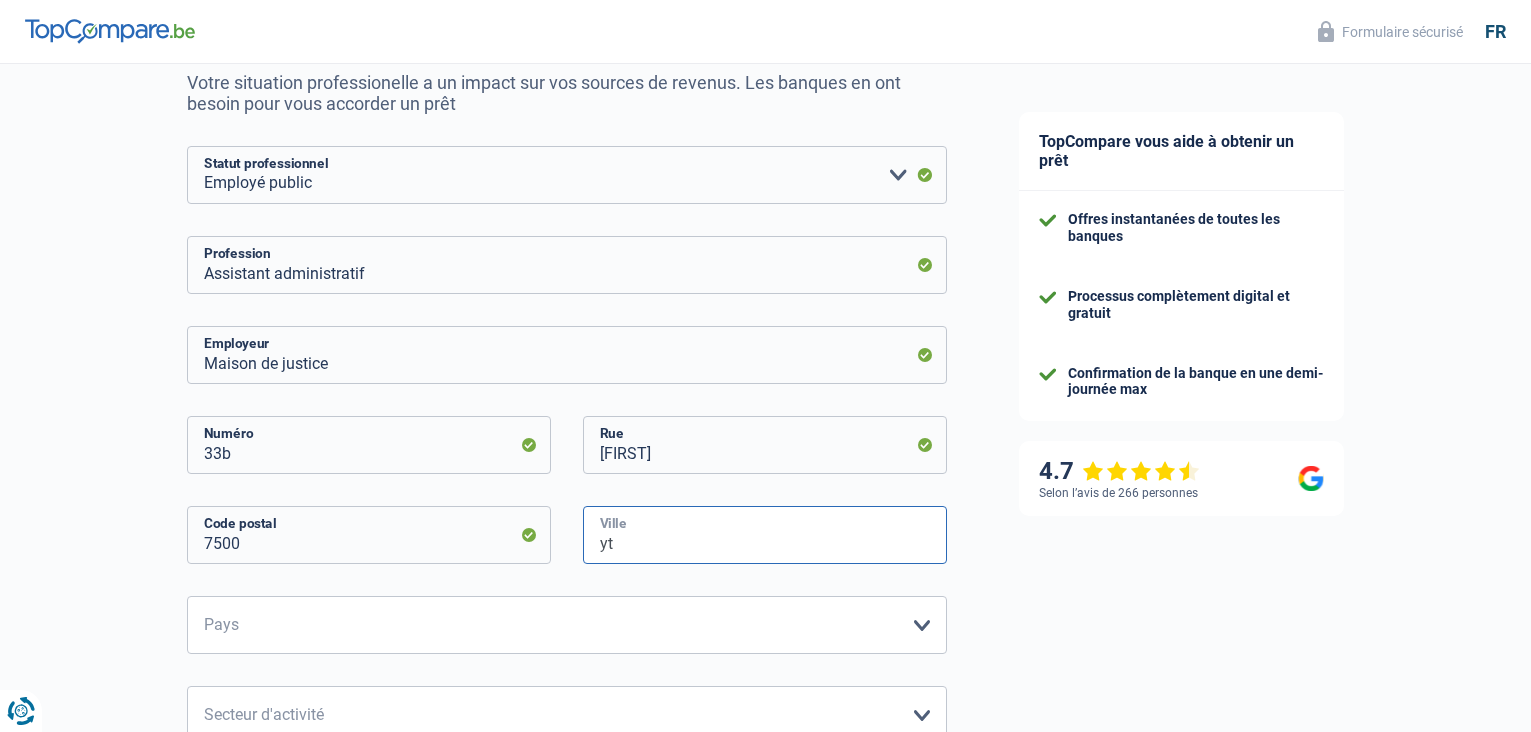 type on "y" 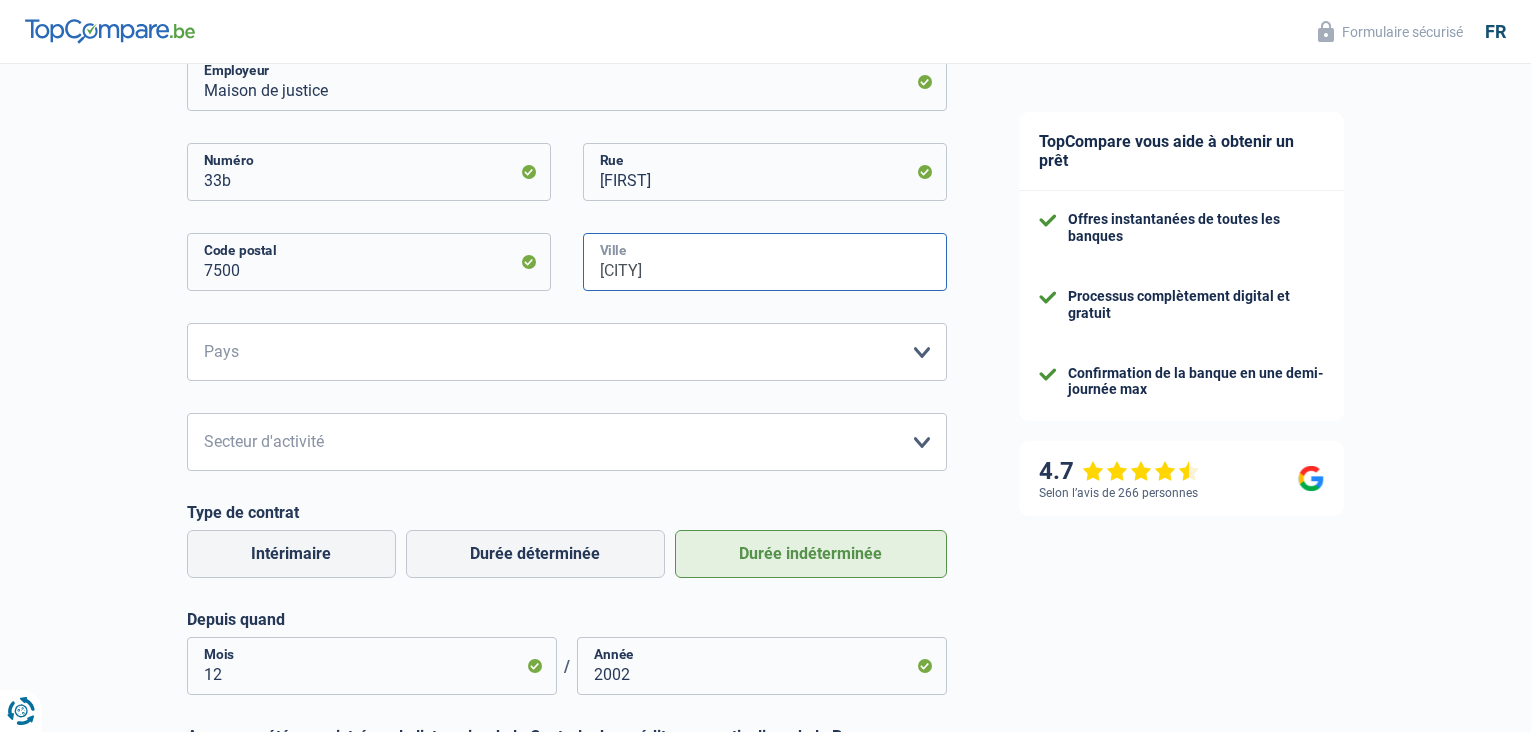 scroll, scrollTop: 500, scrollLeft: 0, axis: vertical 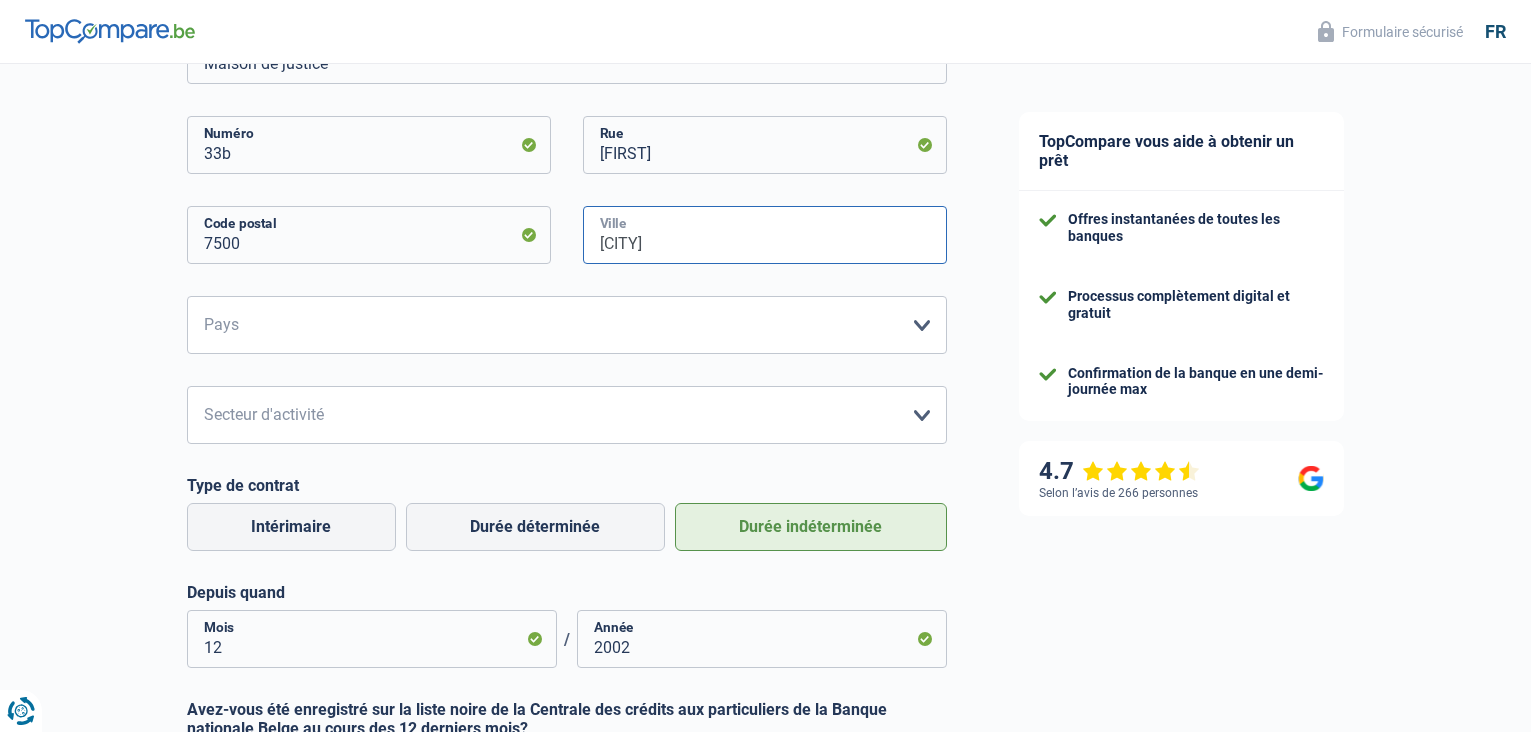 type on "[CITY]" 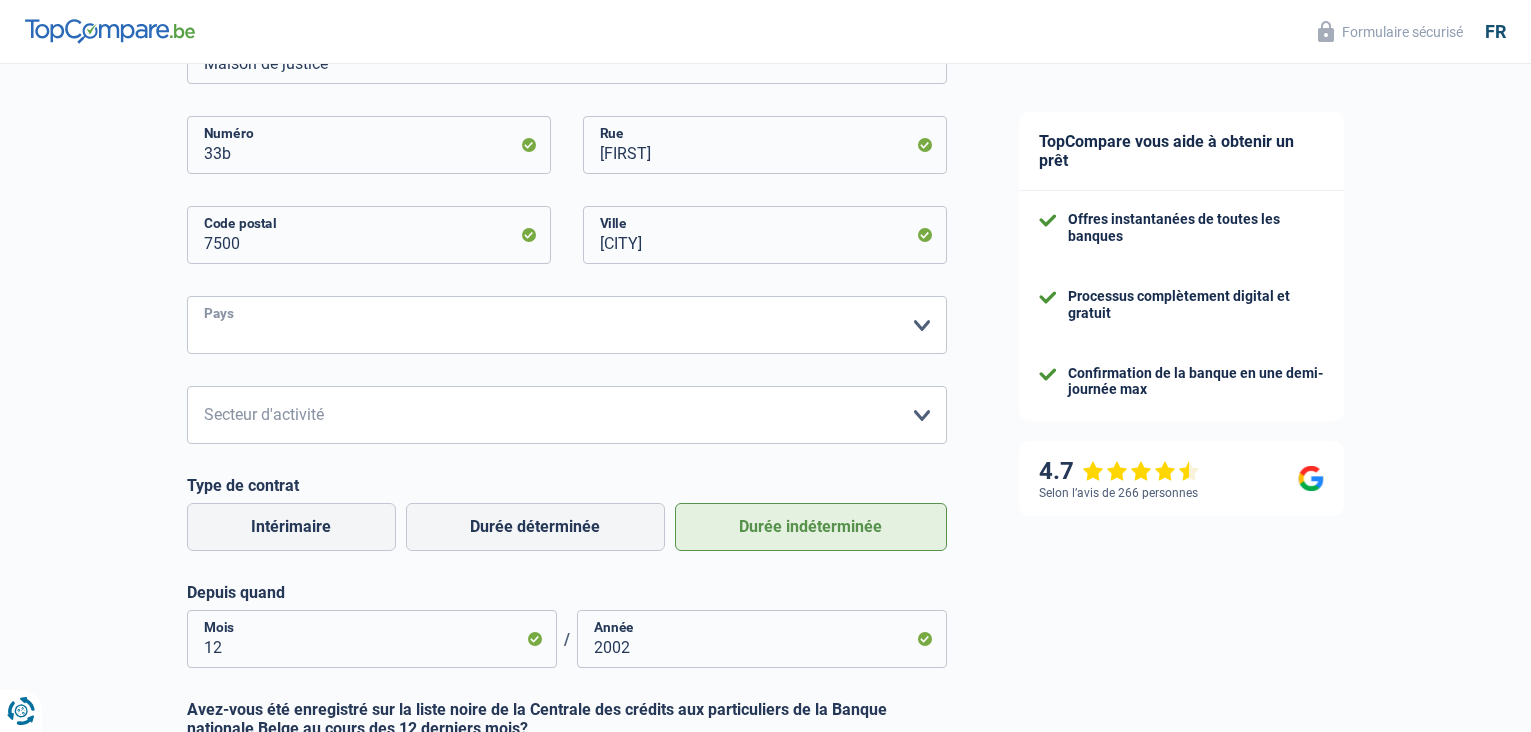 click on "Belgique France Allemagne Italie Luxembourg Pays-Bas Espagne Suisse
Veuillez sélectionner une option" at bounding box center [567, 325] 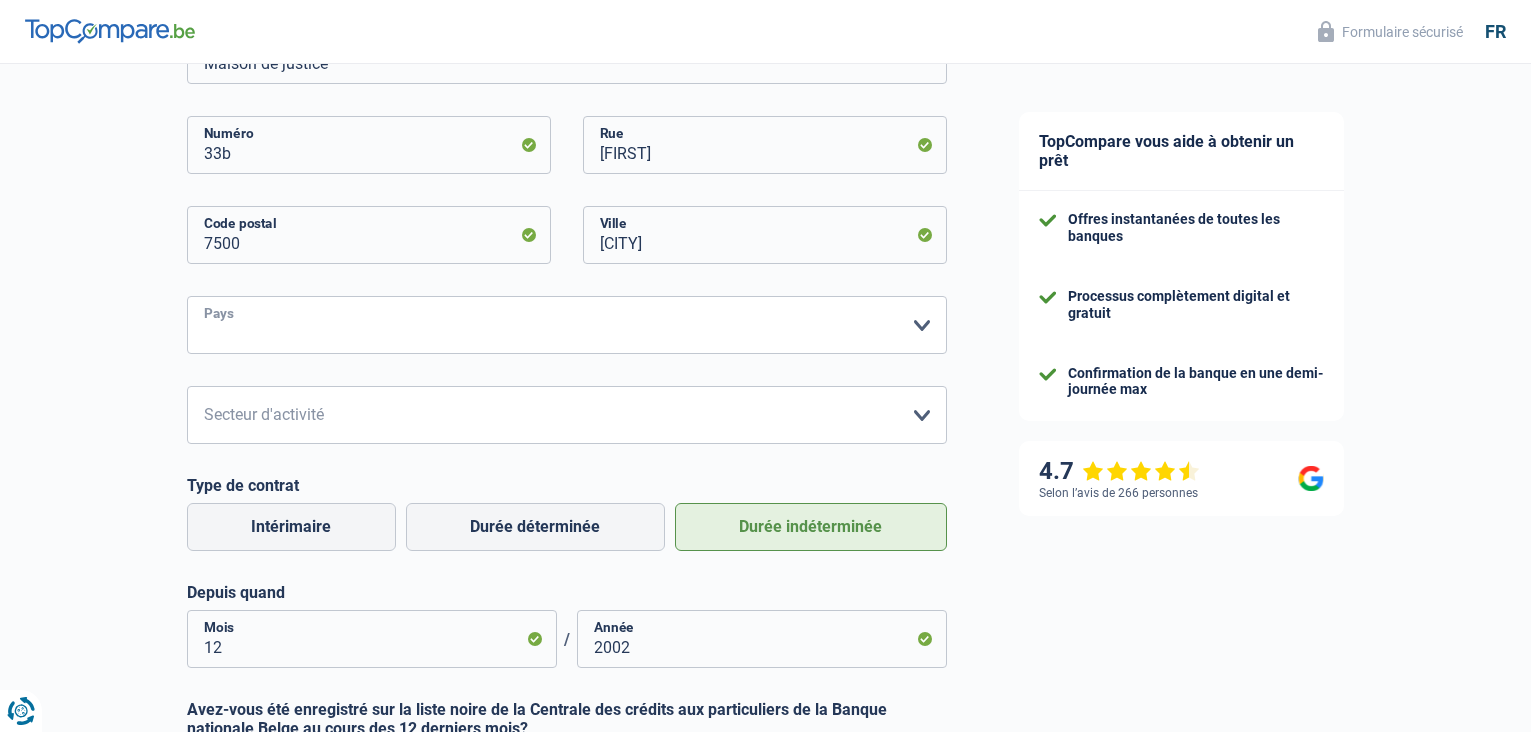 select on "BE" 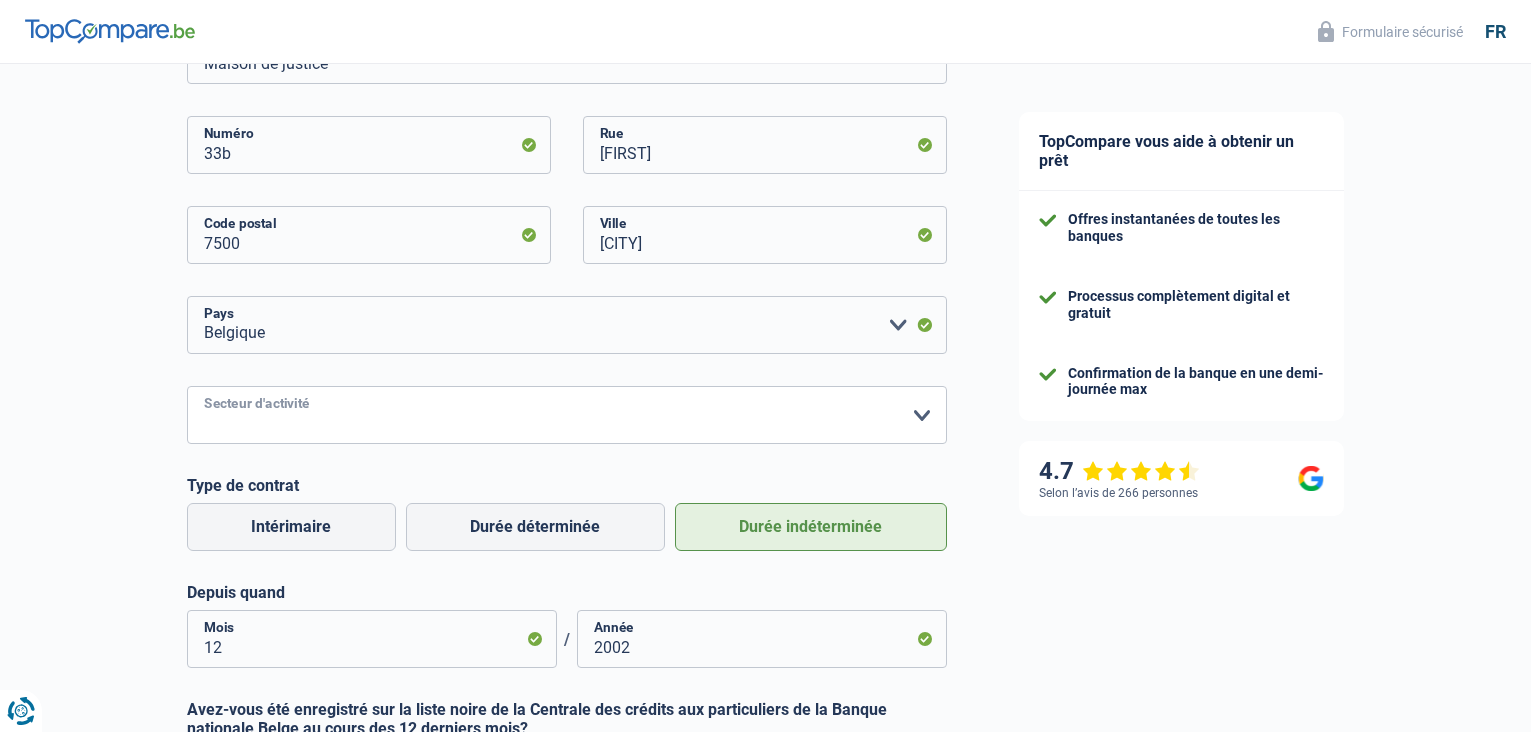 click on "Agriculture/Pêche Industrie Horeca Courier/Fitness/Taxi Construction Banques/Assurances Etat/Université ou Union Européenne Petites entreprises (-50pers) Grandes entreprises (+50pers) Autres institutions internationales
Veuillez sélectionner une option" at bounding box center [567, 415] 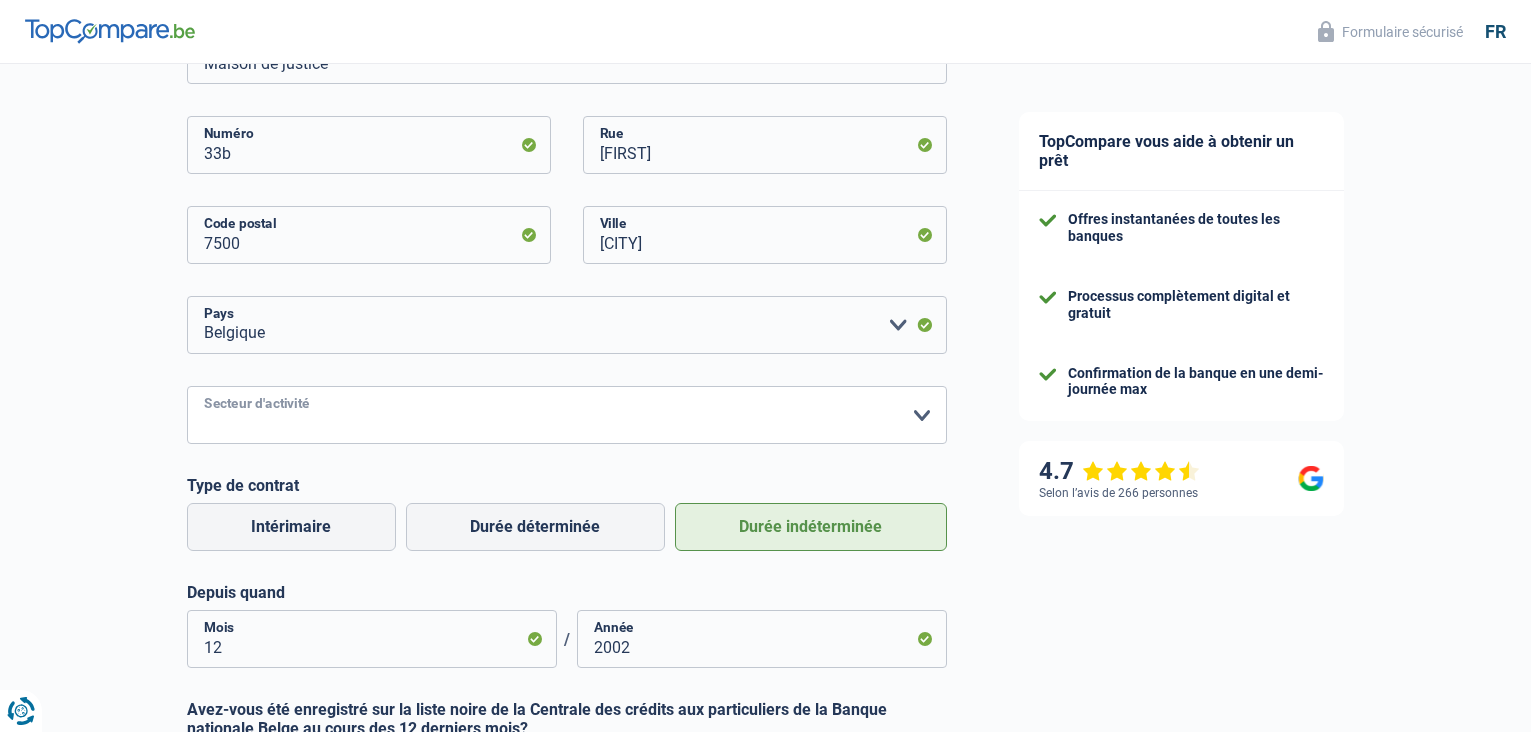 select on "stateUniversityEu" 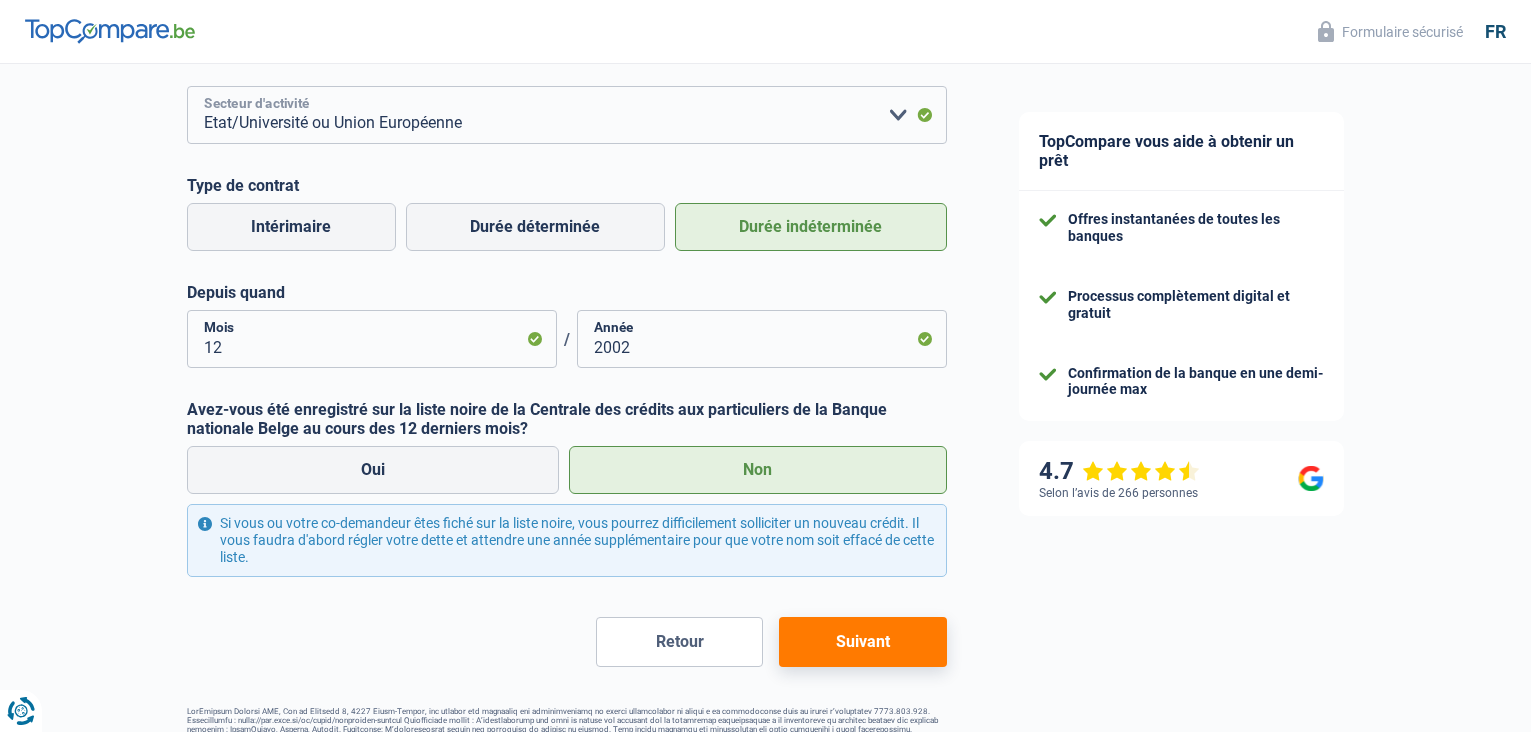 scroll, scrollTop: 853, scrollLeft: 0, axis: vertical 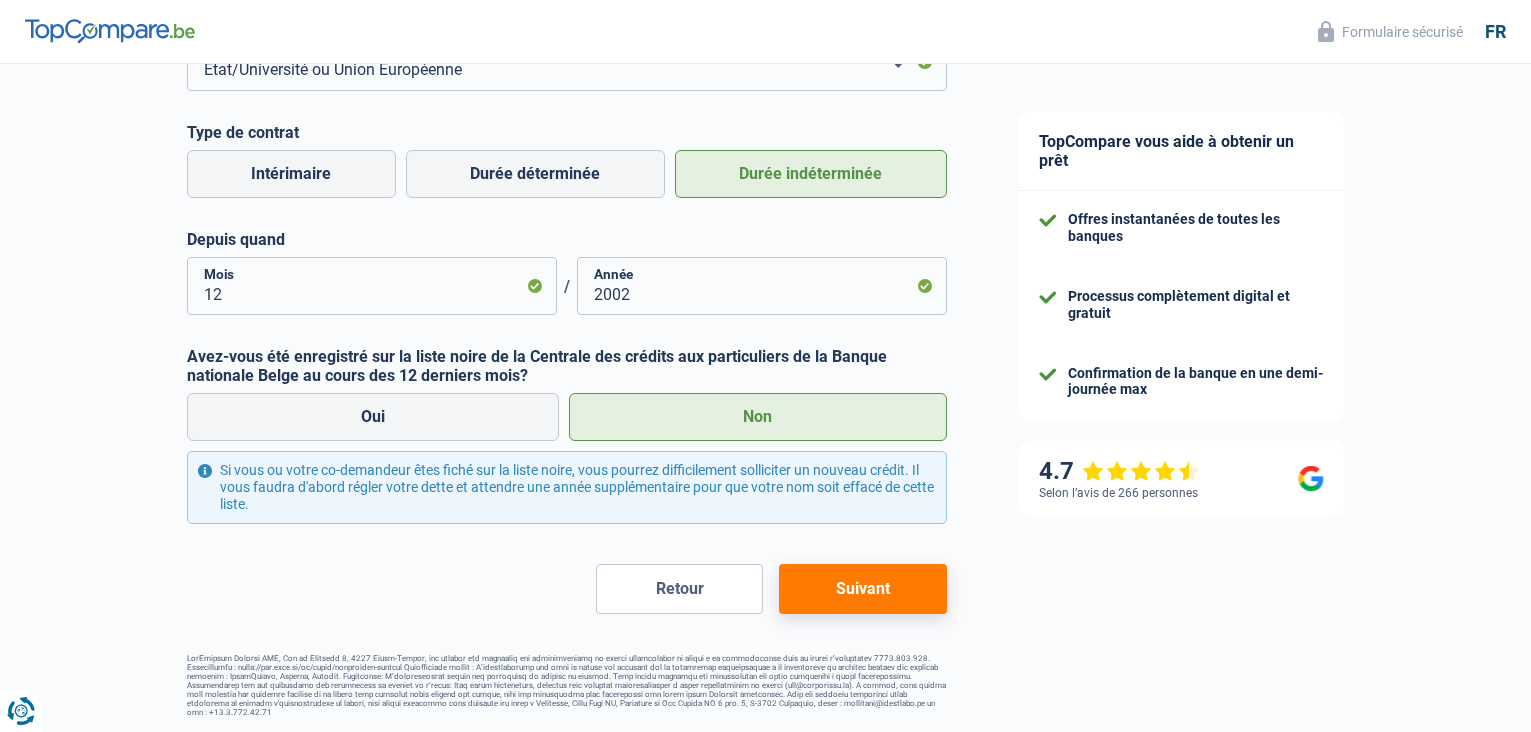 click on "Suivant" at bounding box center [862, 589] 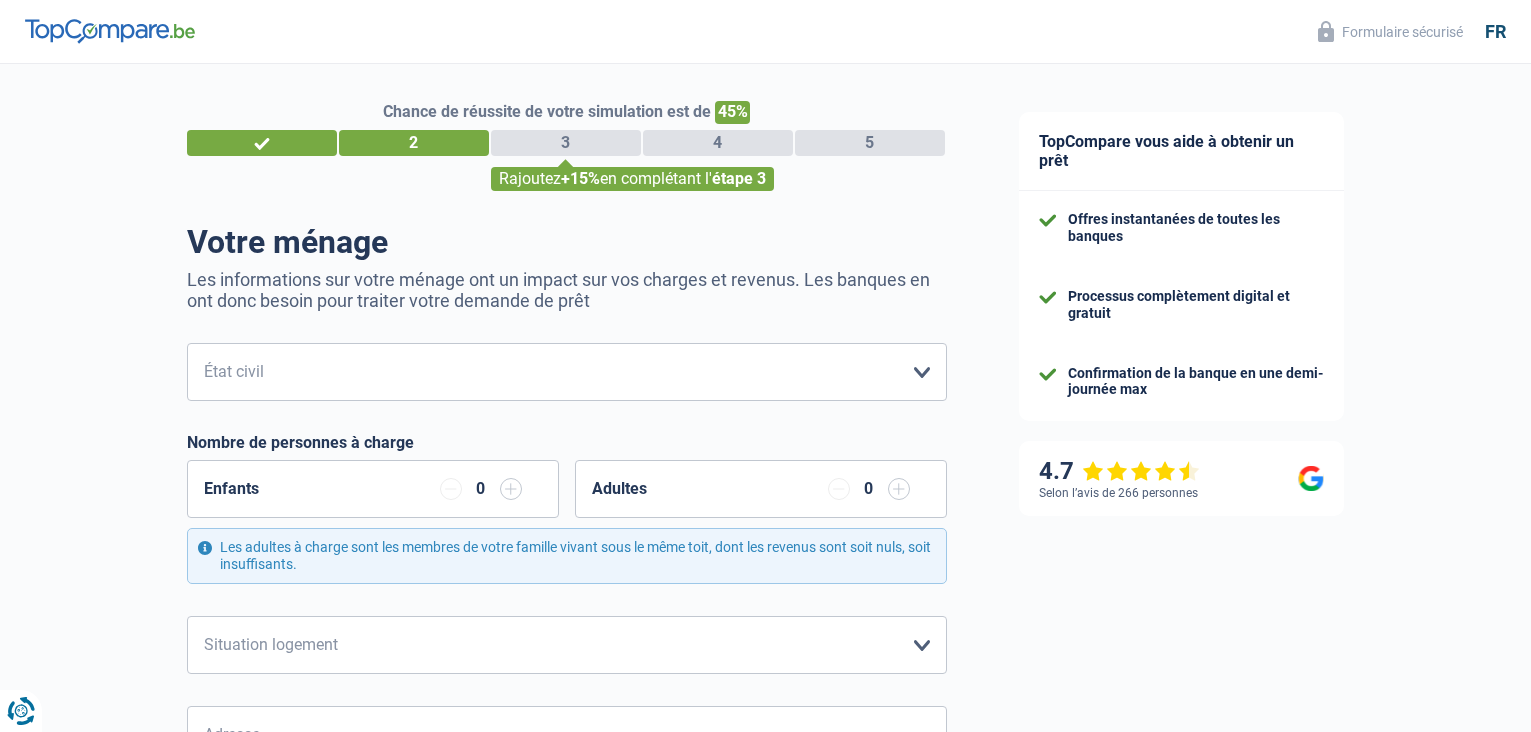 scroll, scrollTop: 0, scrollLeft: 0, axis: both 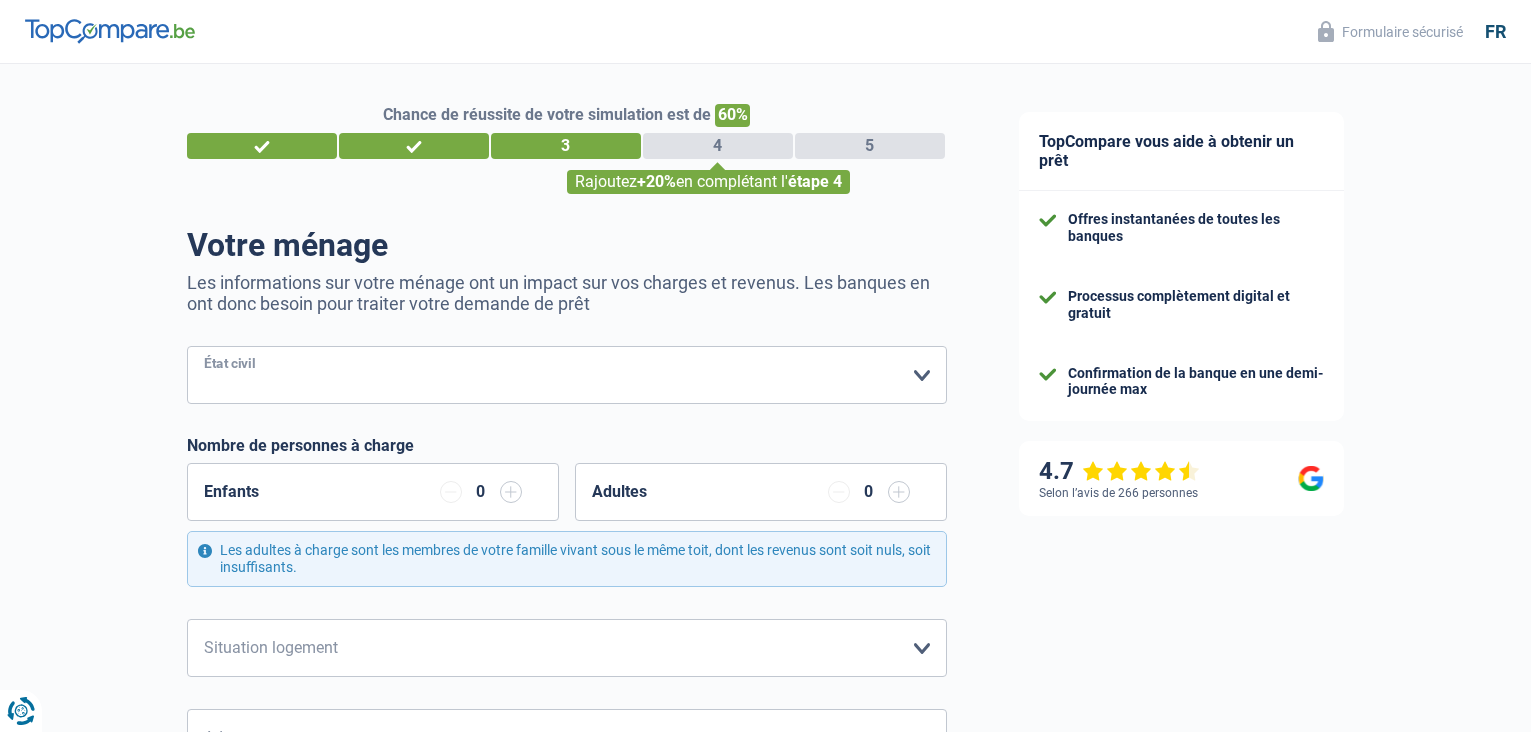 click on "Célibataire Marié(e) Cohabitant(e) légal(e) Divorcé(e) Veuf(ve) Séparé (de fait)
Veuillez sélectionner une option" at bounding box center [567, 375] 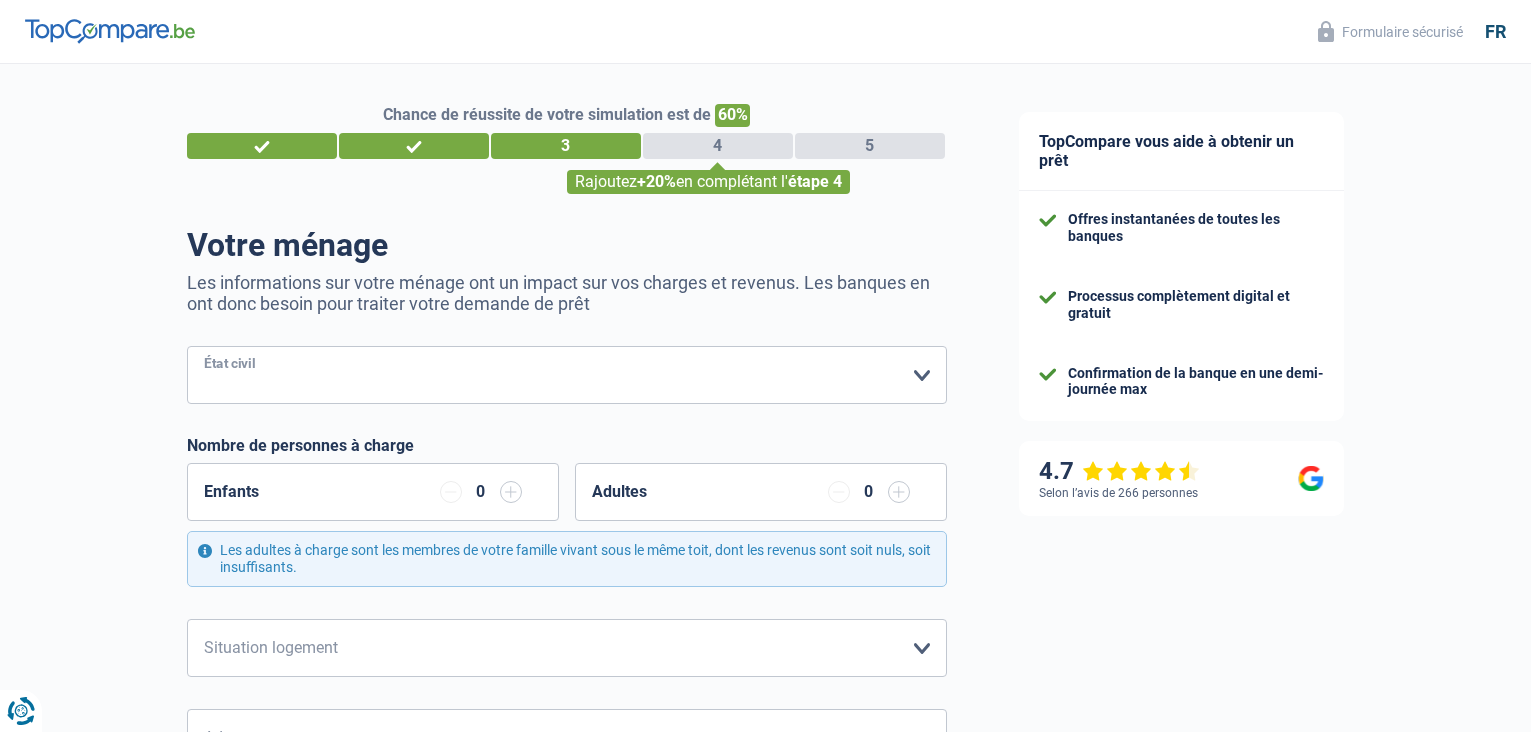 select on "married" 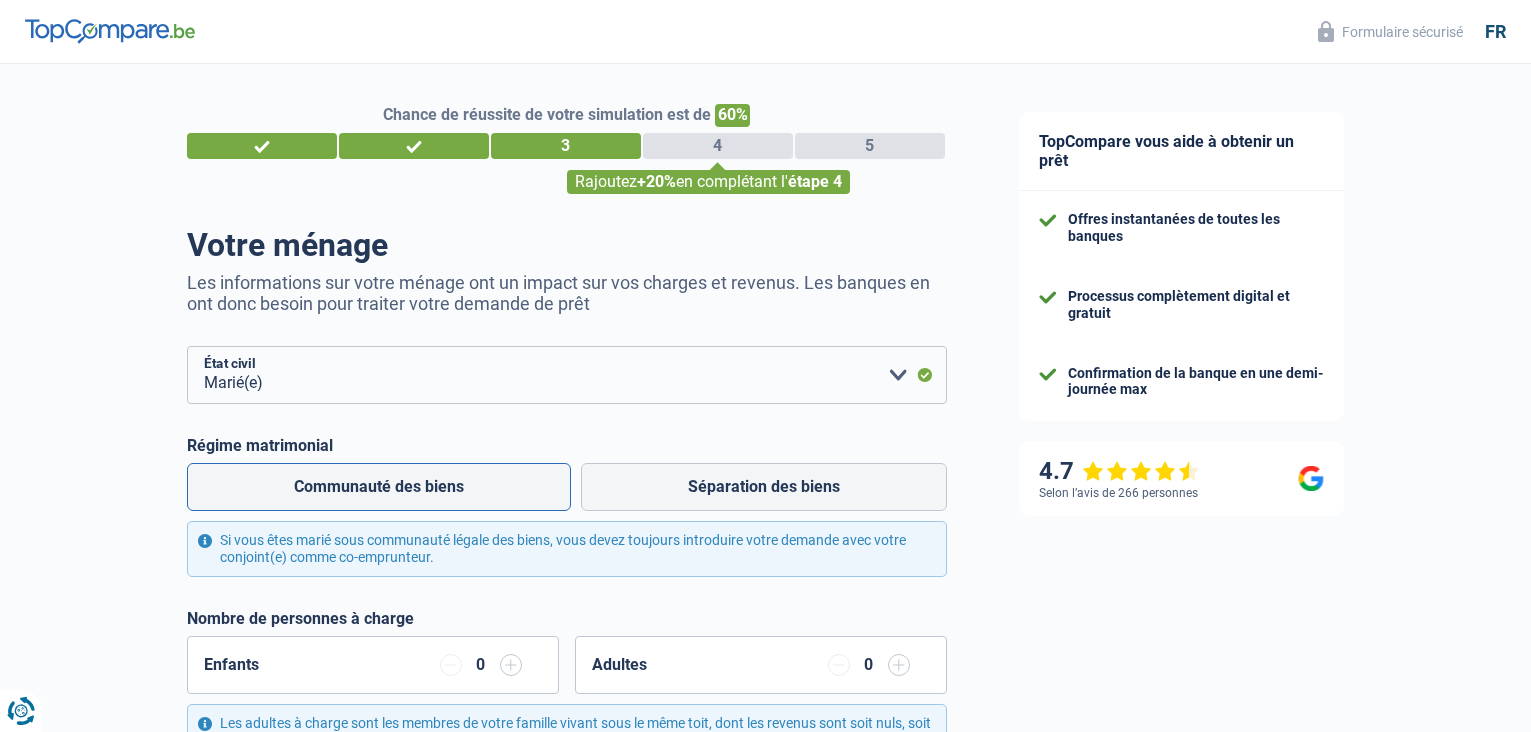 click on "Communauté des biens" at bounding box center (379, 487) 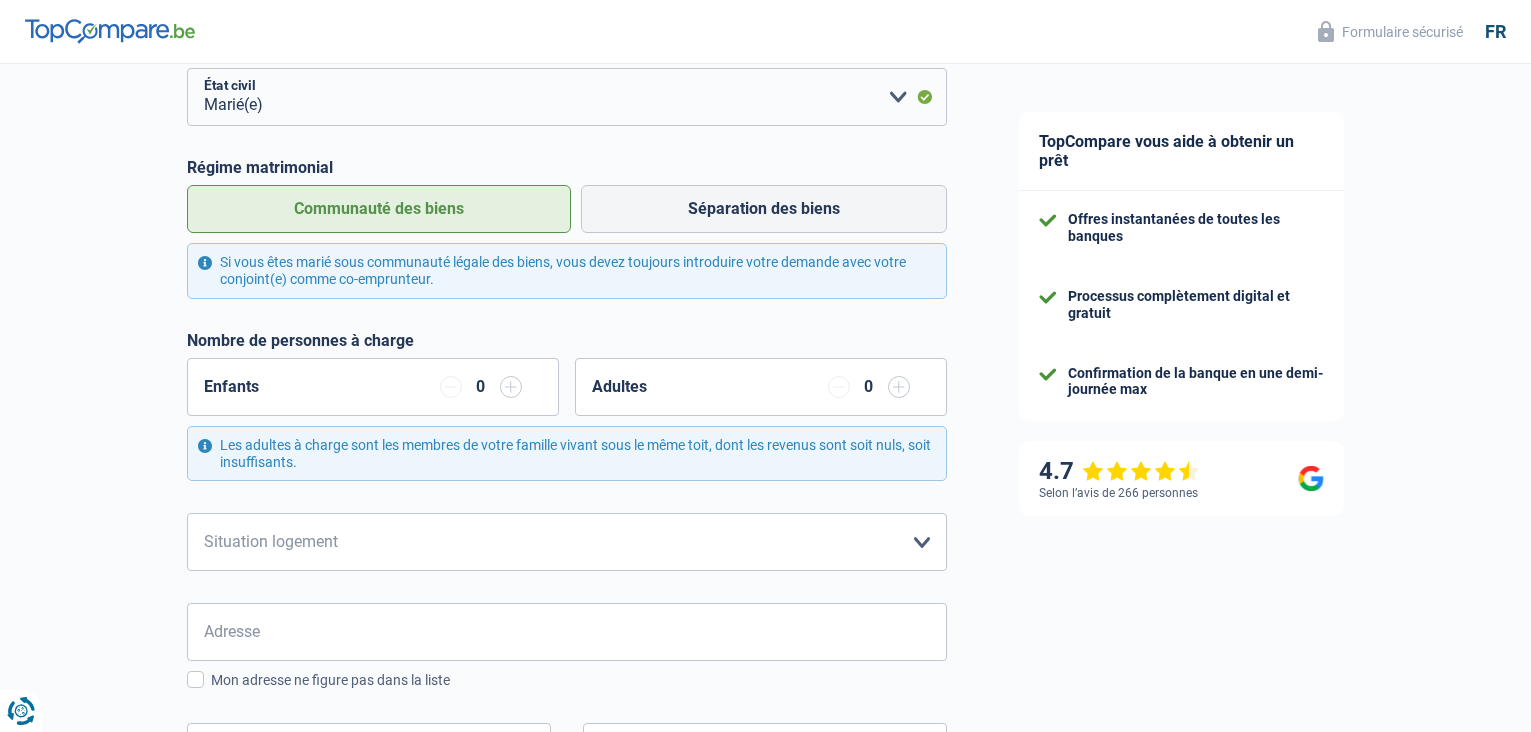 scroll, scrollTop: 400, scrollLeft: 0, axis: vertical 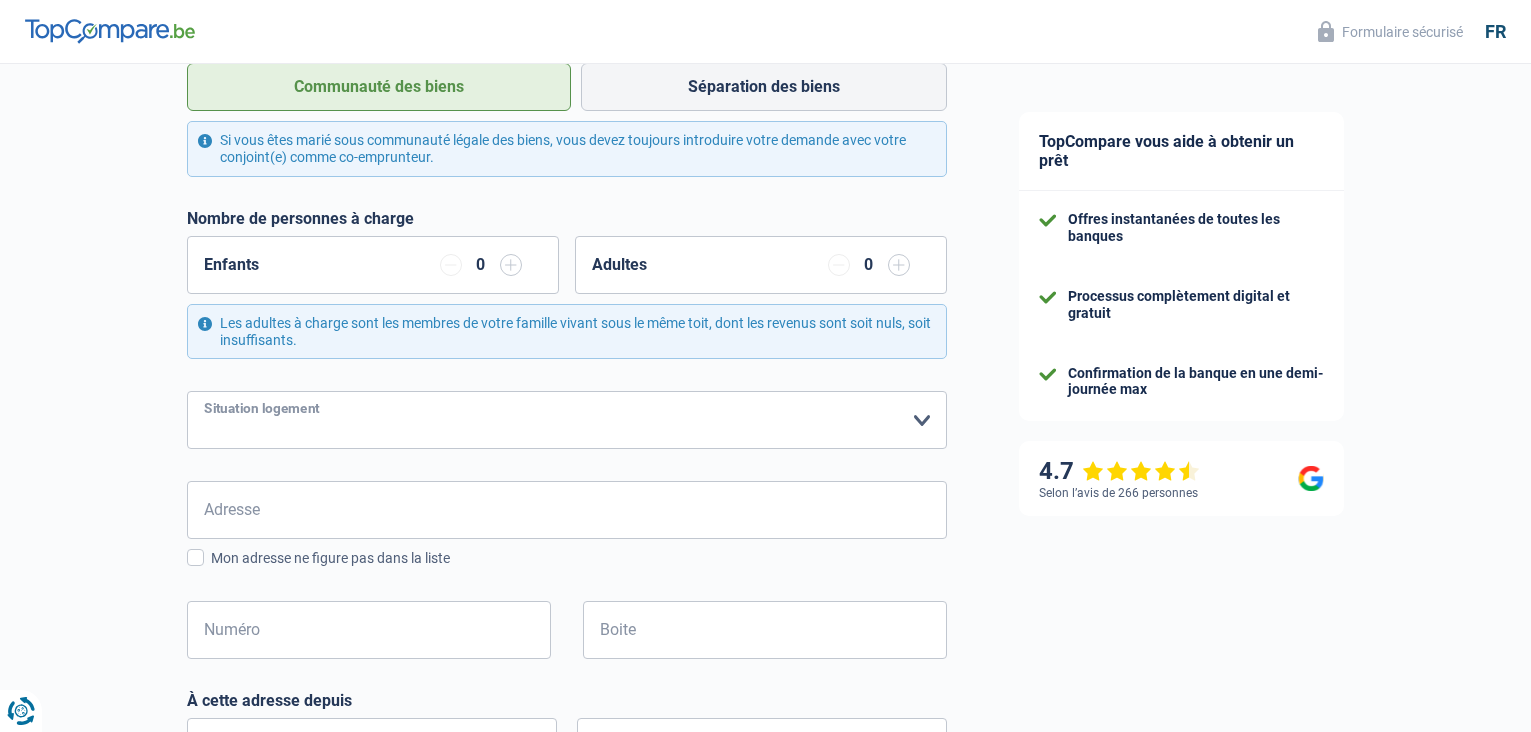 click on "Locataire Propriétaire avec prêt hypothécaire Propriétaire sans prêt hypothécaire Logé(e) par la famille Concierge
Veuillez sélectionner une option" at bounding box center [567, 420] 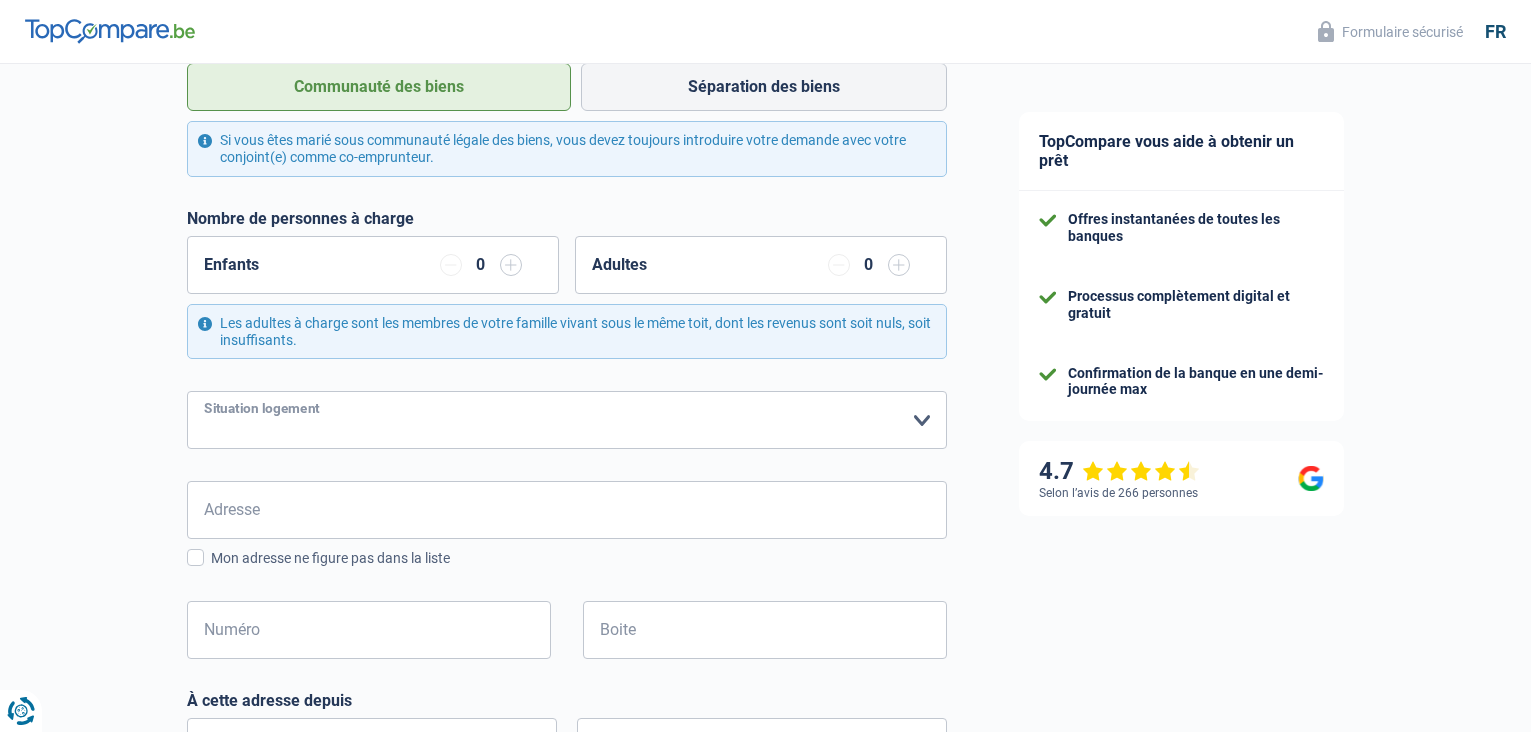select on "ownerWithoutMortgage" 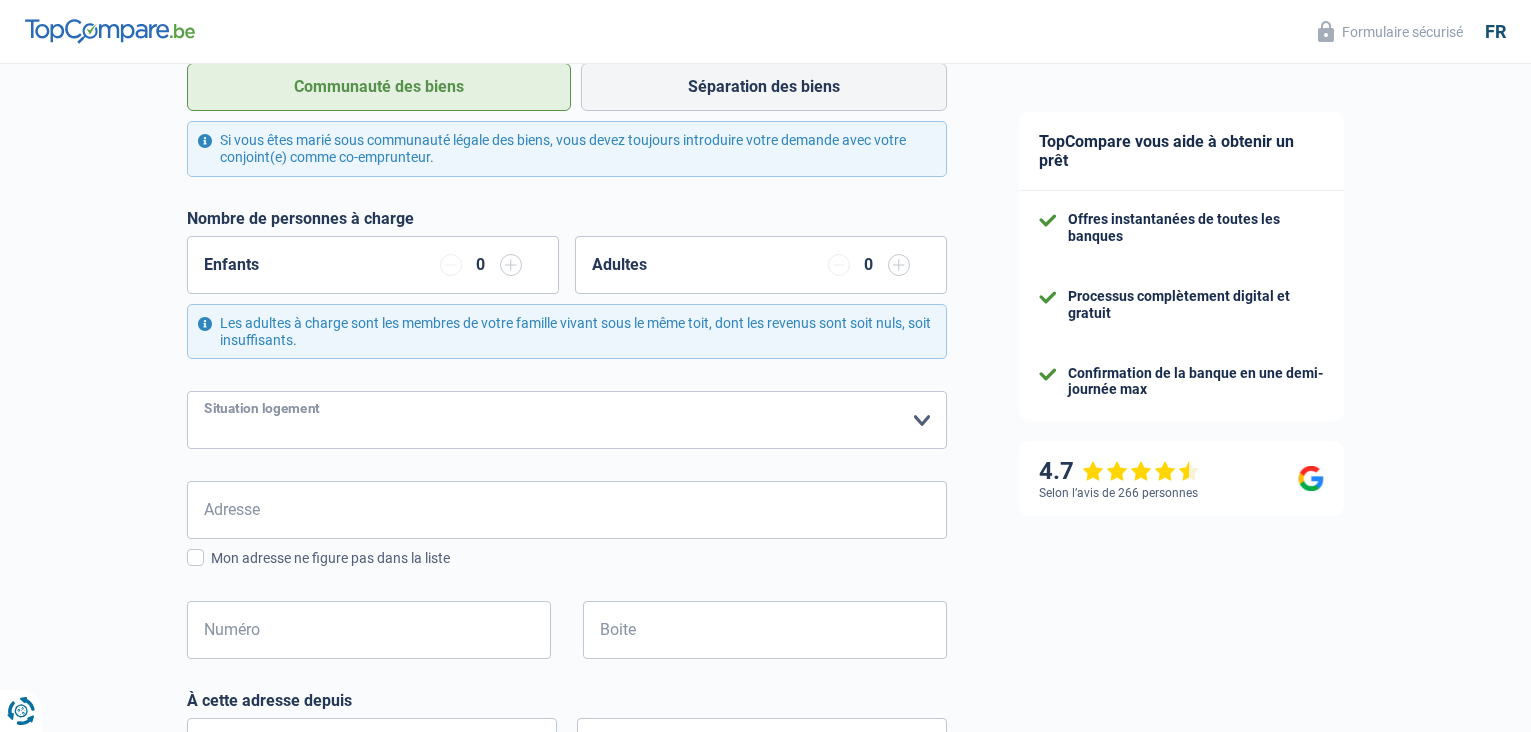 click on "Locataire Propriétaire avec prêt hypothécaire Propriétaire sans prêt hypothécaire Logé(e) par la famille Concierge
Veuillez sélectionner une option" at bounding box center [567, 420] 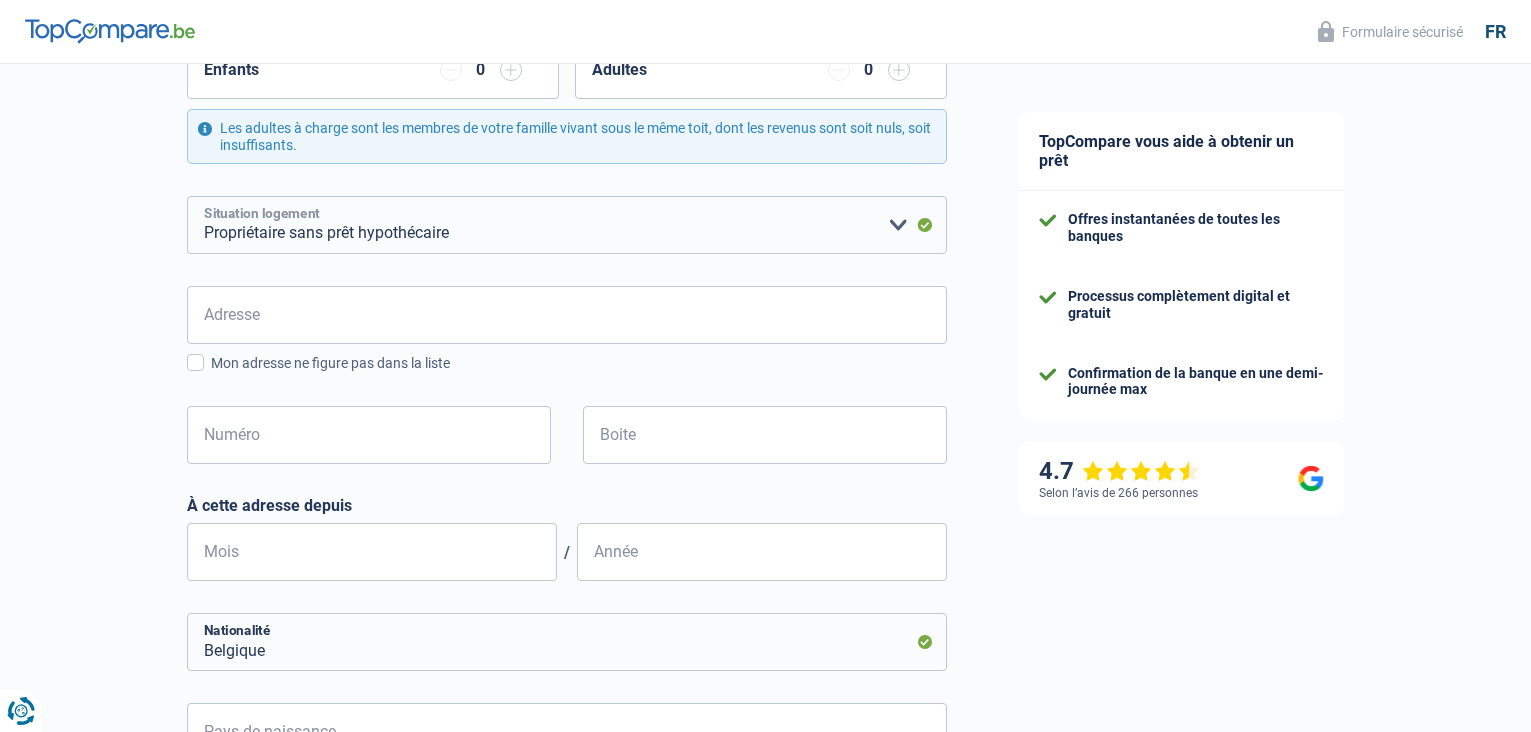 scroll, scrollTop: 600, scrollLeft: 0, axis: vertical 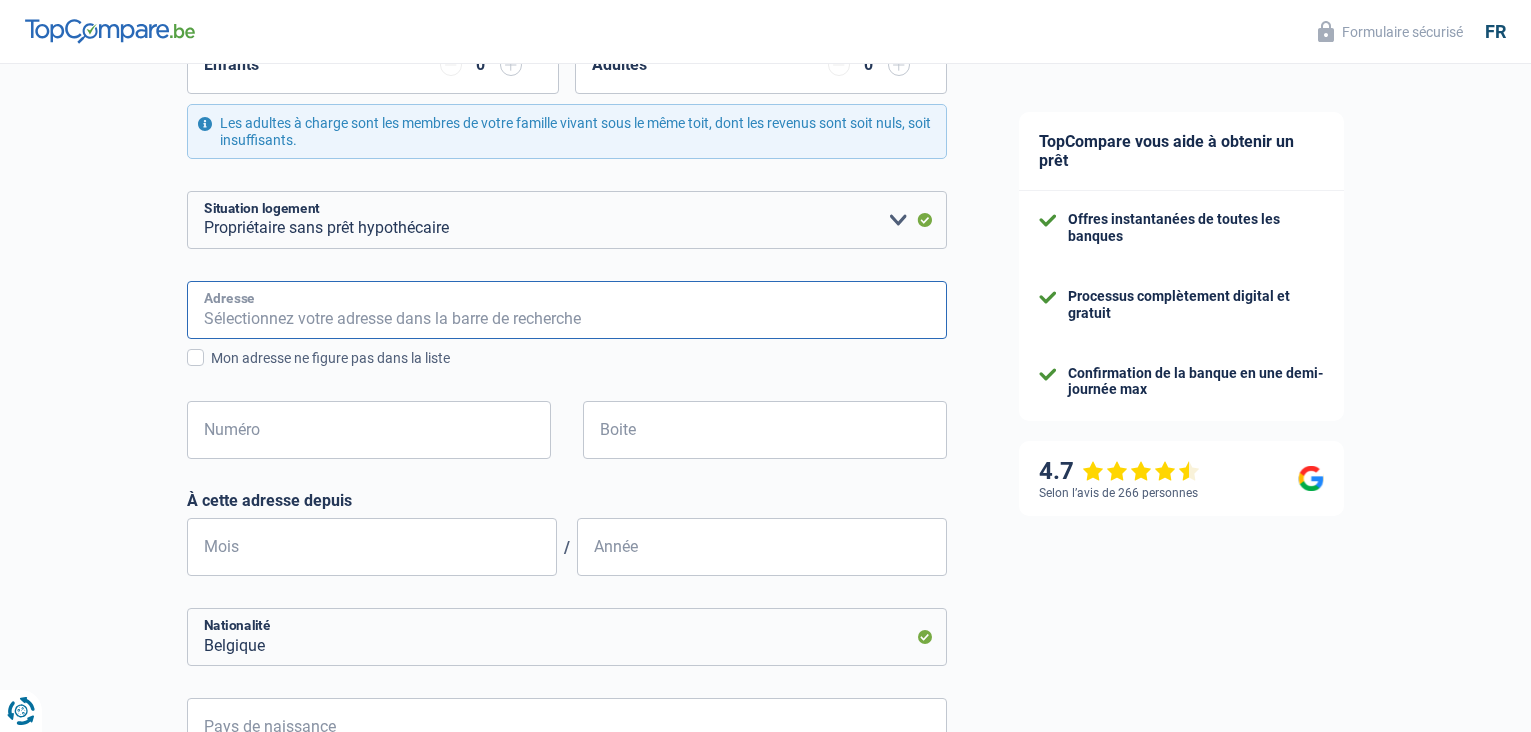 click on "Adresse" at bounding box center (567, 310) 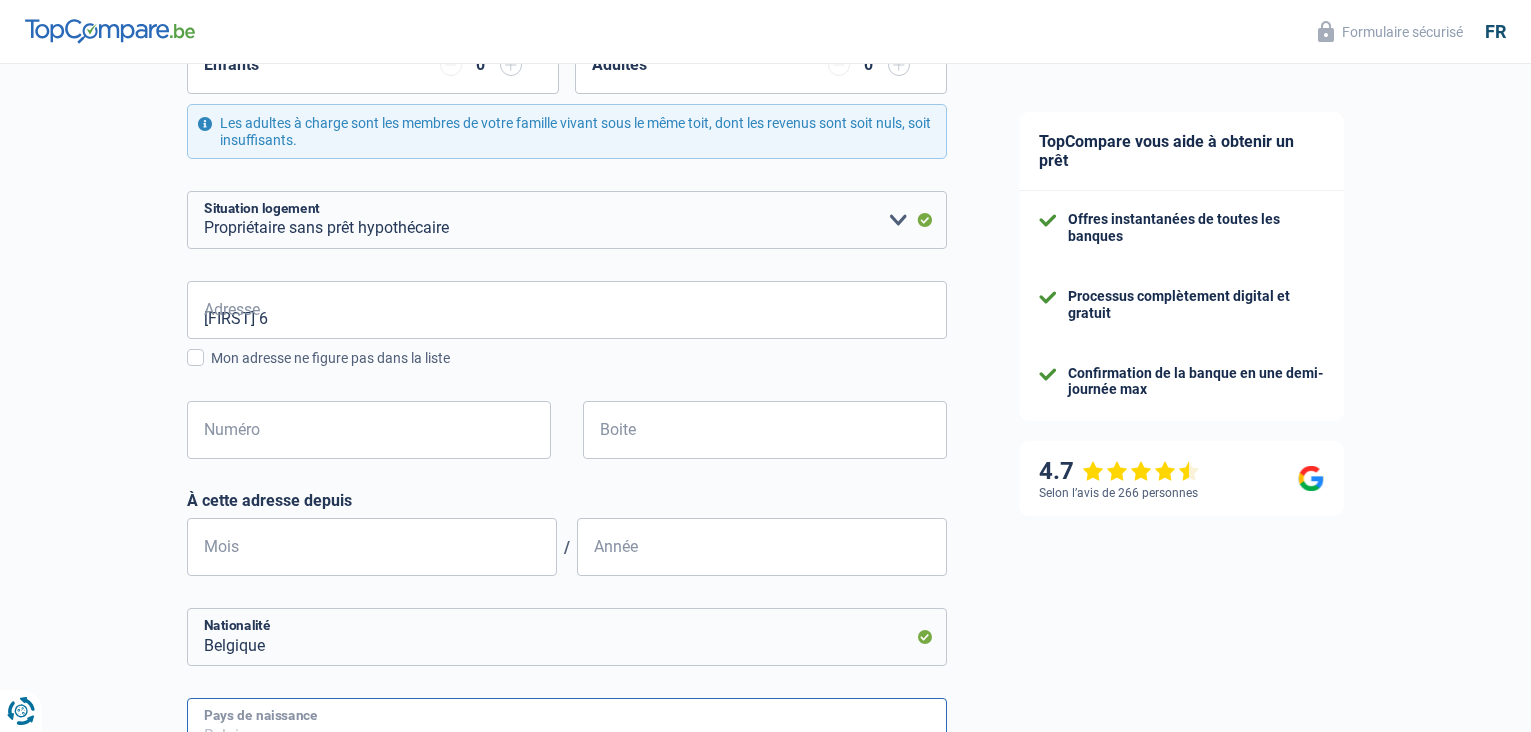 type on "Belgique" 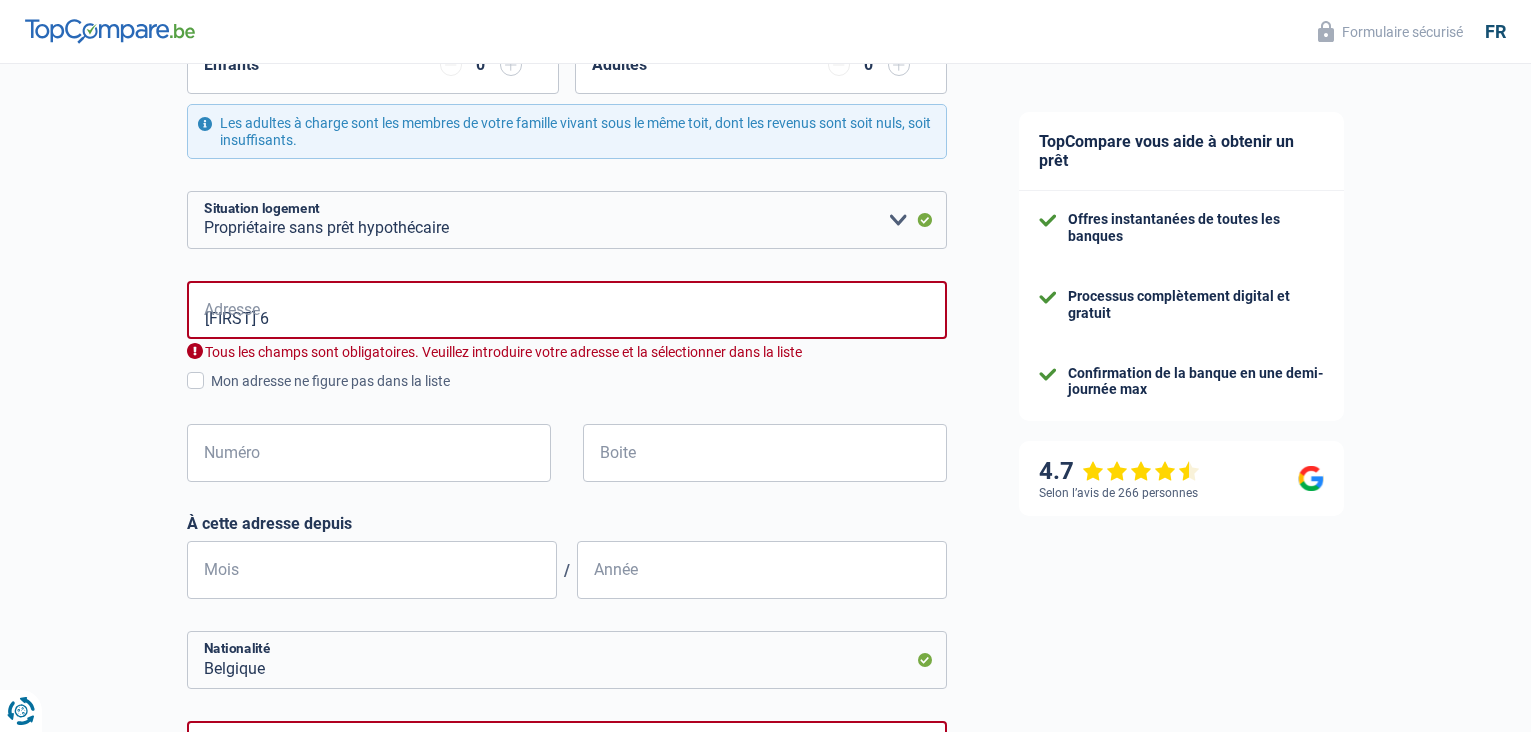 type on "Belgique" 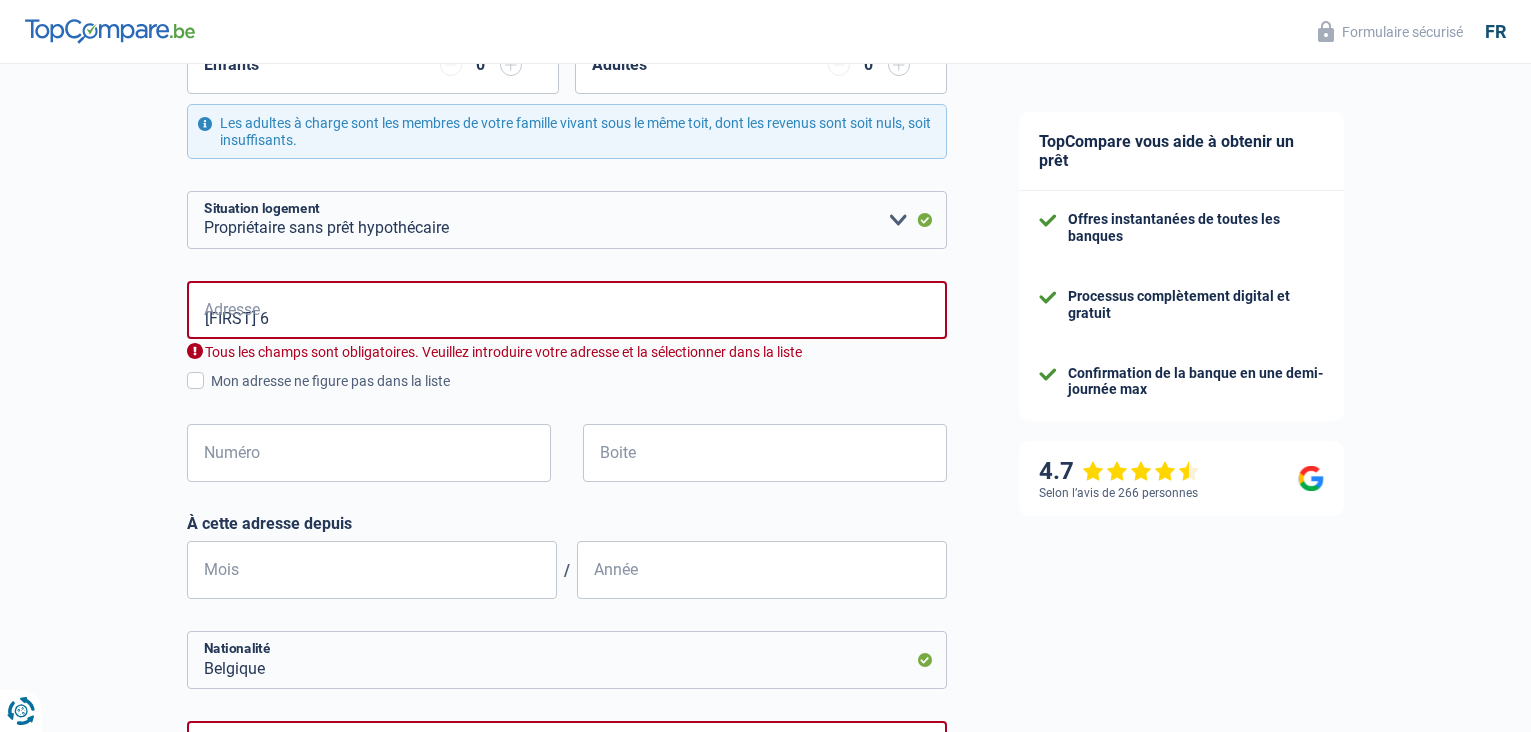 drag, startPoint x: 336, startPoint y: 333, endPoint x: 256, endPoint y: 326, distance: 80.305664 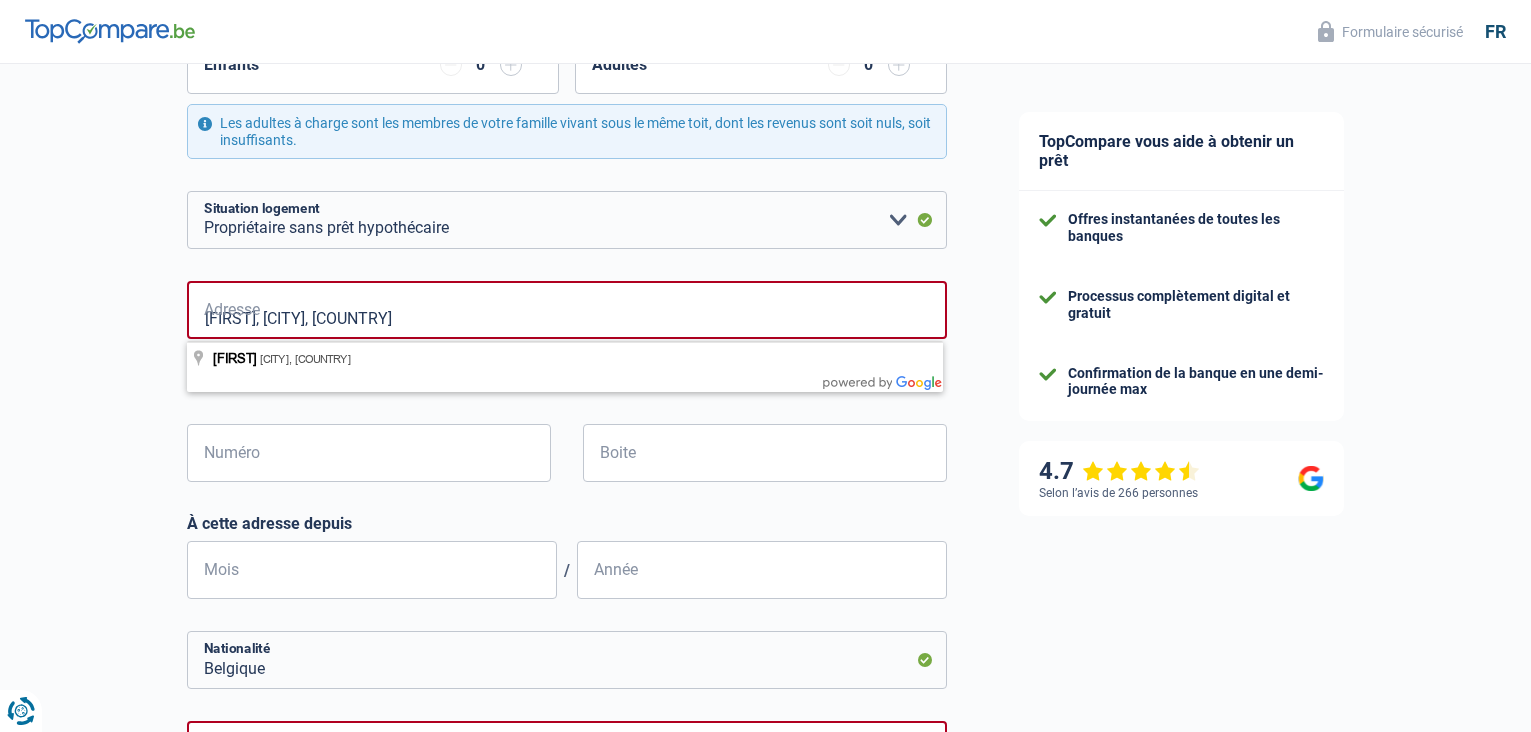 type on "[FIRST], 7890, [CITY], BE" 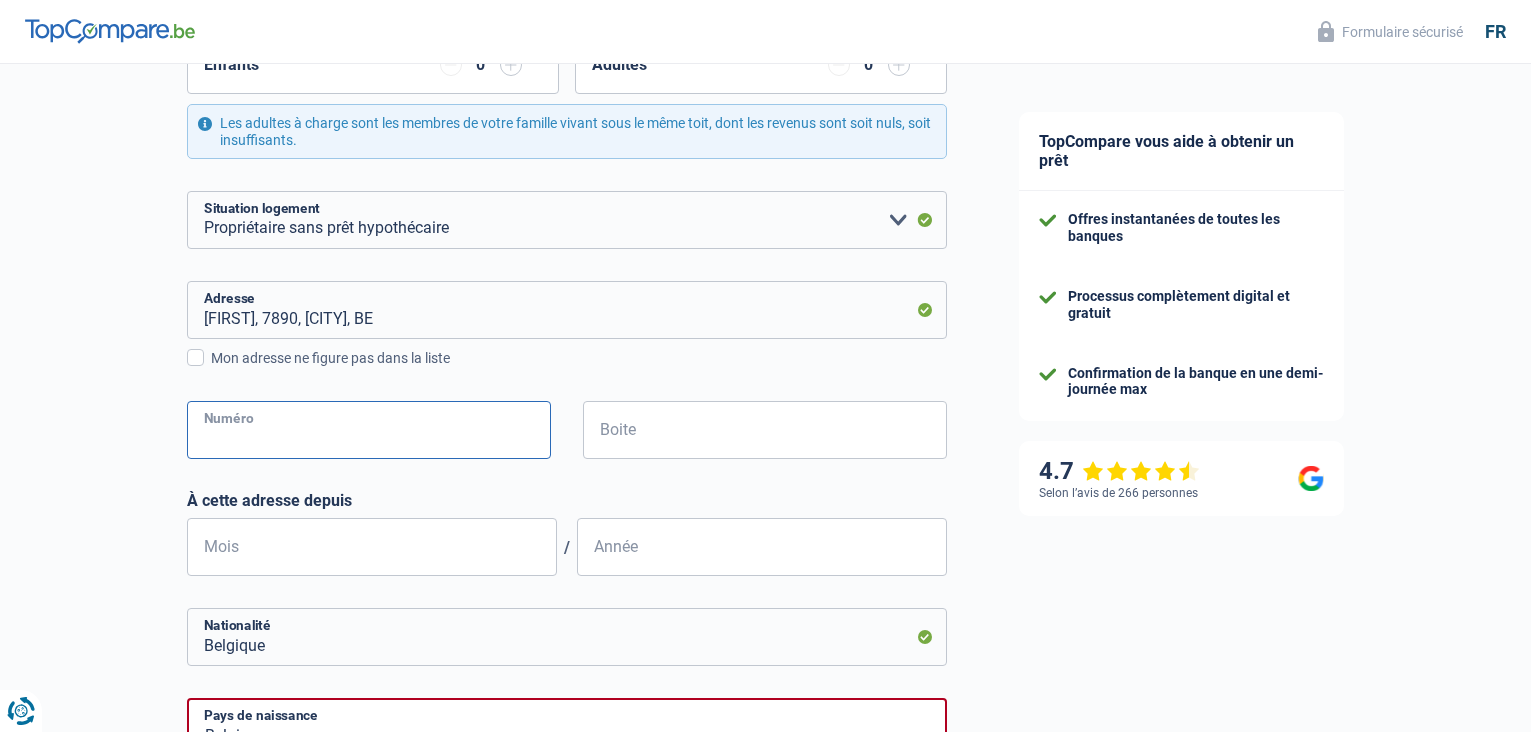 click on "Numéro" at bounding box center [369, 430] 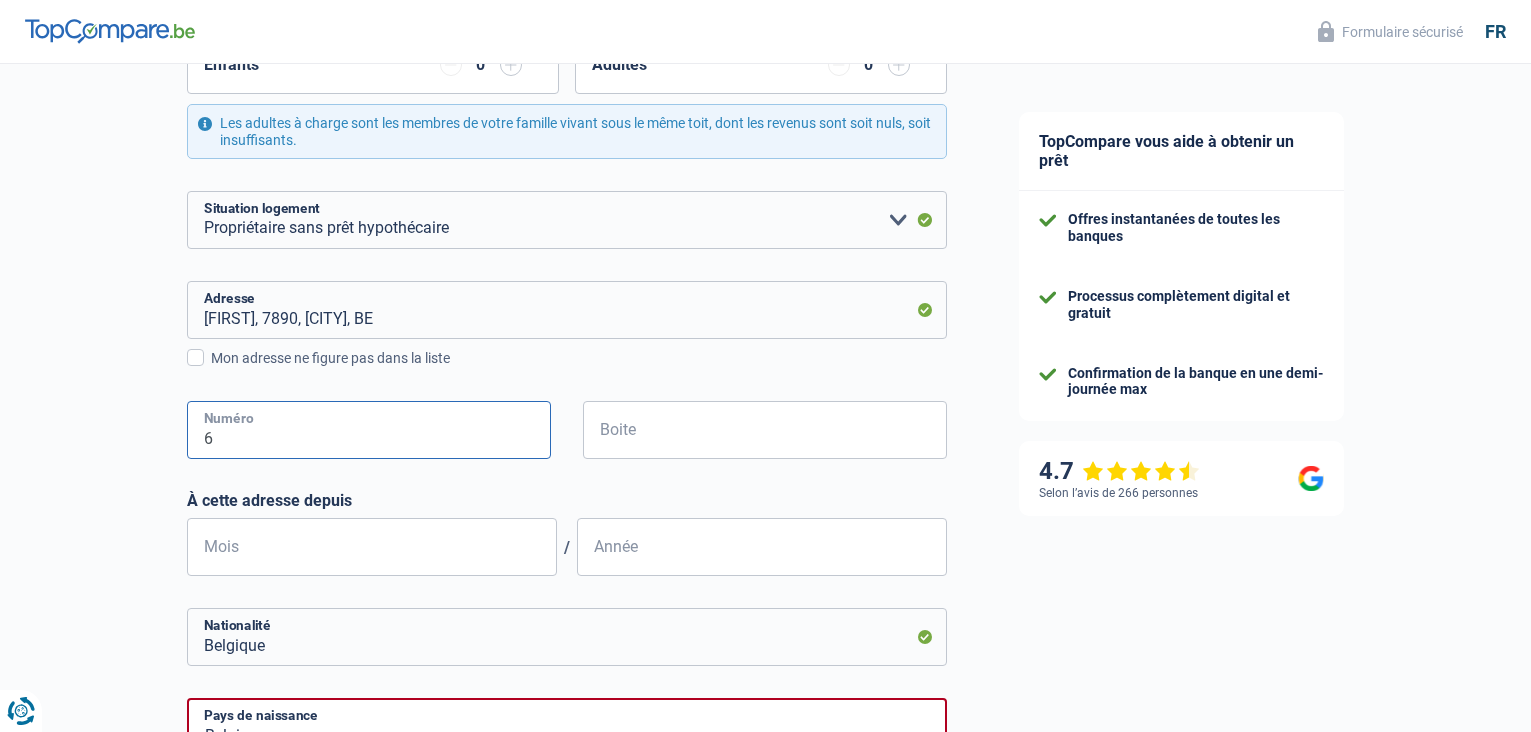 type on "6" 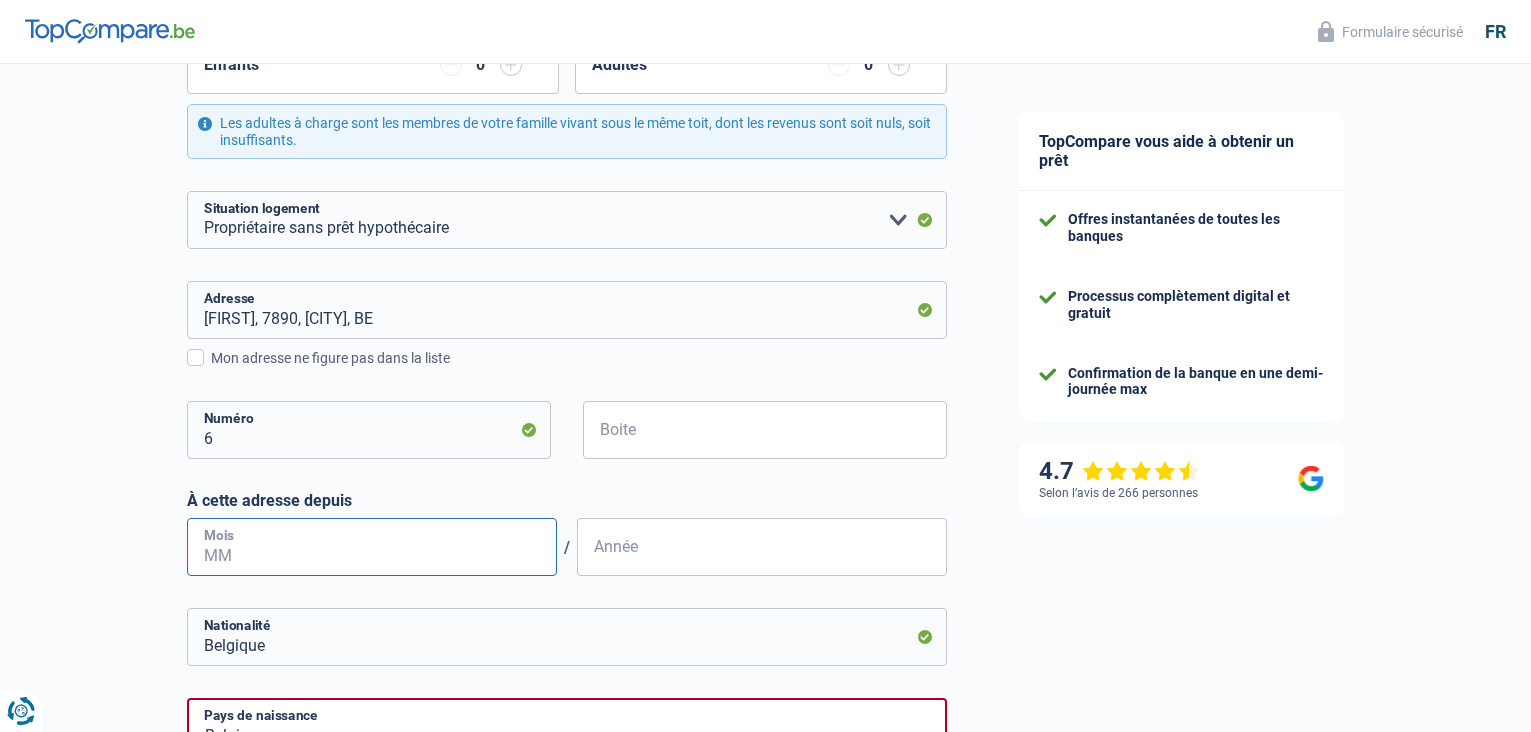 click on "Mois" at bounding box center [372, 547] 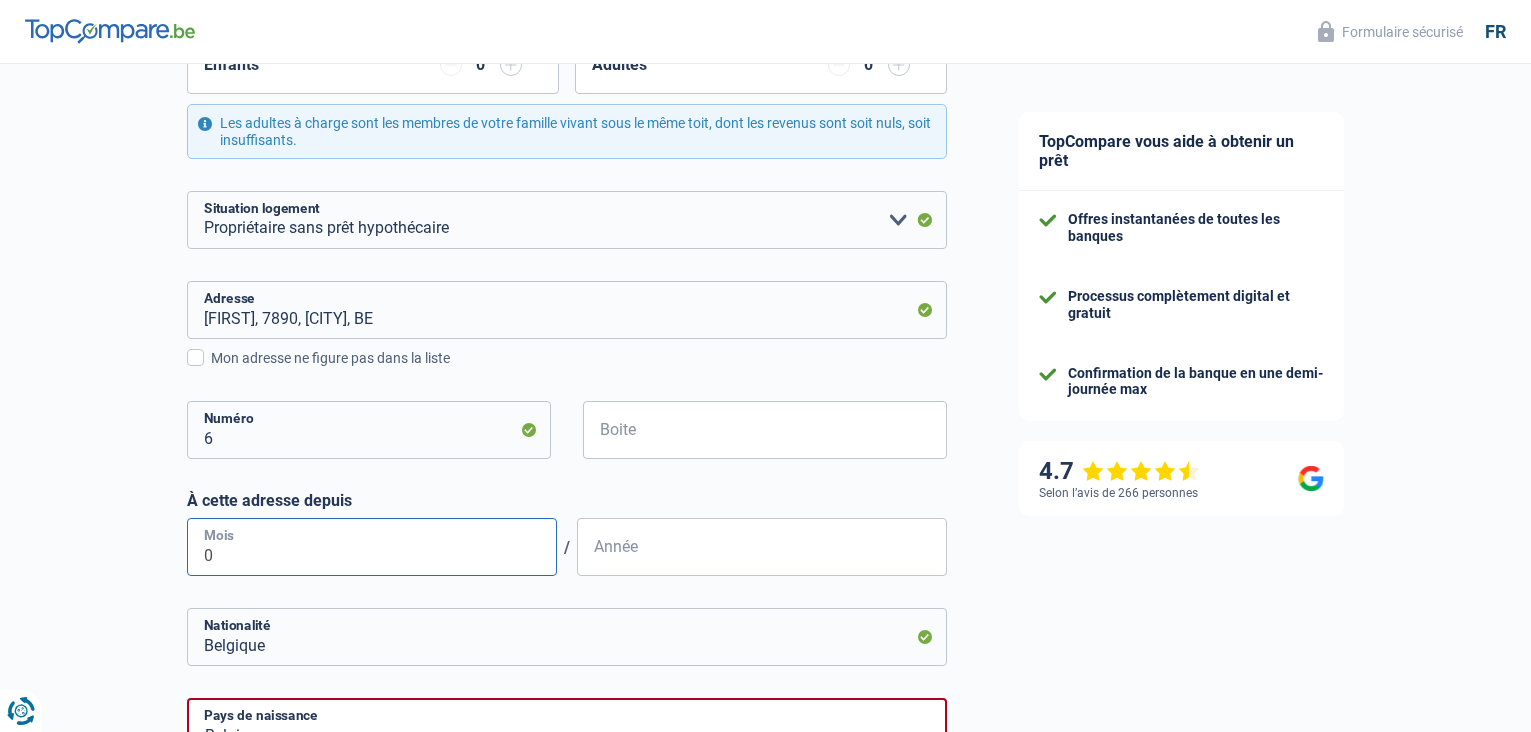 type on "03" 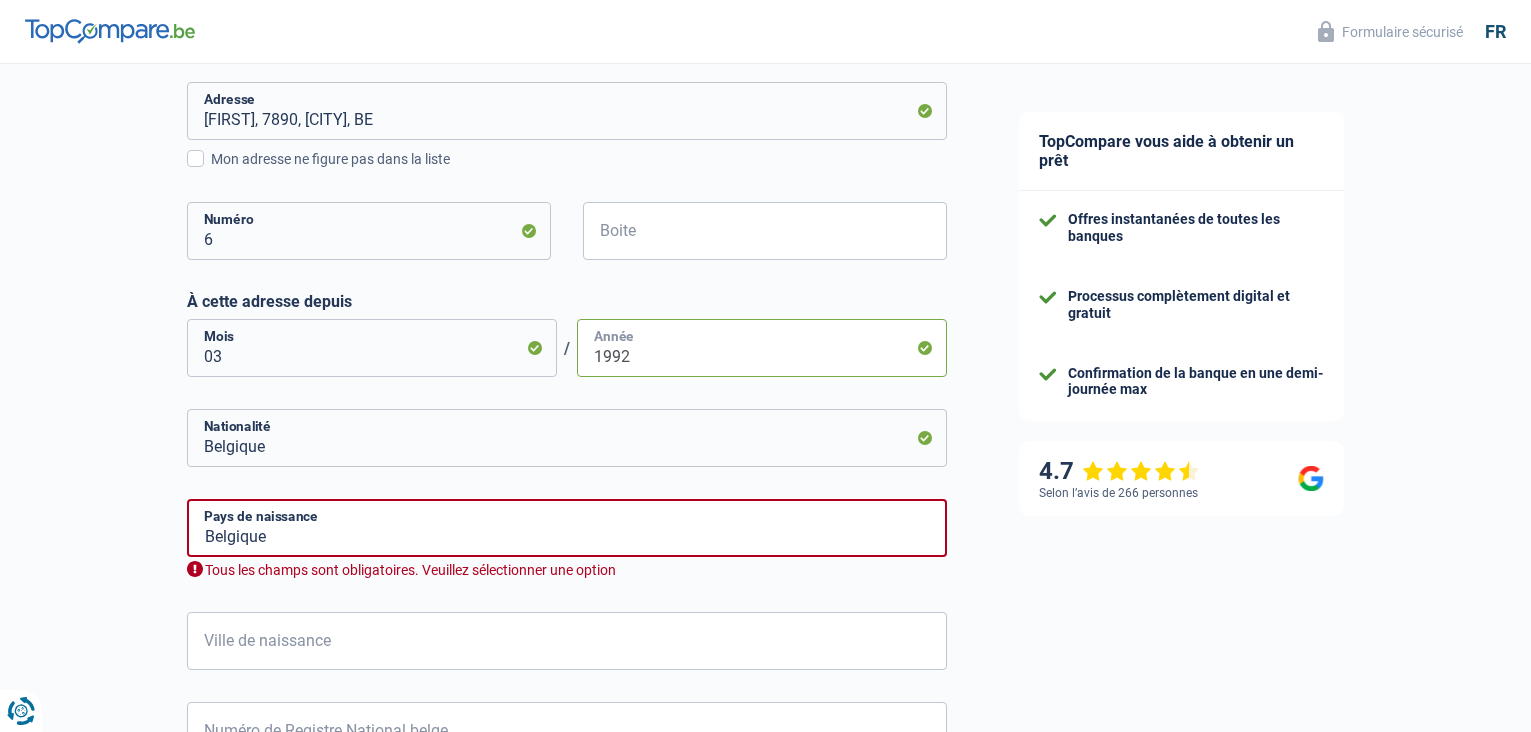 scroll, scrollTop: 800, scrollLeft: 0, axis: vertical 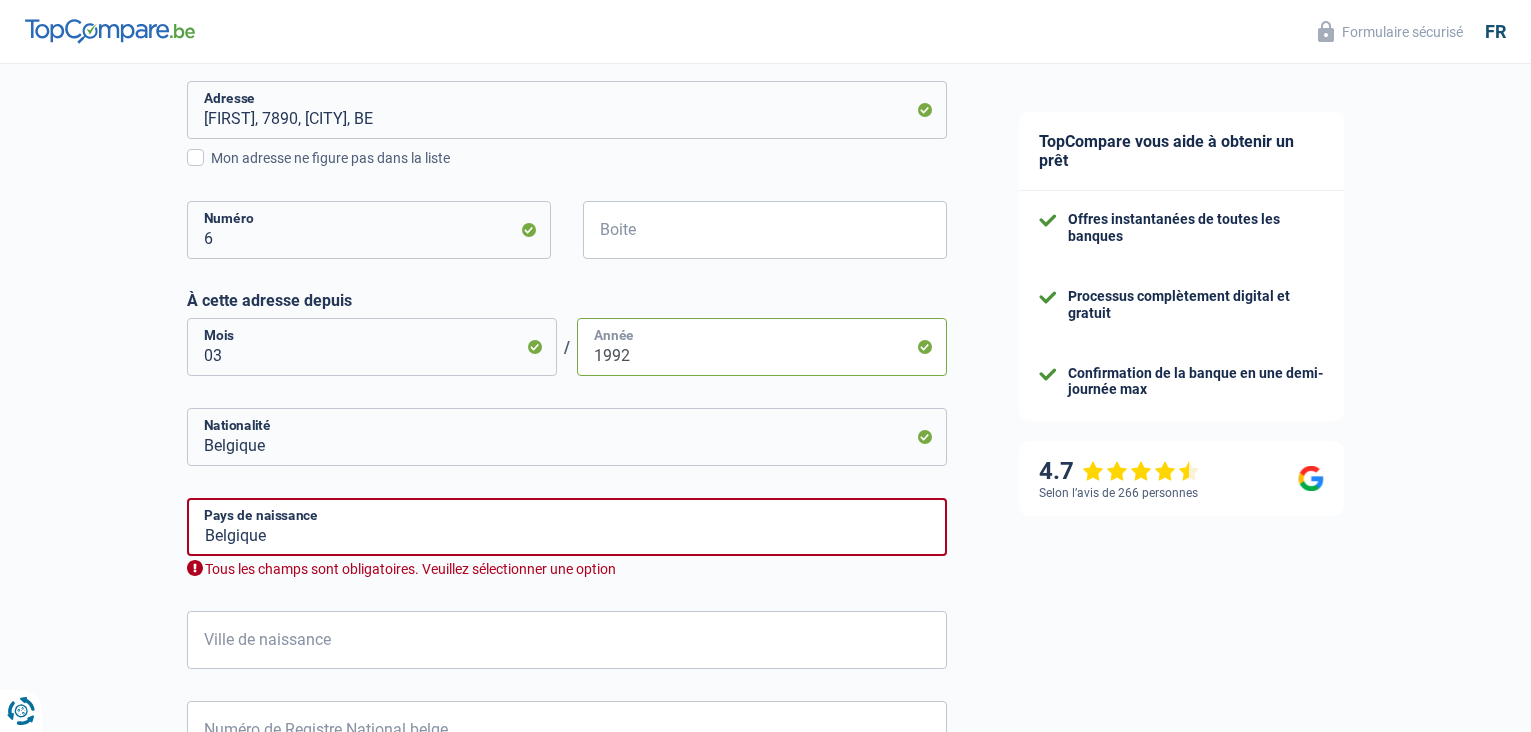 type on "1992" 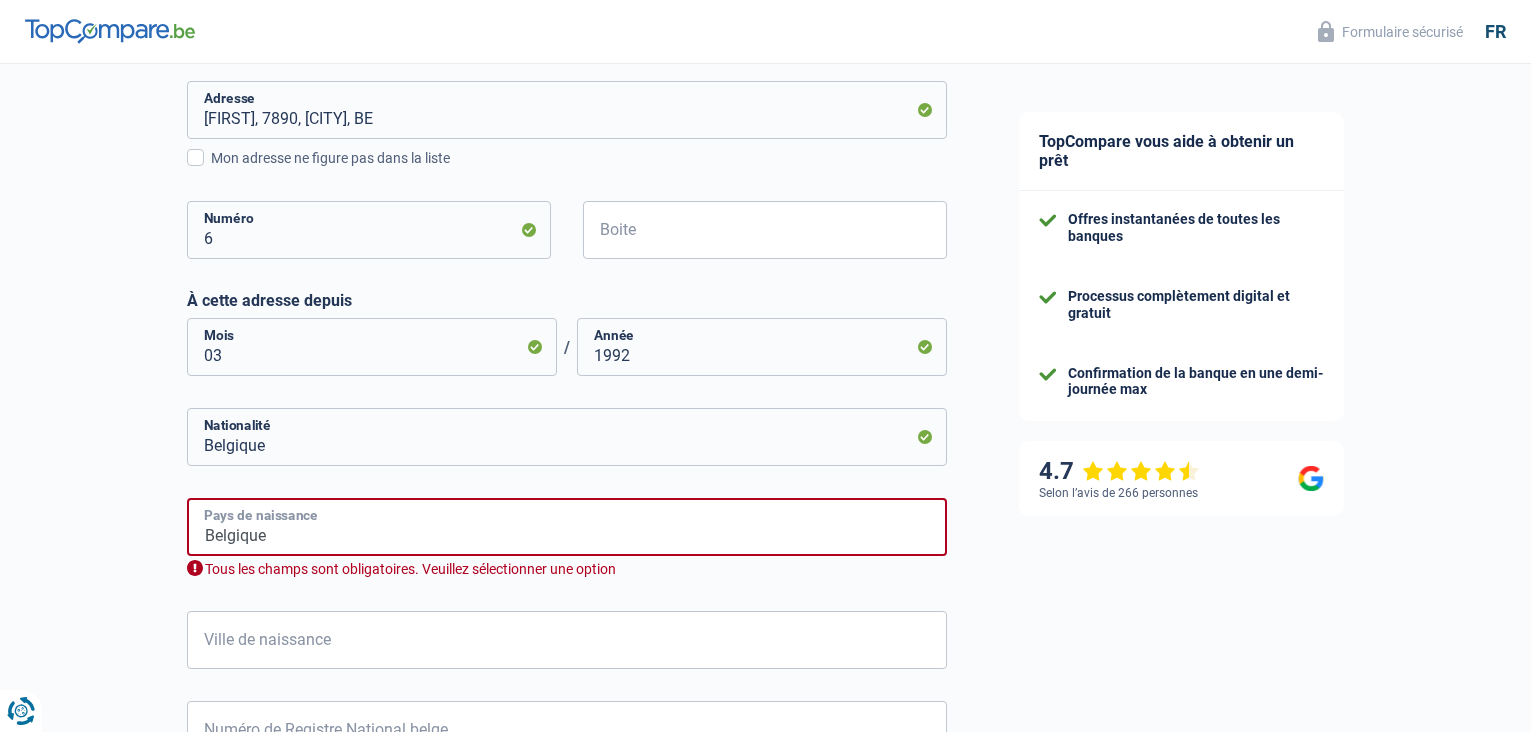 click on "Belgique" at bounding box center [567, 527] 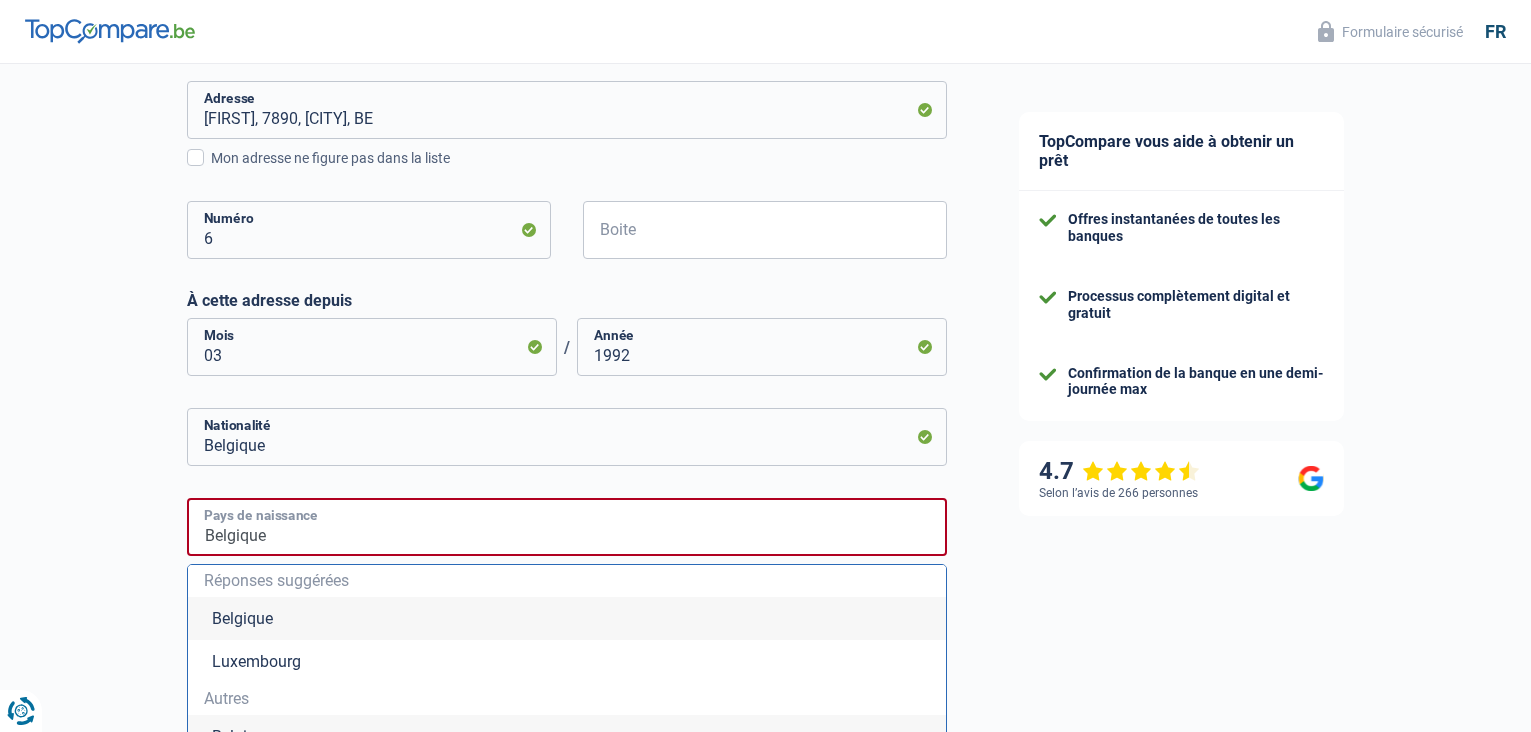click on "Belgique" at bounding box center (567, 527) 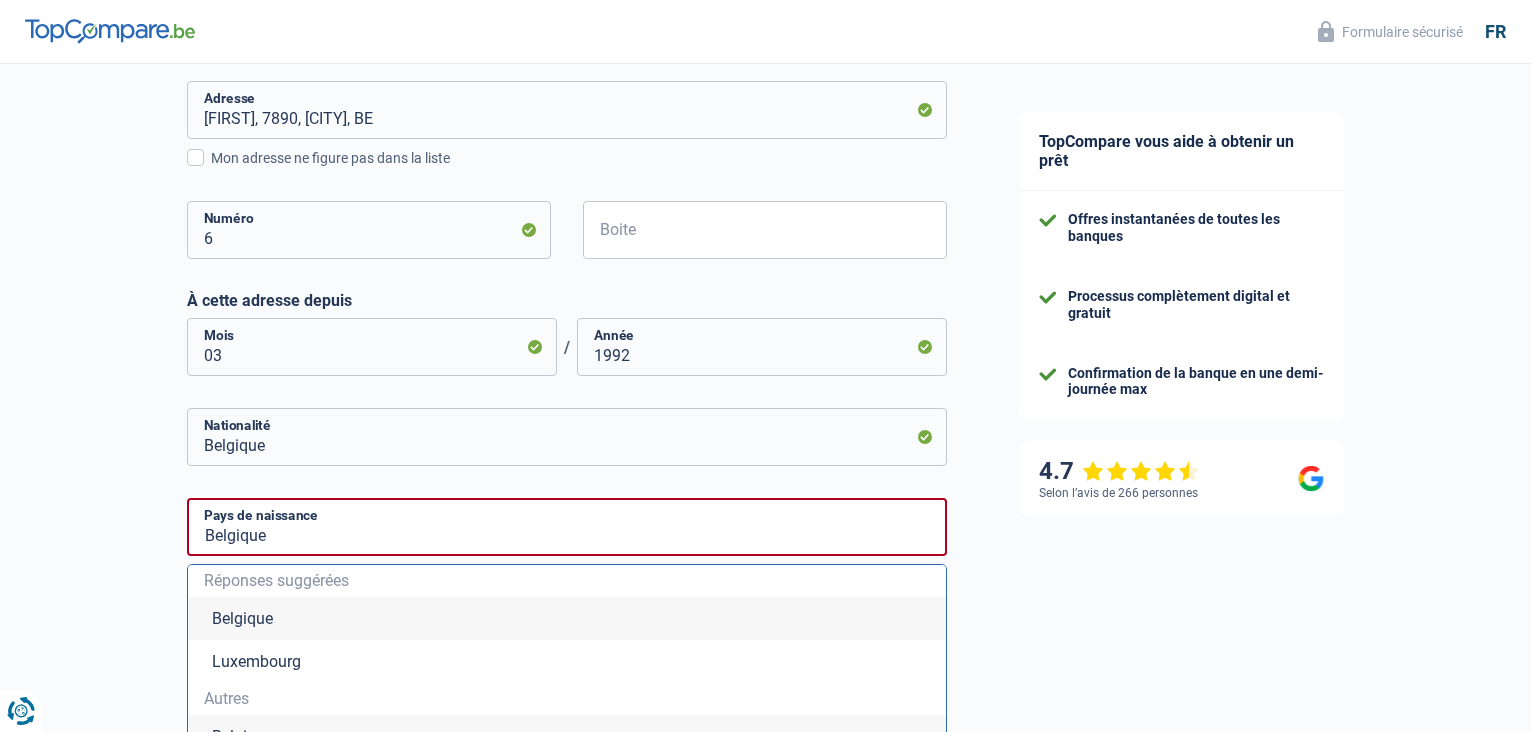 click on "Belgique" at bounding box center (567, 618) 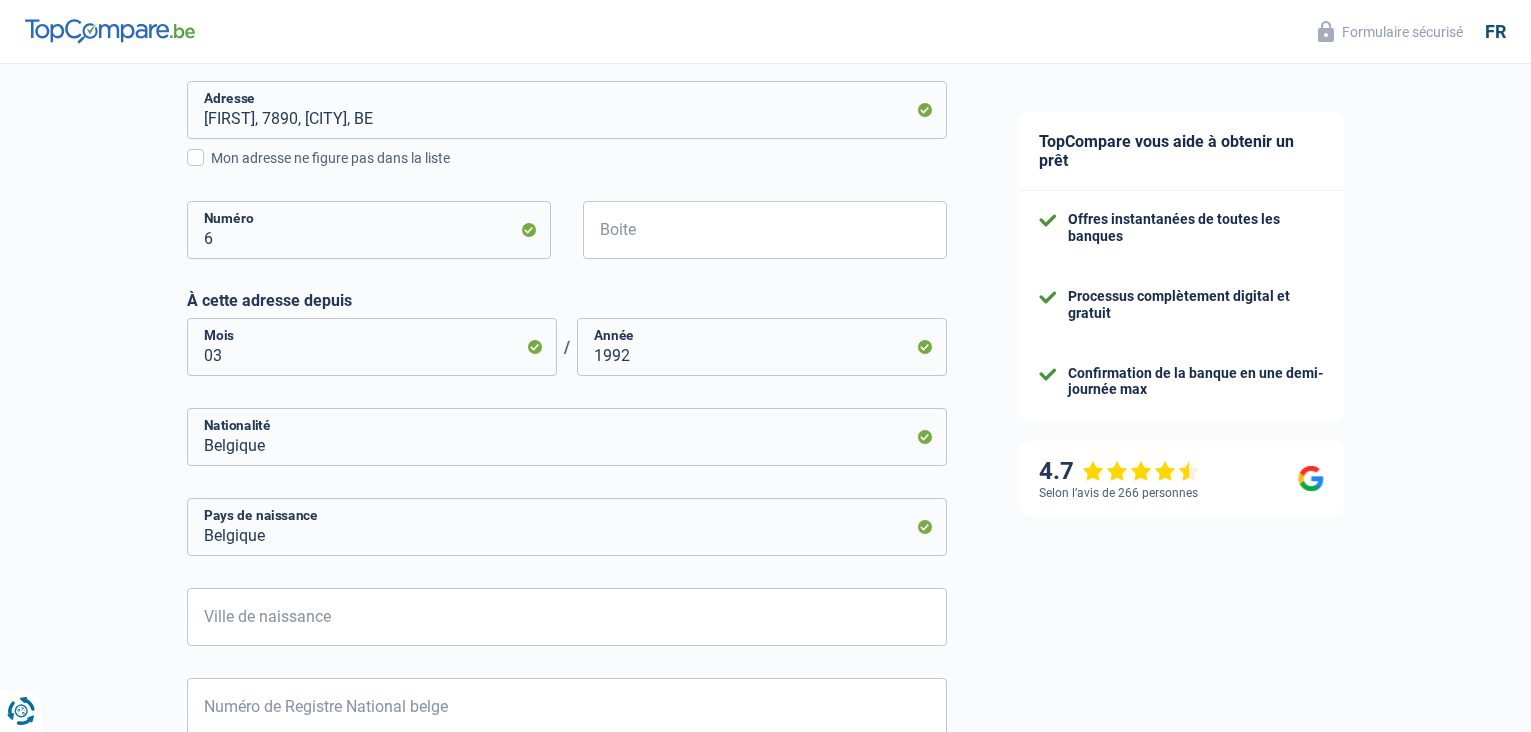 scroll, scrollTop: 900, scrollLeft: 0, axis: vertical 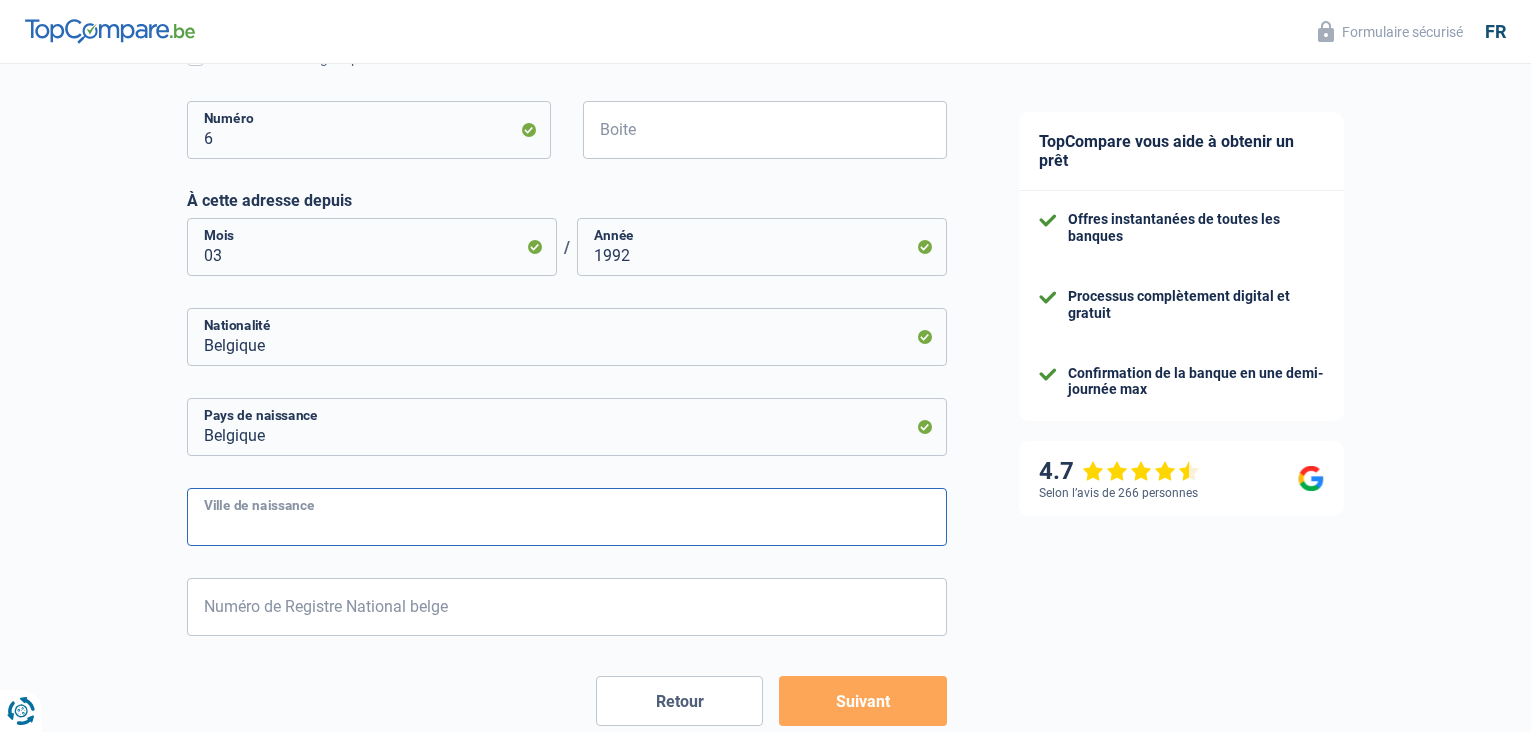 click on "Ville de naissance" at bounding box center (567, 517) 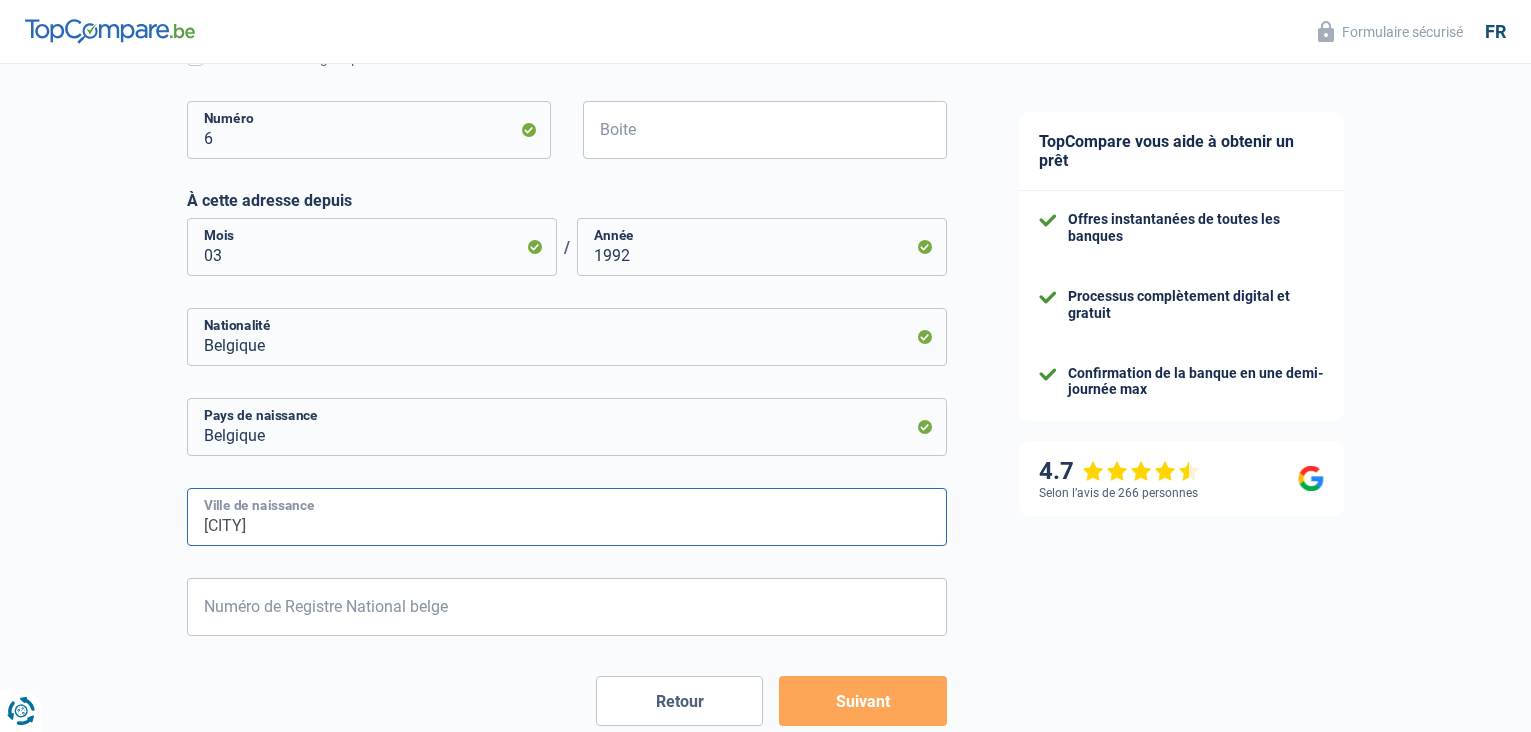 type on "[CITY]" 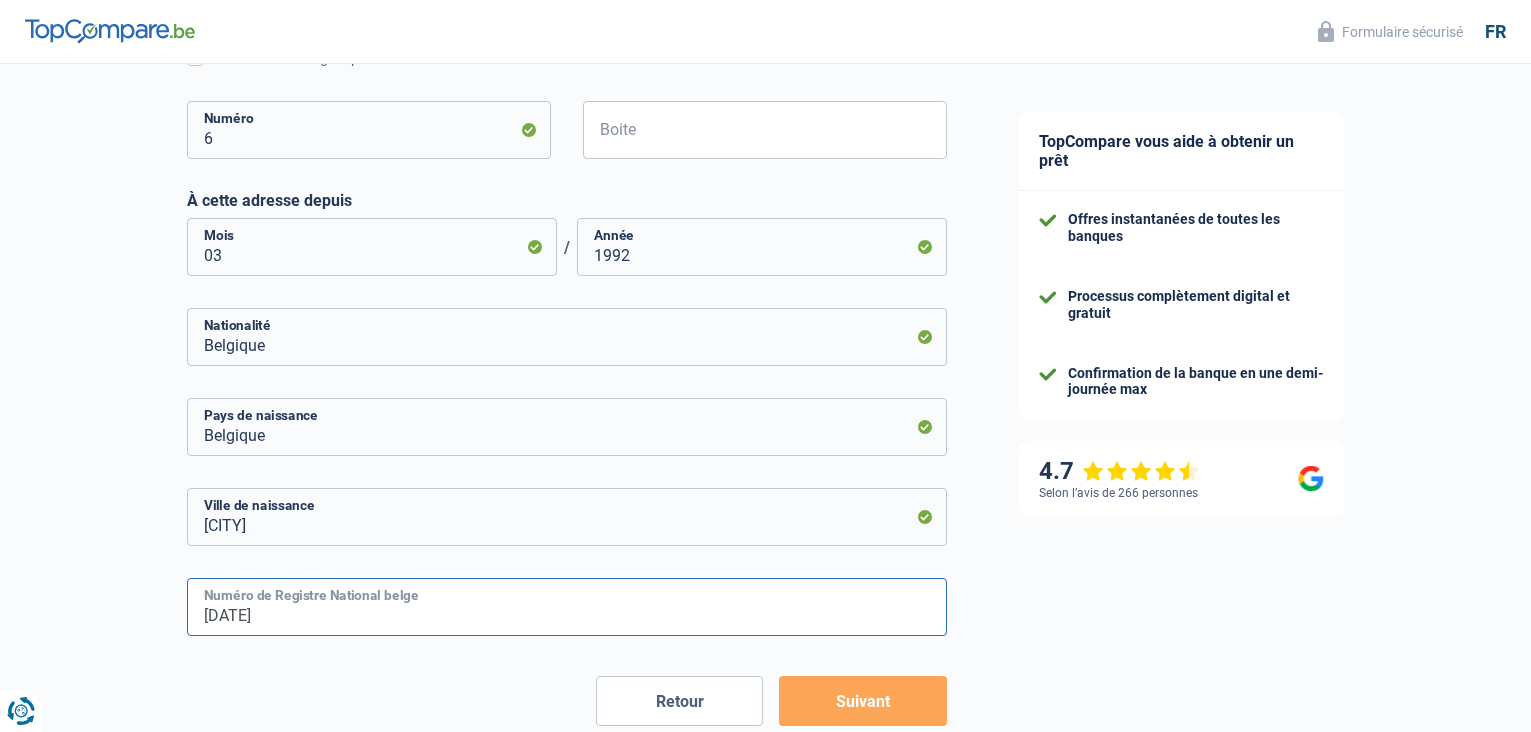 drag, startPoint x: 203, startPoint y: 618, endPoint x: 415, endPoint y: 618, distance: 212 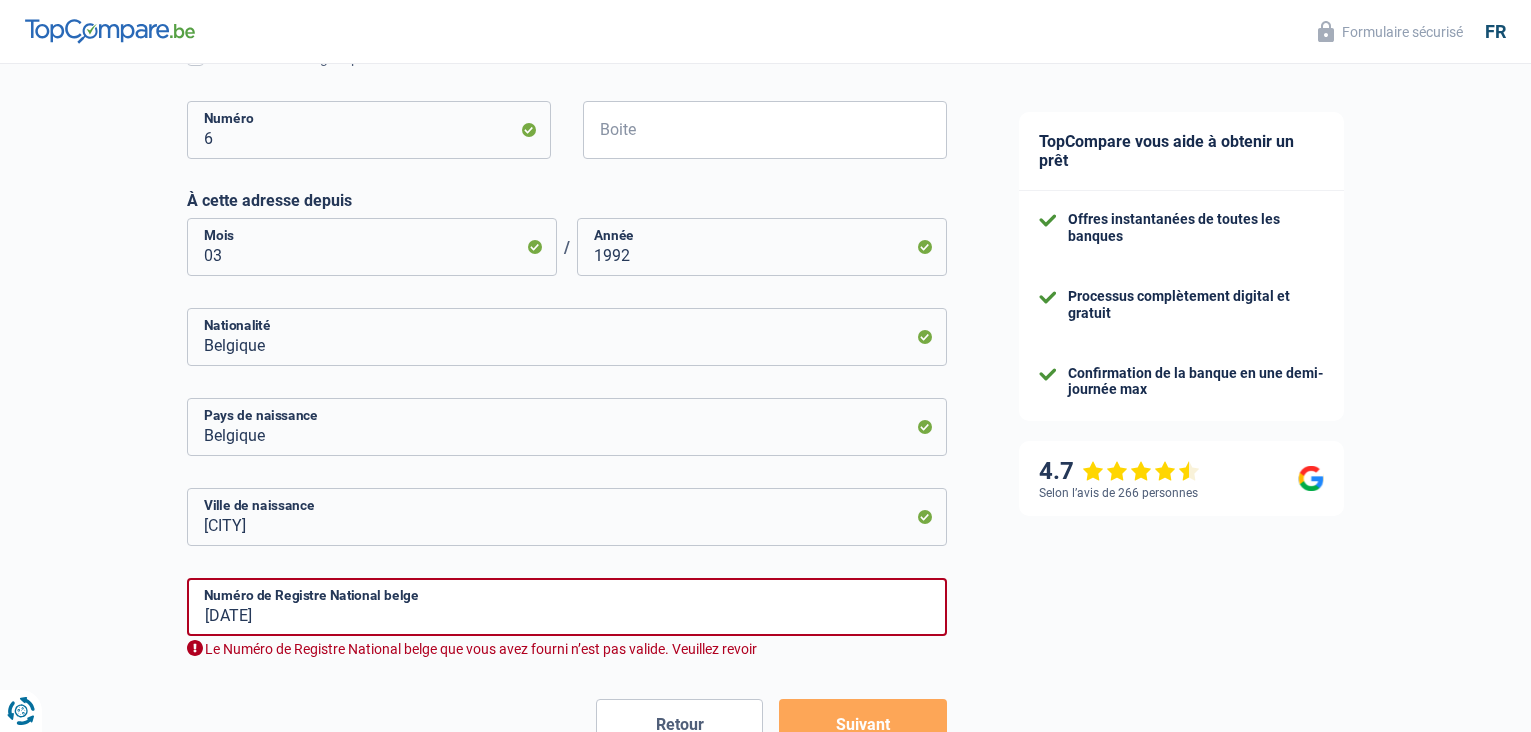 click on "Célibataire Marié(e) Cohabitant(e) légal(e) Divorcé(e) Veuf(ve) Séparé (de fait)
Veuillez sélectionner une option
État civil
Régime matrimonial
Communauté des biens
Séparation des biens
Si vous êtes marié sous communauté légale des biens, vous devez toujours introduire votre demande avec votre conjoint(e) comme co-emprunteur.
Nombre de personnes à charge
Enfants
0
Adultes
0
Les adultes à charge sont les membres de votre famille vivant sous le même toit, dont les revenus sont soit nuls, soit insuffisants.
Locataire Propriétaire avec prêt hypothécaire Propriétaire sans prêt hypothécaire" at bounding box center [567, 97] 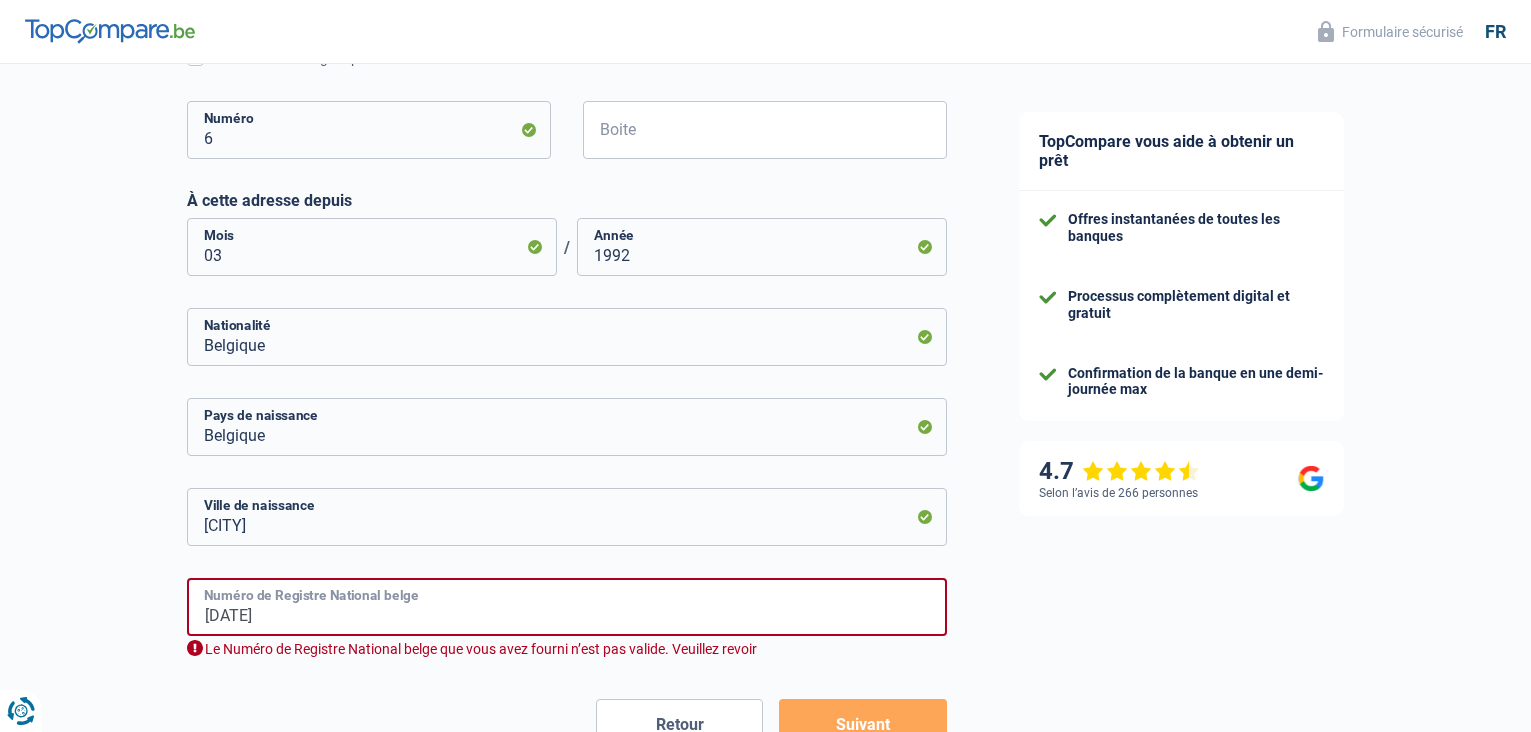 click on "[DATE]" at bounding box center (567, 607) 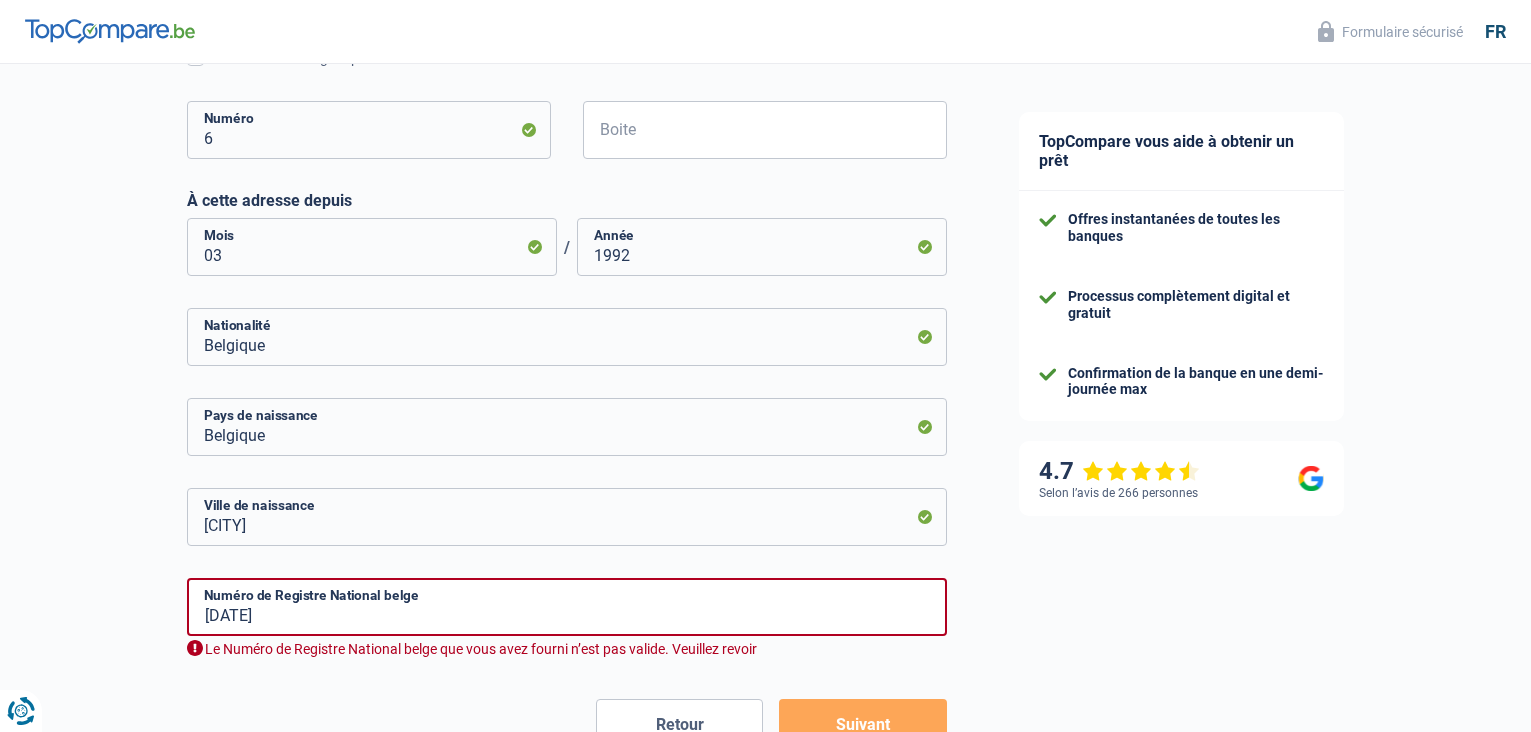 click on "Célibataire Marié(e) Cohabitant(e) légal(e) Divorcé(e) Veuf(ve) Séparé (de fait)
Veuillez sélectionner une option
État civil
Régime matrimonial
Communauté des biens
Séparation des biens
Si vous êtes marié sous communauté légale des biens, vous devez toujours introduire votre demande avec votre conjoint(e) comme co-emprunteur.
Nombre de personnes à charge
Enfants
0
Adultes
0
Les adultes à charge sont les membres de votre famille vivant sous le même toit, dont les revenus sont soit nuls, soit insuffisants.
Locataire Propriétaire avec prêt hypothécaire Propriétaire sans prêt hypothécaire" at bounding box center [567, 97] 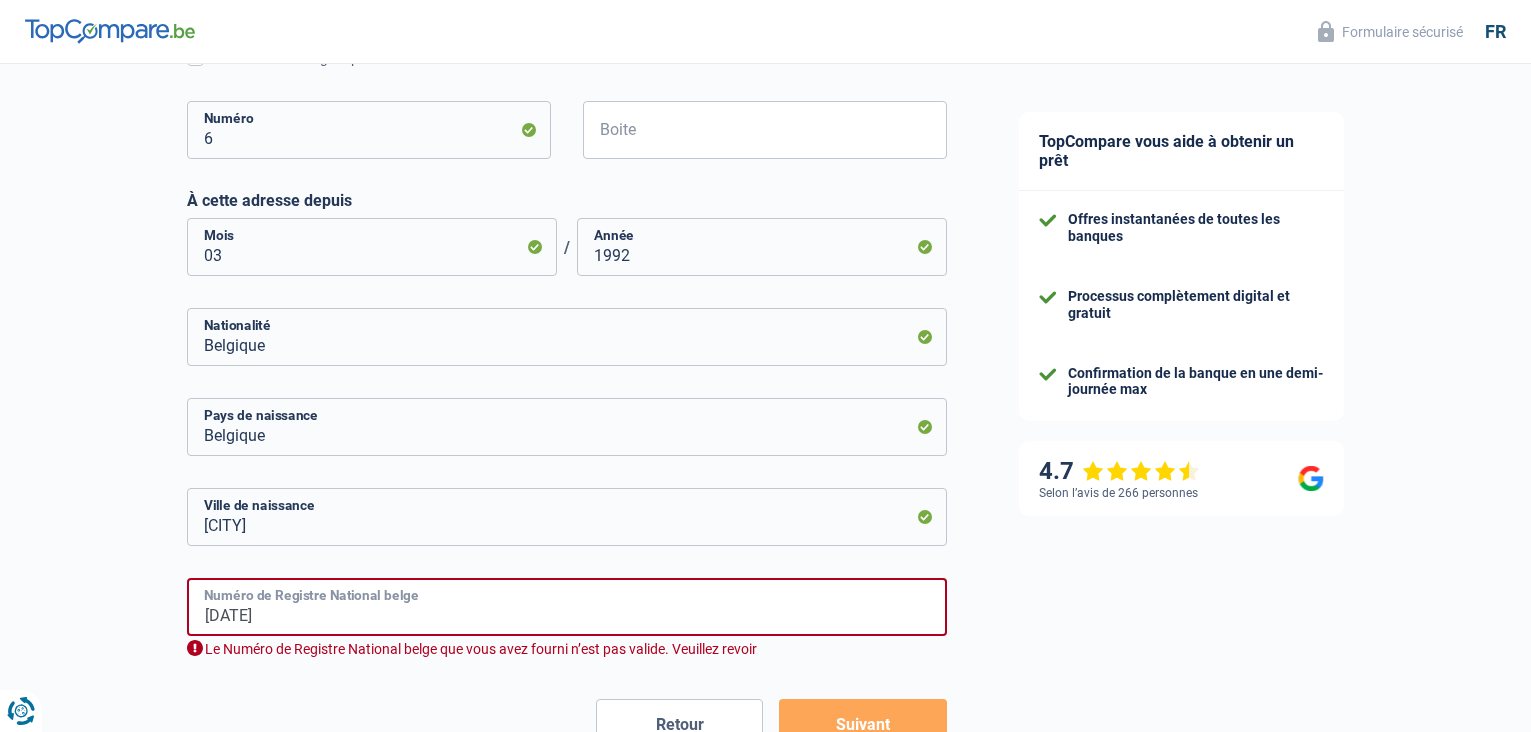 drag, startPoint x: 291, startPoint y: 624, endPoint x: 346, endPoint y: 624, distance: 55 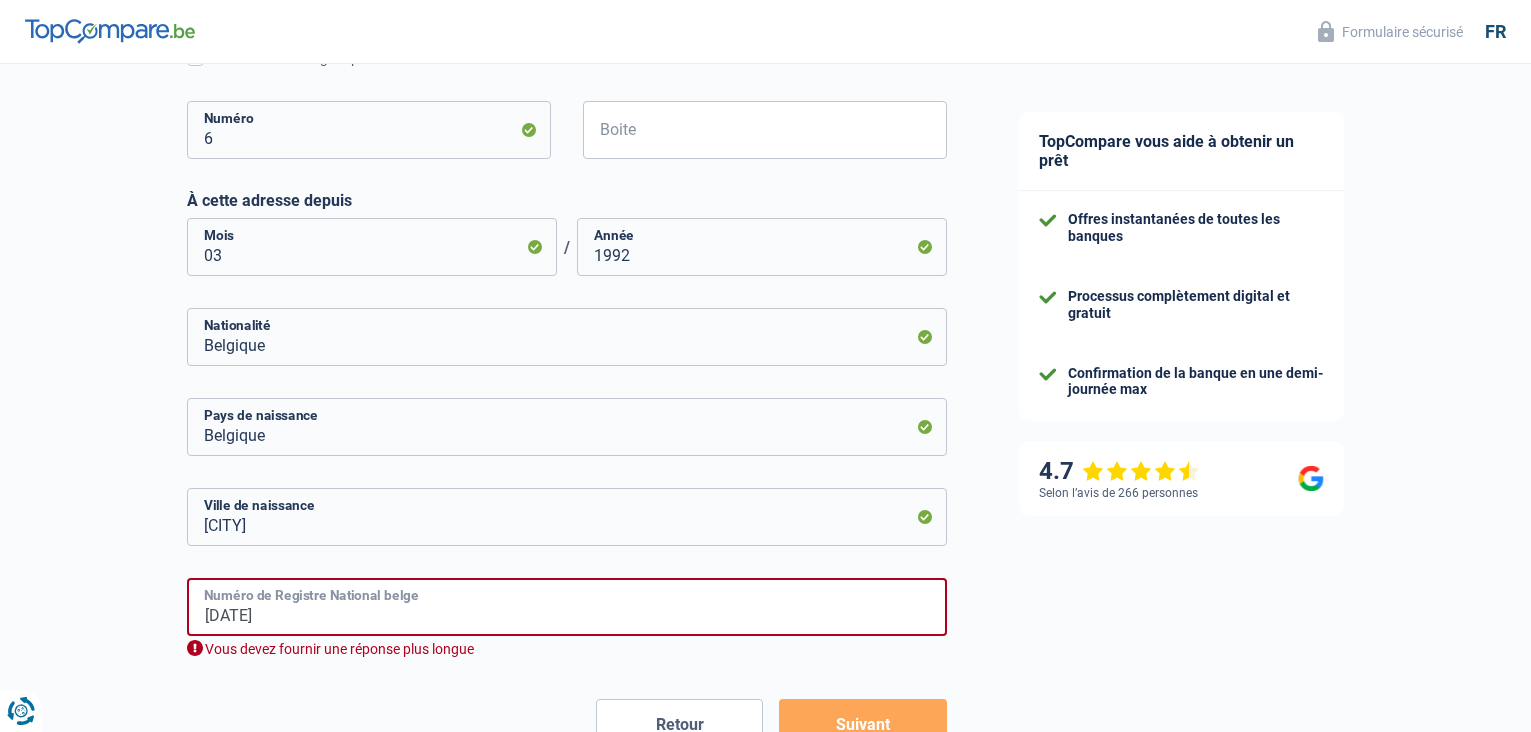 type on "[DATE]" 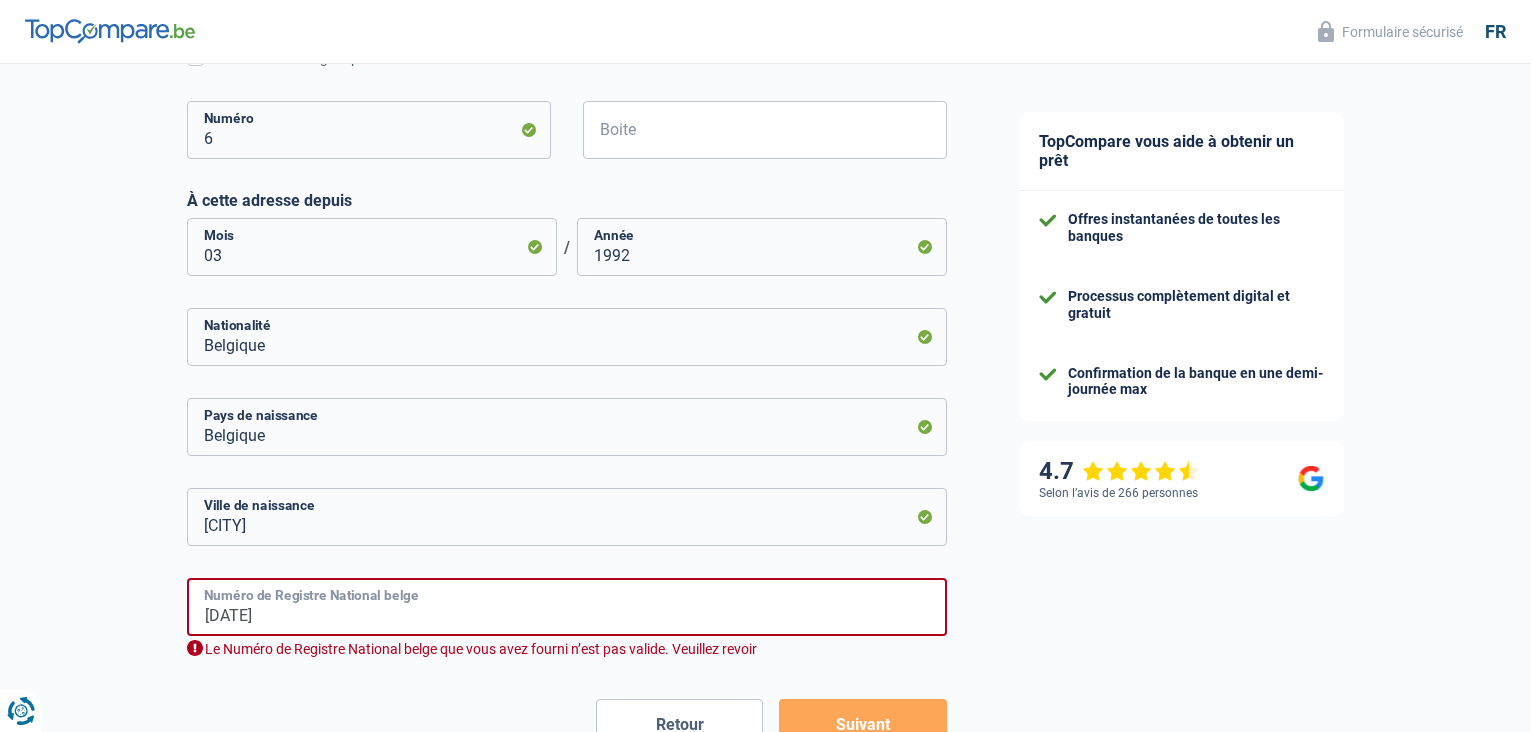 drag, startPoint x: 204, startPoint y: 615, endPoint x: 441, endPoint y: 608, distance: 237.10335 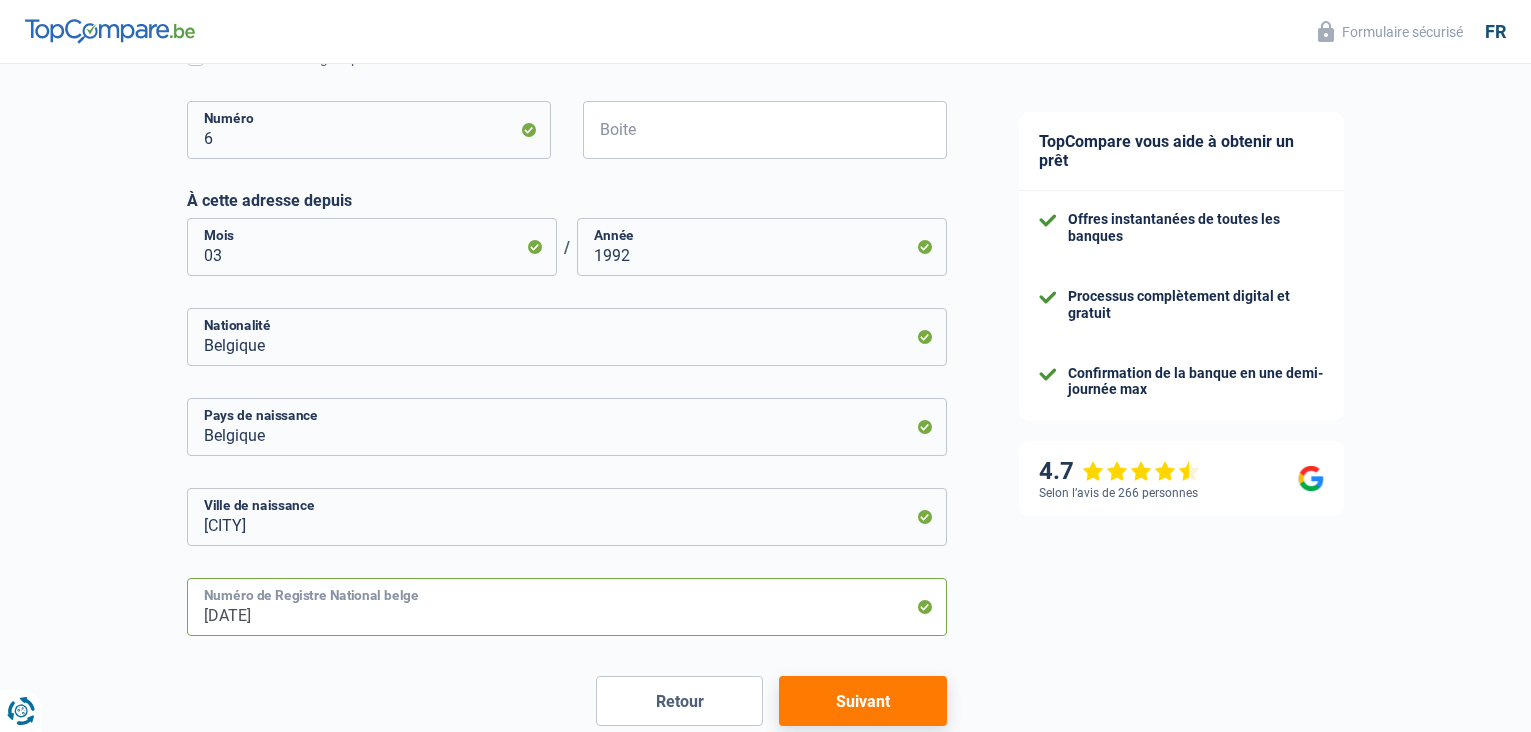 type on "[DATE]" 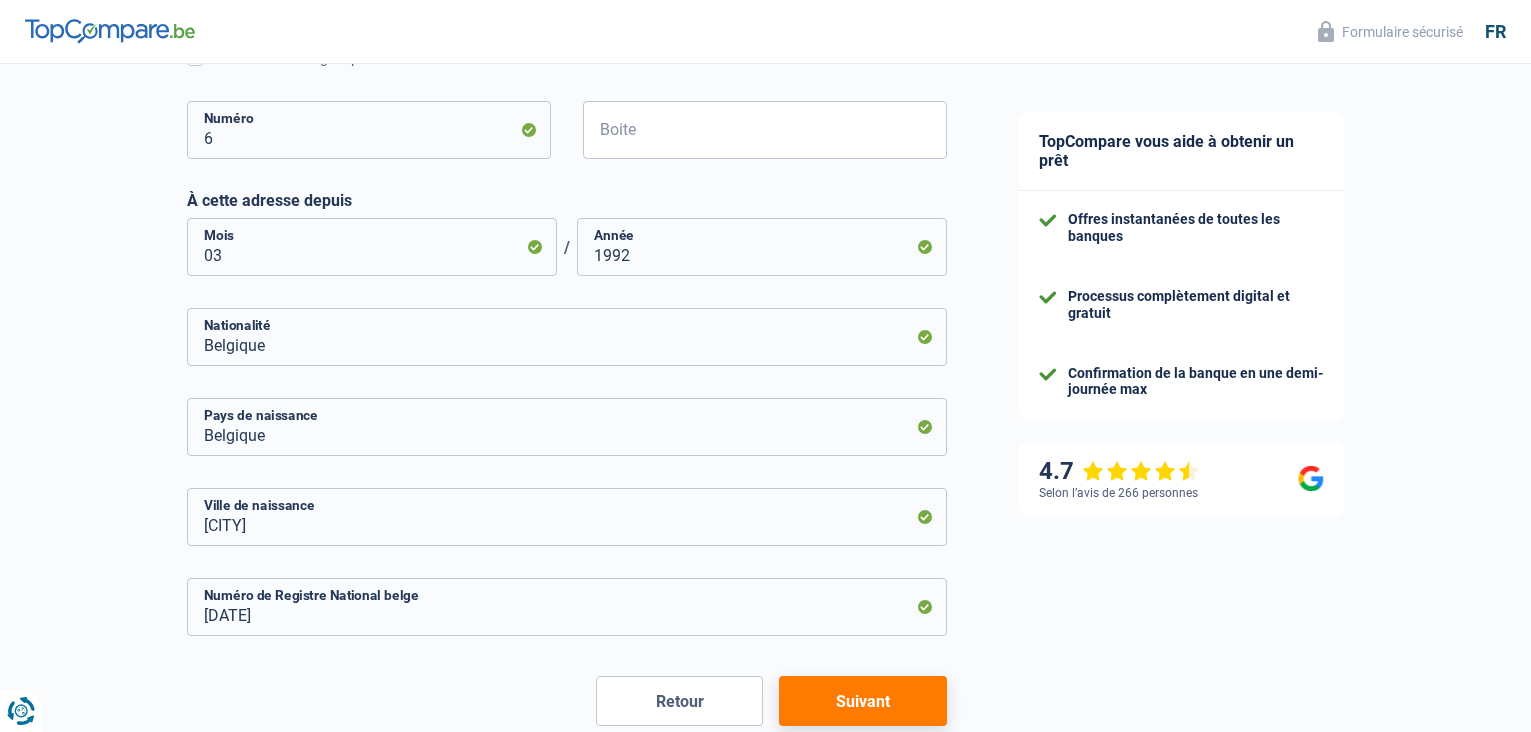click on "Suivant" at bounding box center [862, 701] 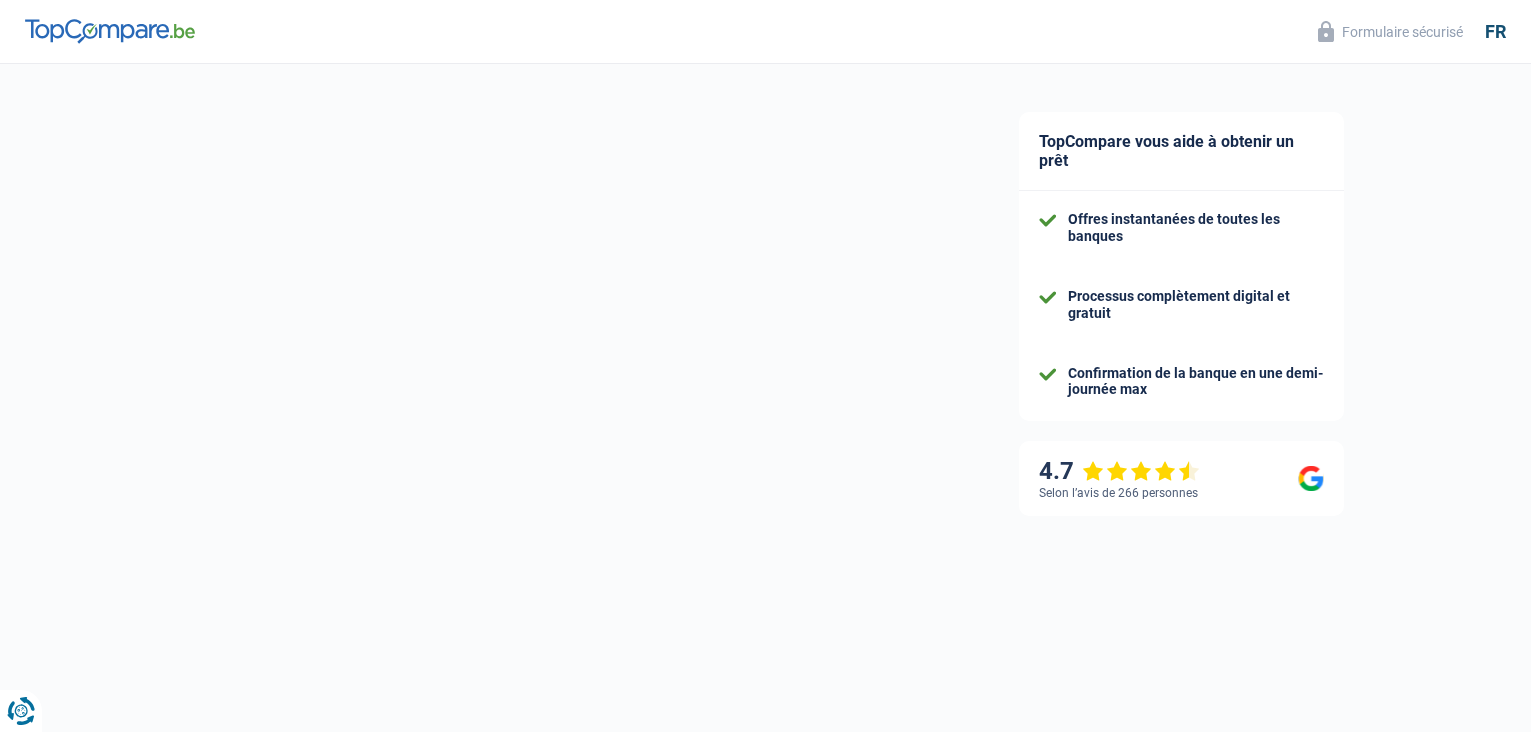 select on "netSalary" 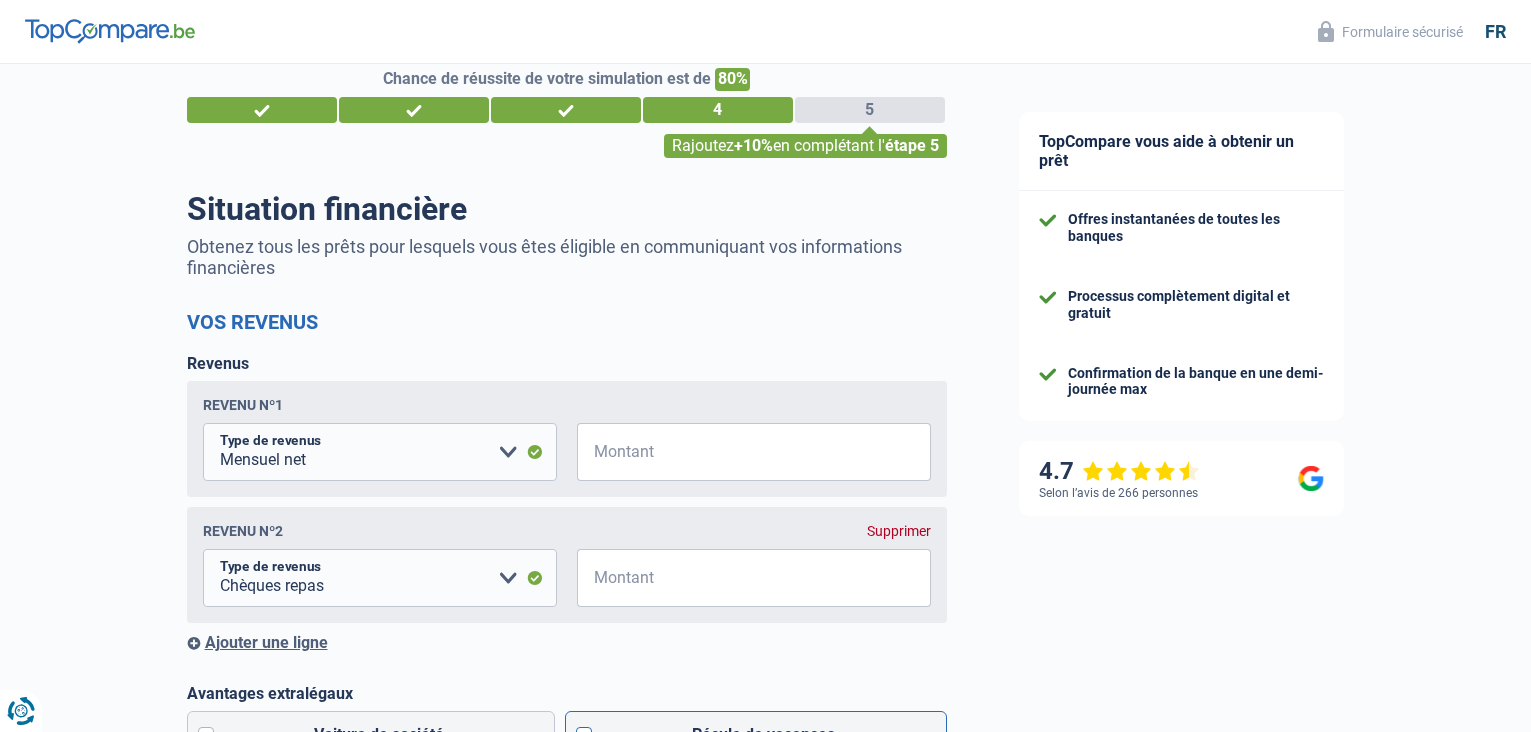 scroll, scrollTop: 0, scrollLeft: 0, axis: both 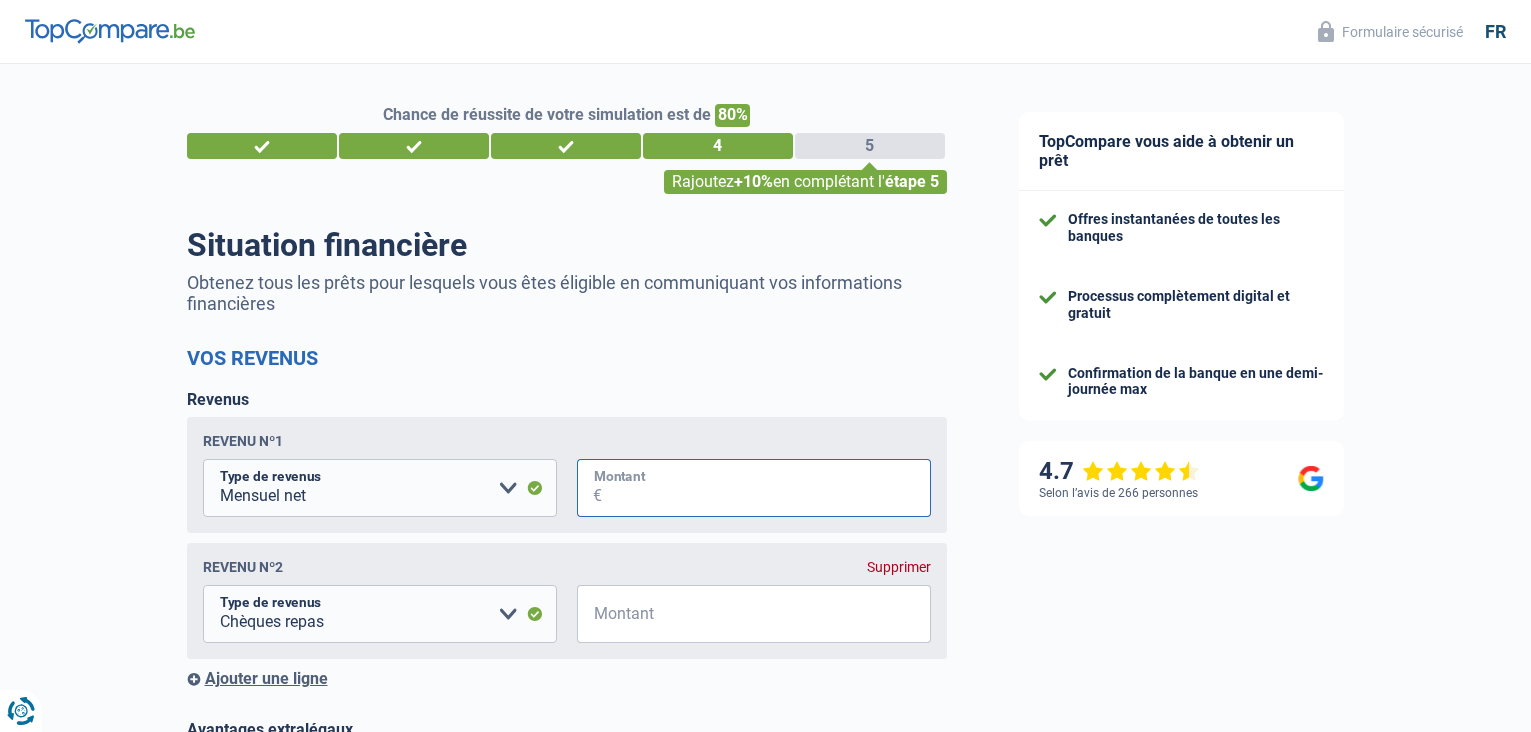 click on "Montant" at bounding box center (766, 488) 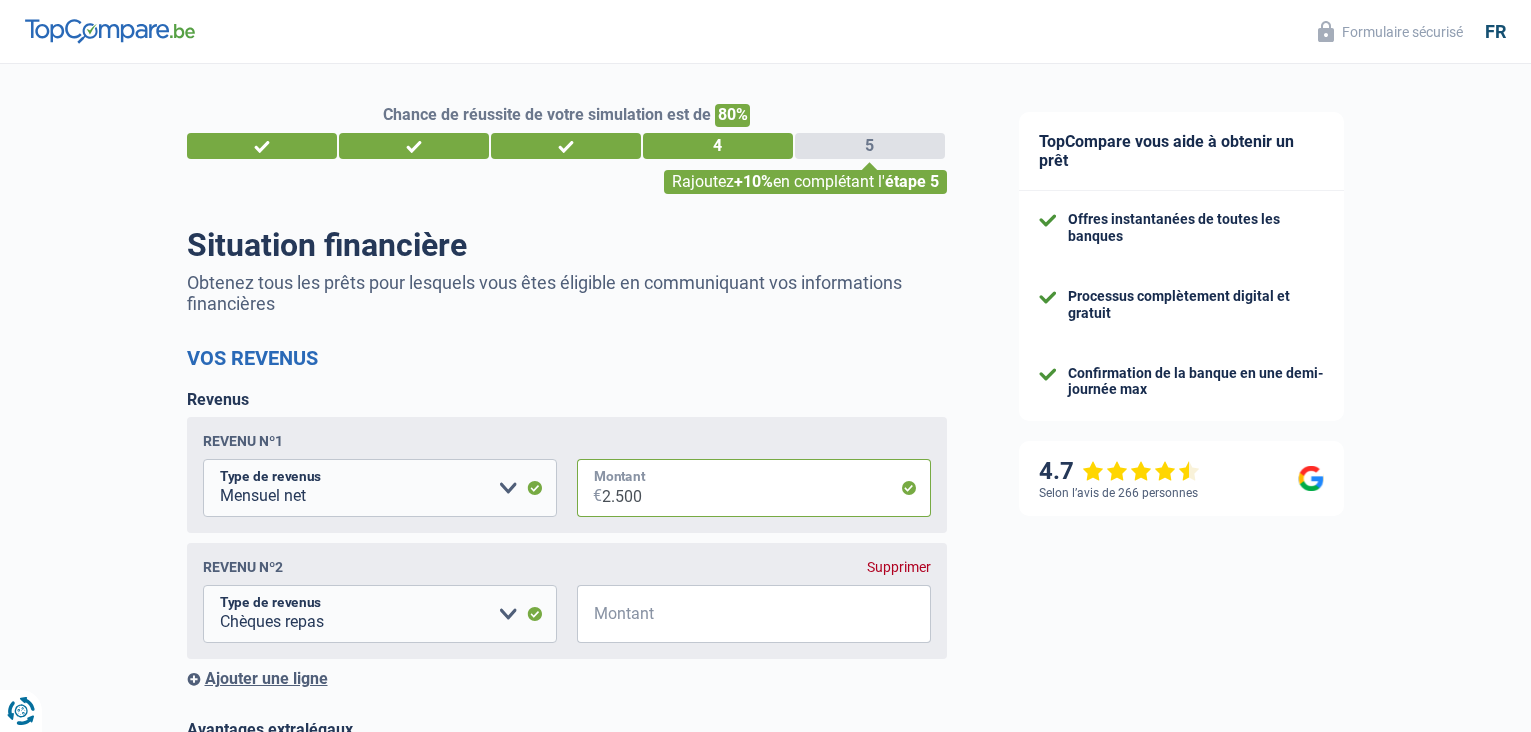 type on "2.500" 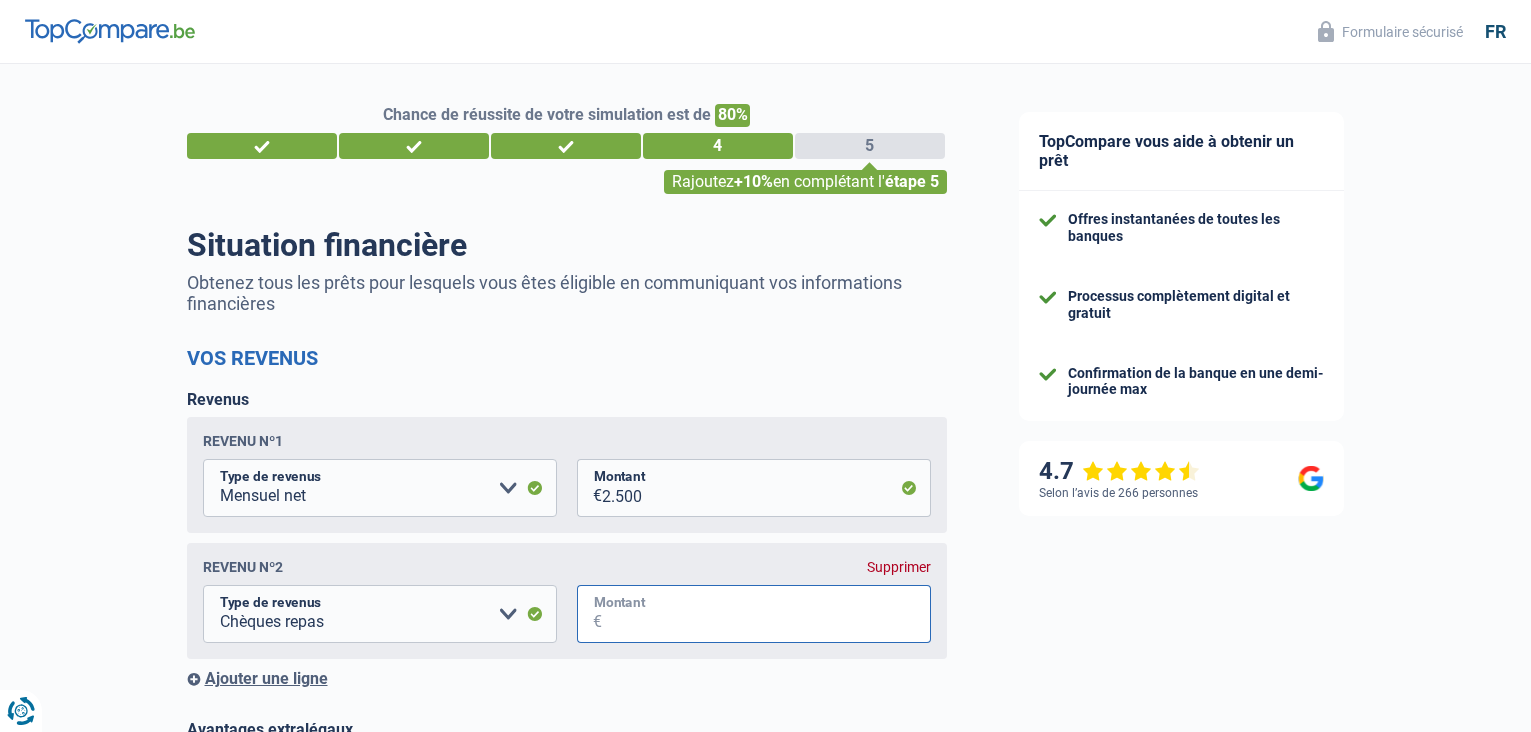 click on "Montant" at bounding box center [766, 614] 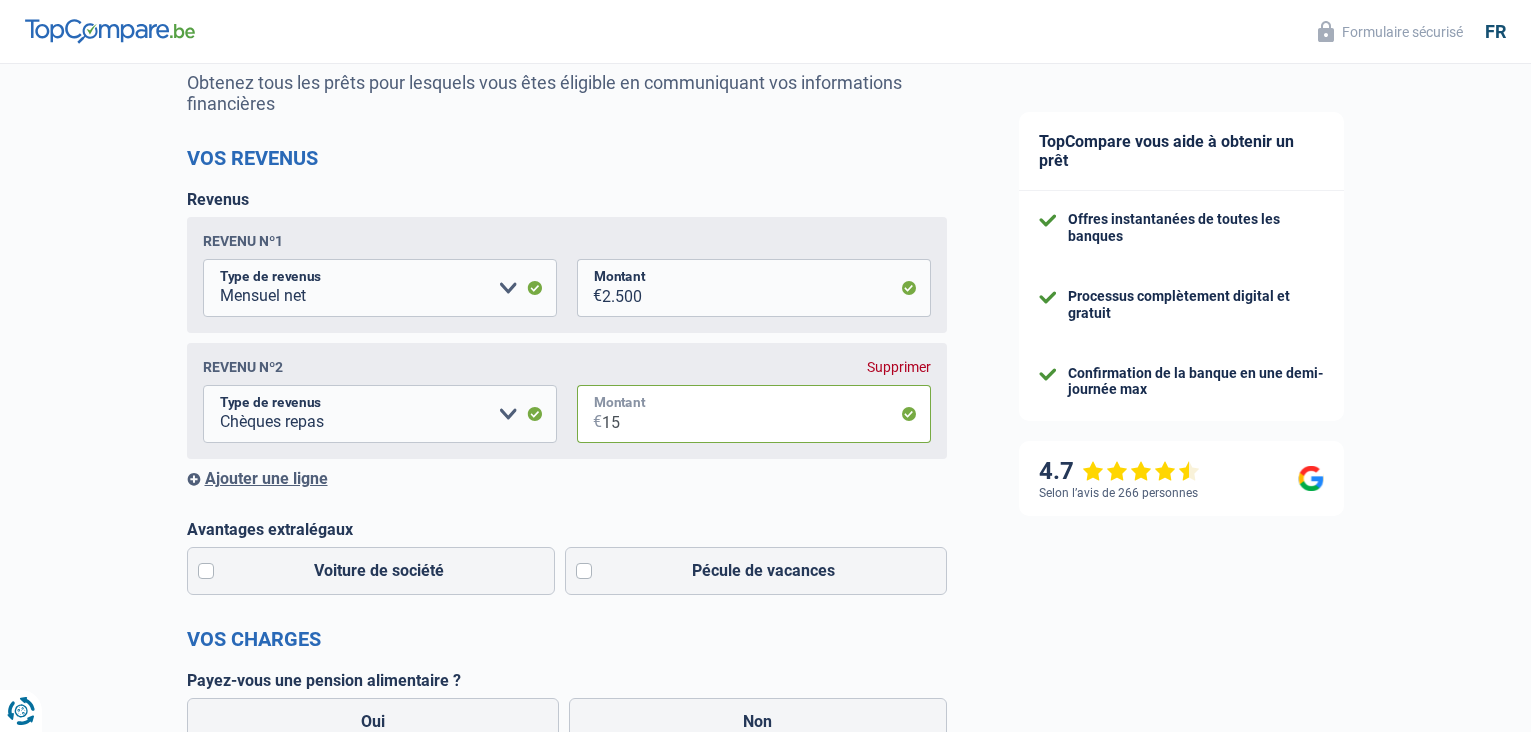scroll, scrollTop: 300, scrollLeft: 0, axis: vertical 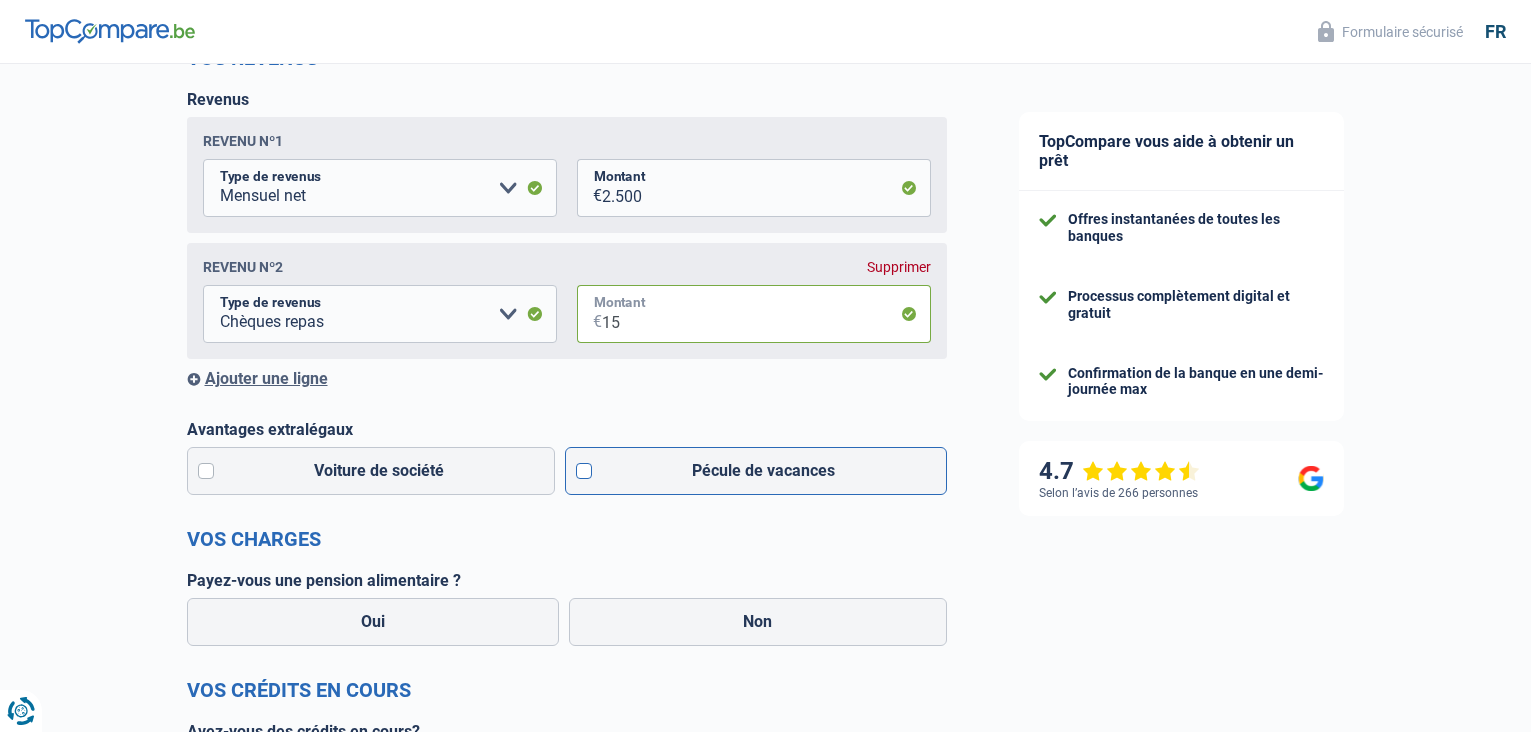 type on "15" 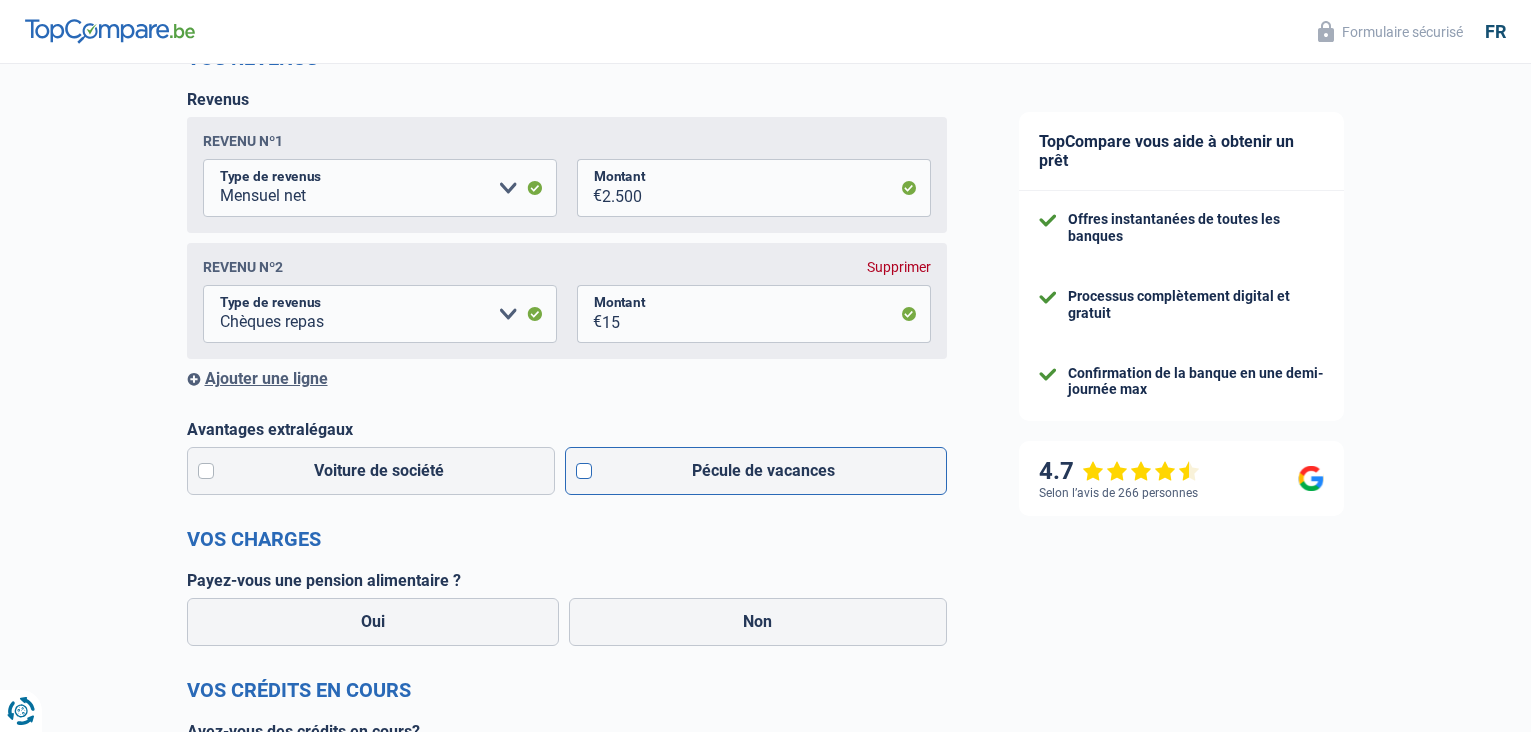 click on "Pécule de vacances" at bounding box center (756, 471) 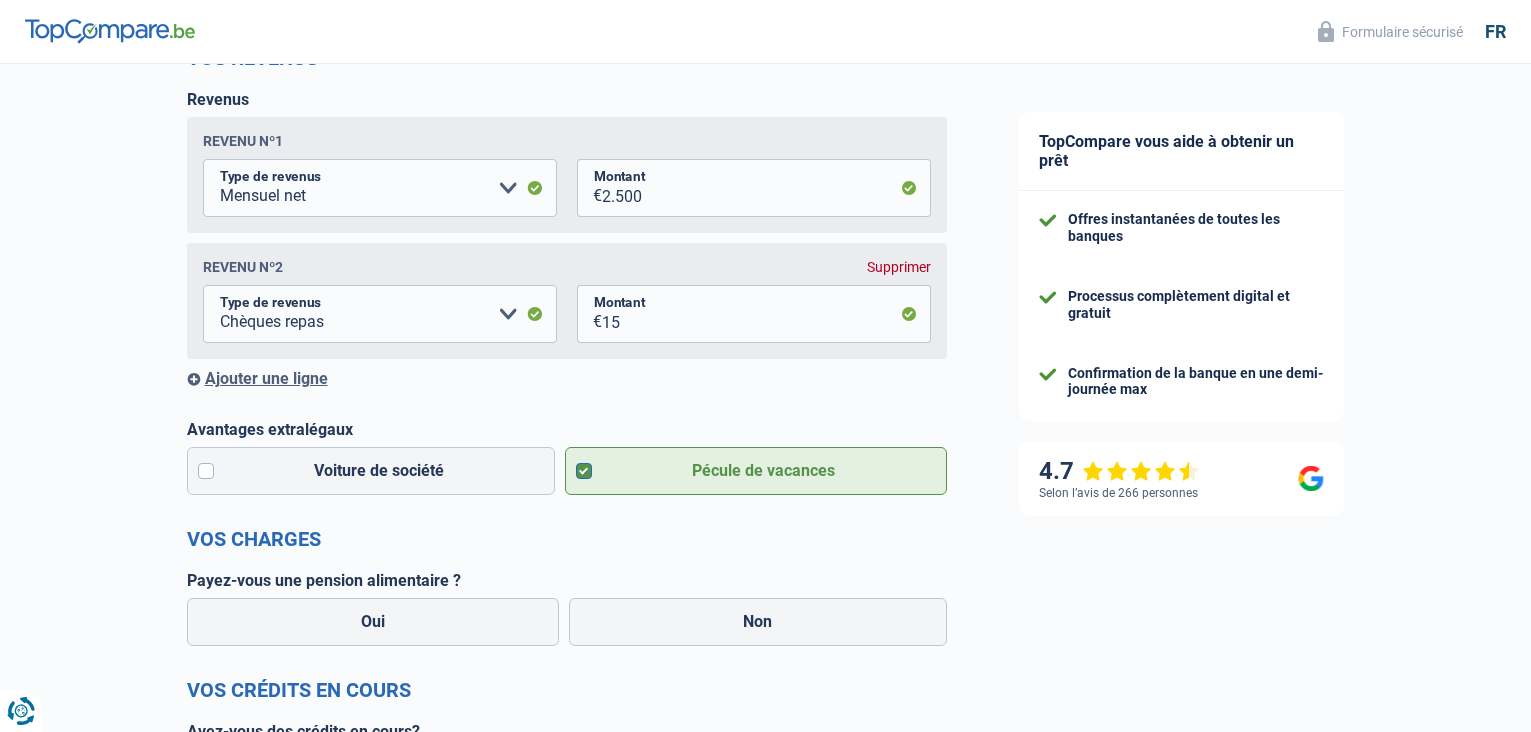 scroll, scrollTop: 400, scrollLeft: 0, axis: vertical 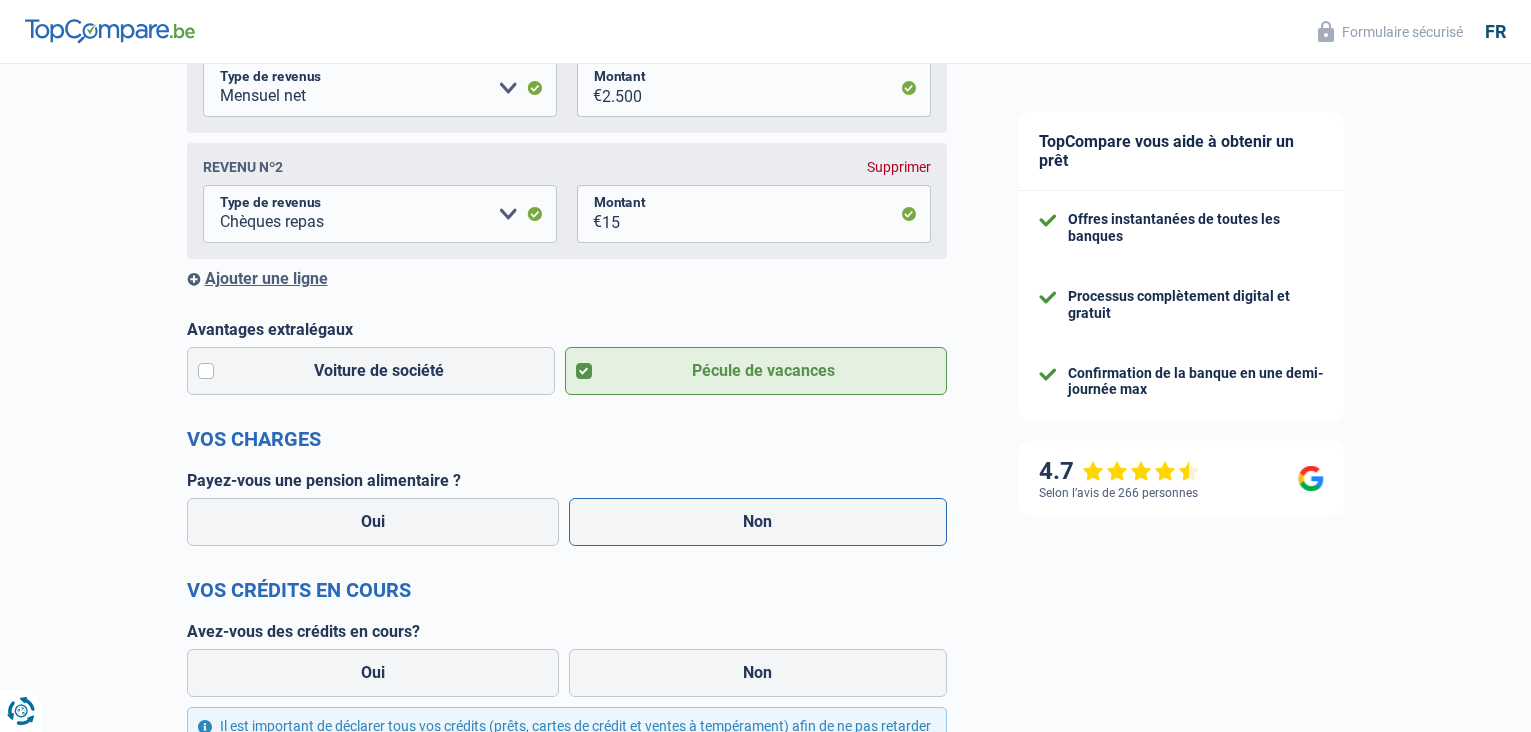 click on "Non" at bounding box center [758, 522] 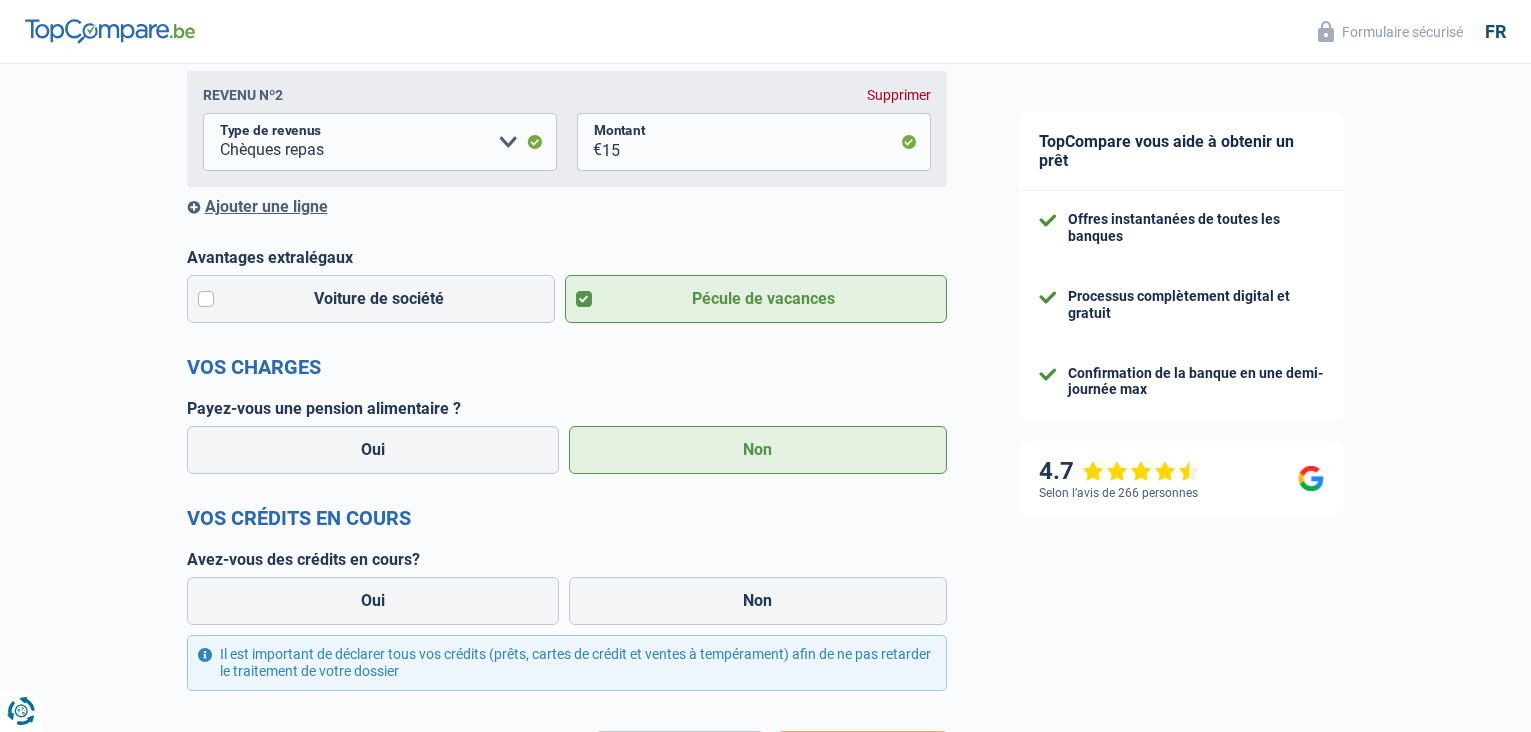 scroll, scrollTop: 600, scrollLeft: 0, axis: vertical 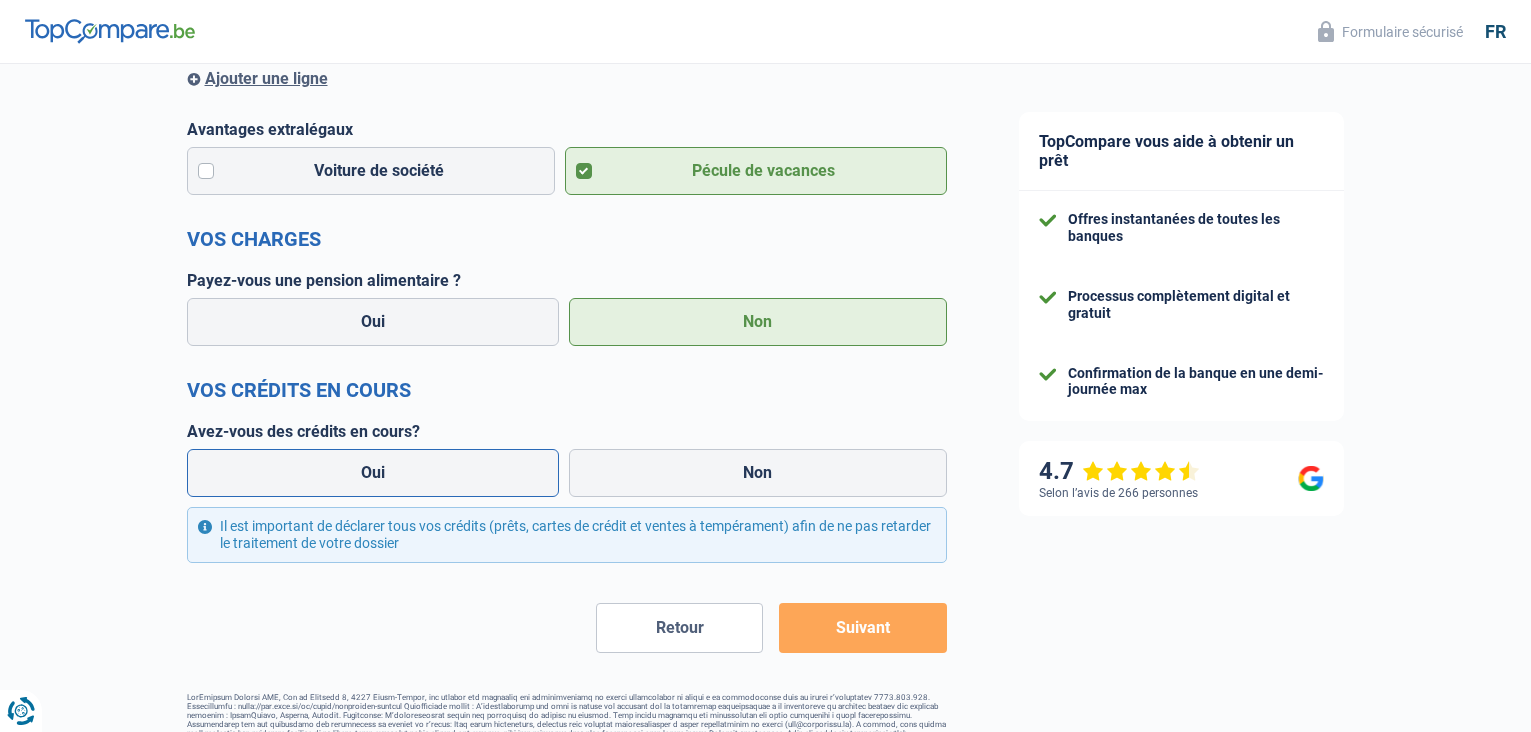 click on "Oui" at bounding box center [373, 473] 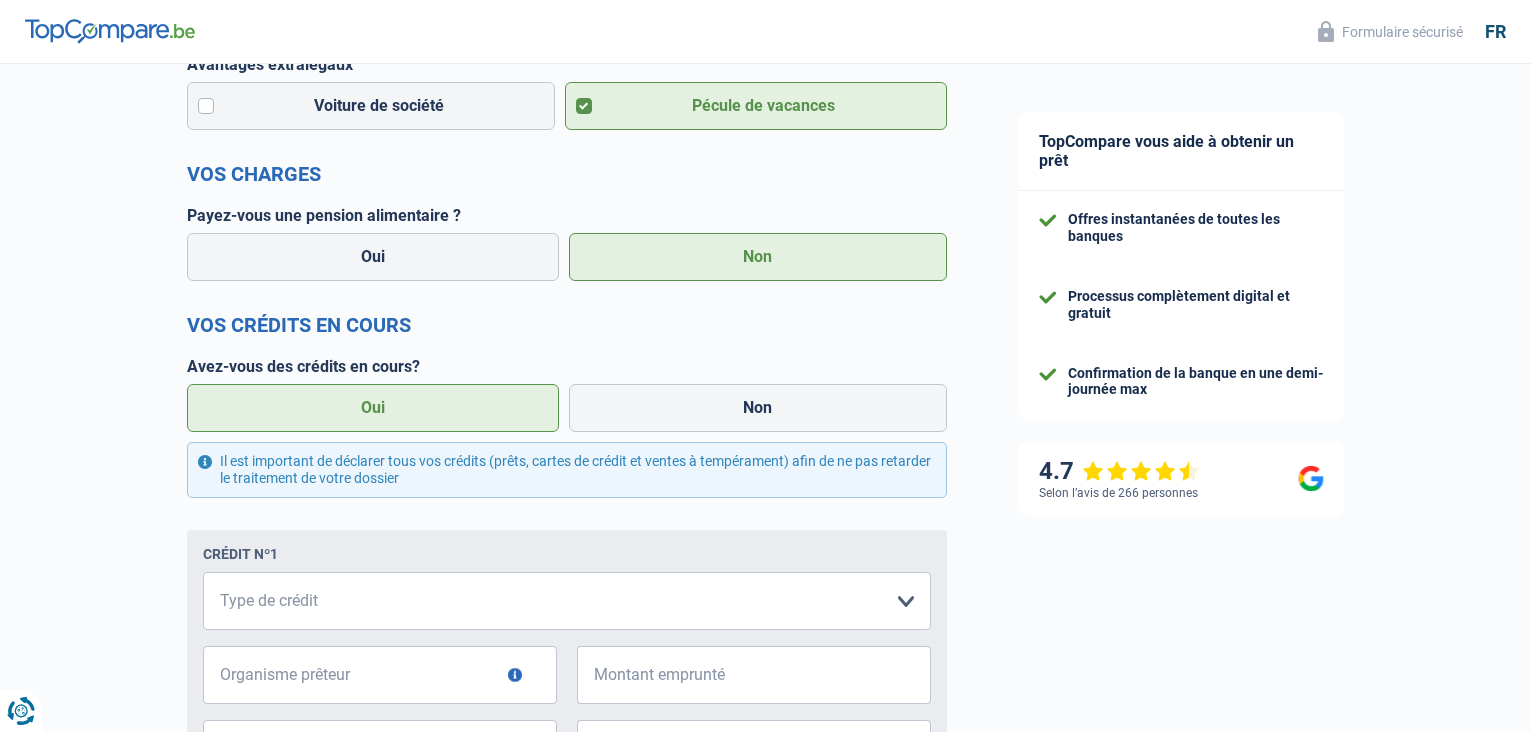 scroll, scrollTop: 700, scrollLeft: 0, axis: vertical 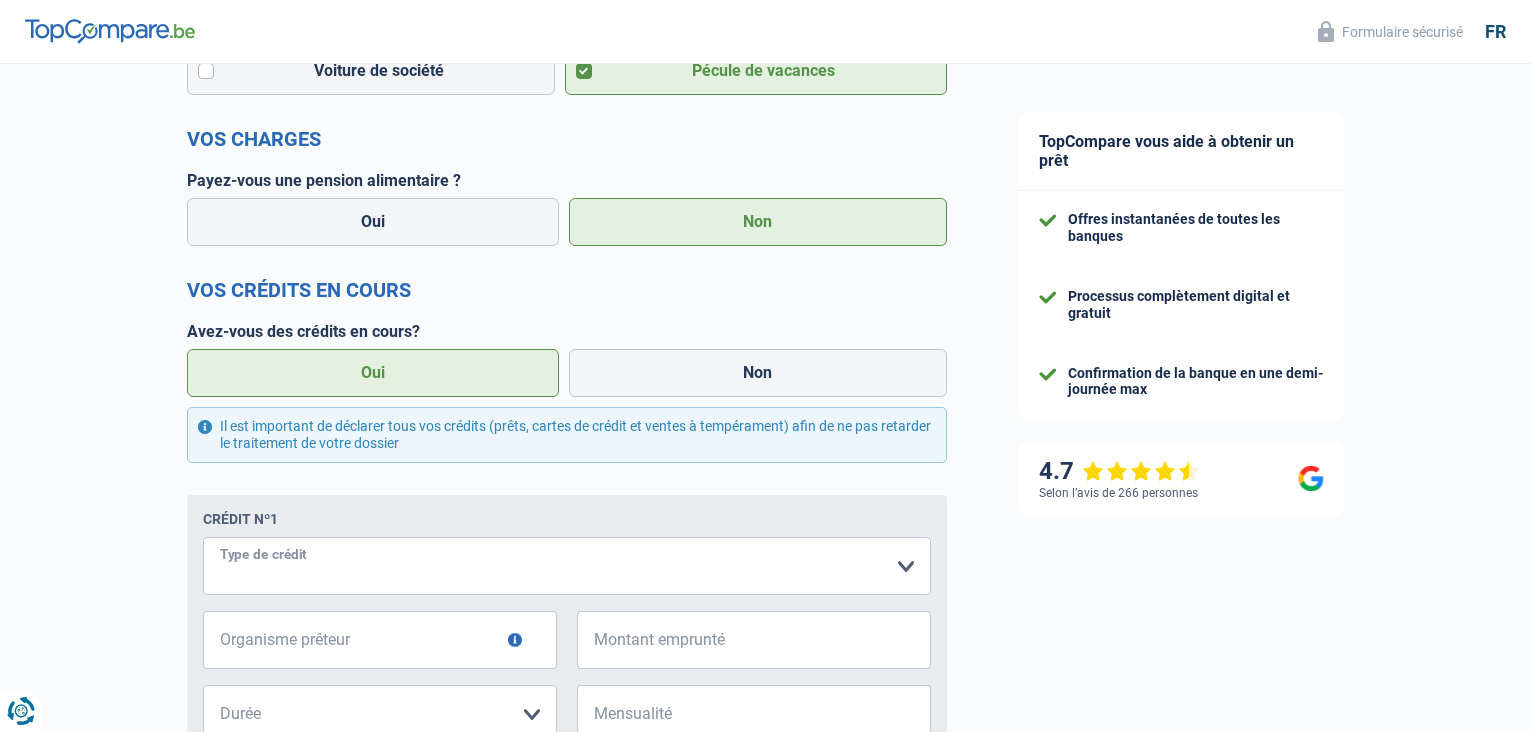 click on "Carte ou ouverture de crédit Prêt hypothécaire Vente à tempérament Prêt à tempérament Prêt rénovation Prêt voiture Regroupement d'un ou plusieurs crédits
Veuillez sélectionner une option" at bounding box center [567, 566] 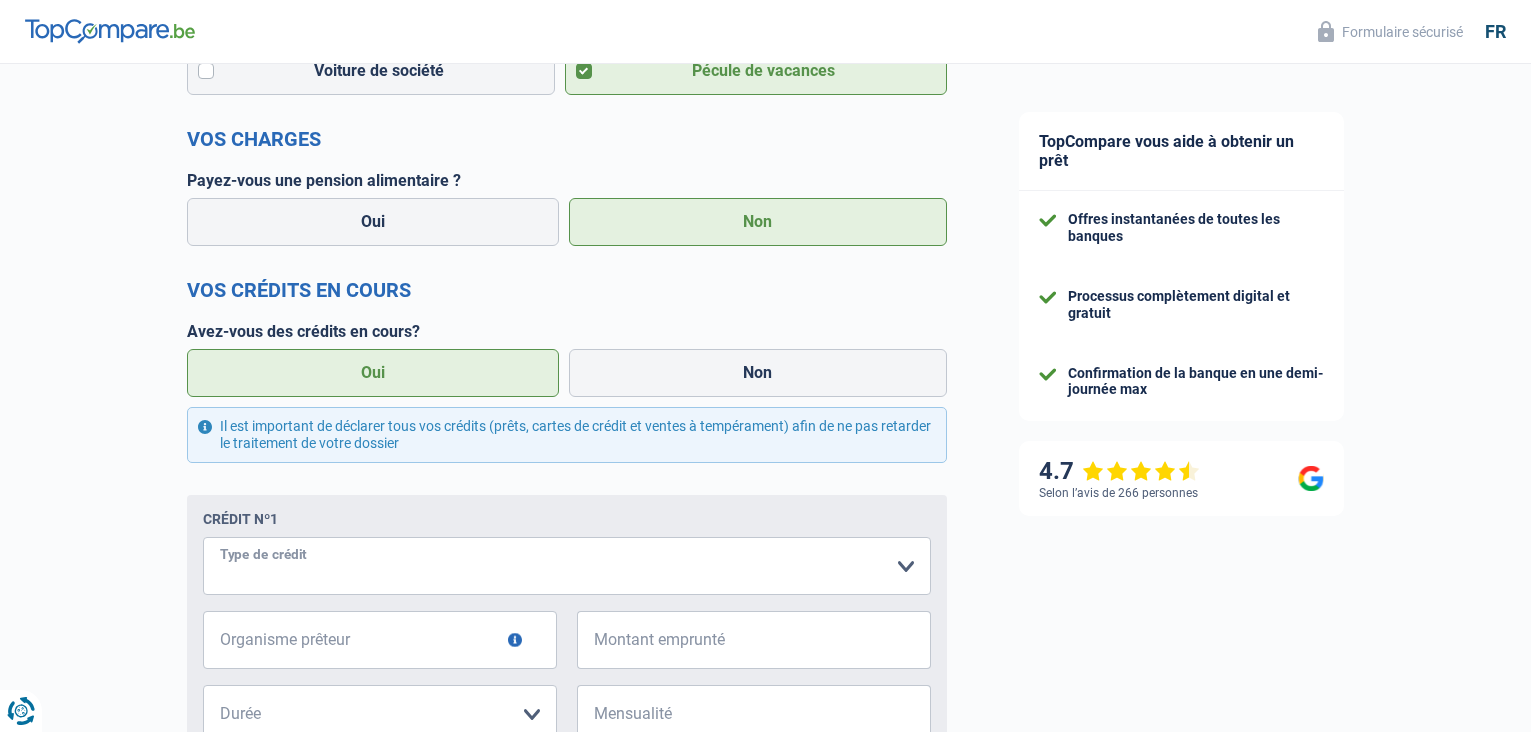 select on "personalLoan" 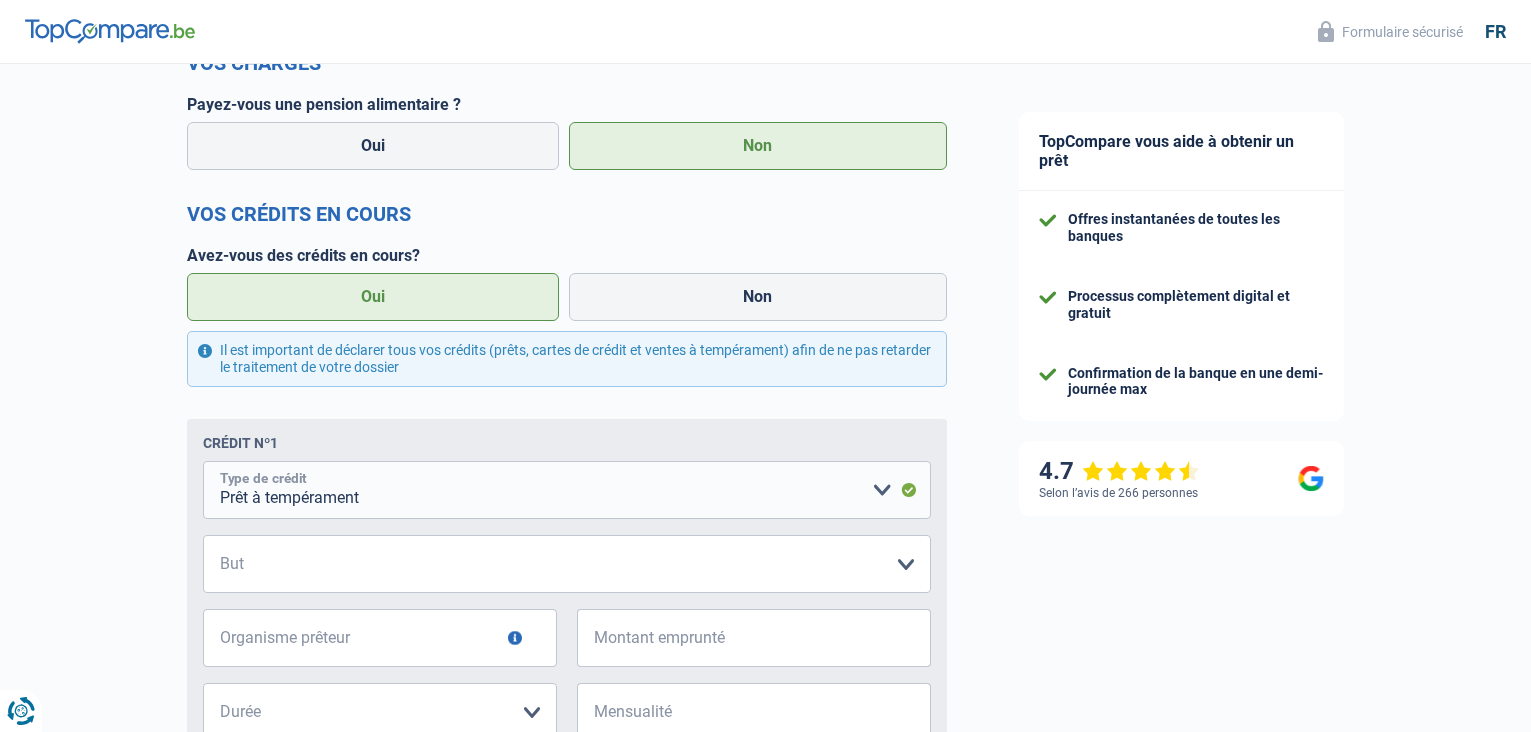 scroll, scrollTop: 800, scrollLeft: 0, axis: vertical 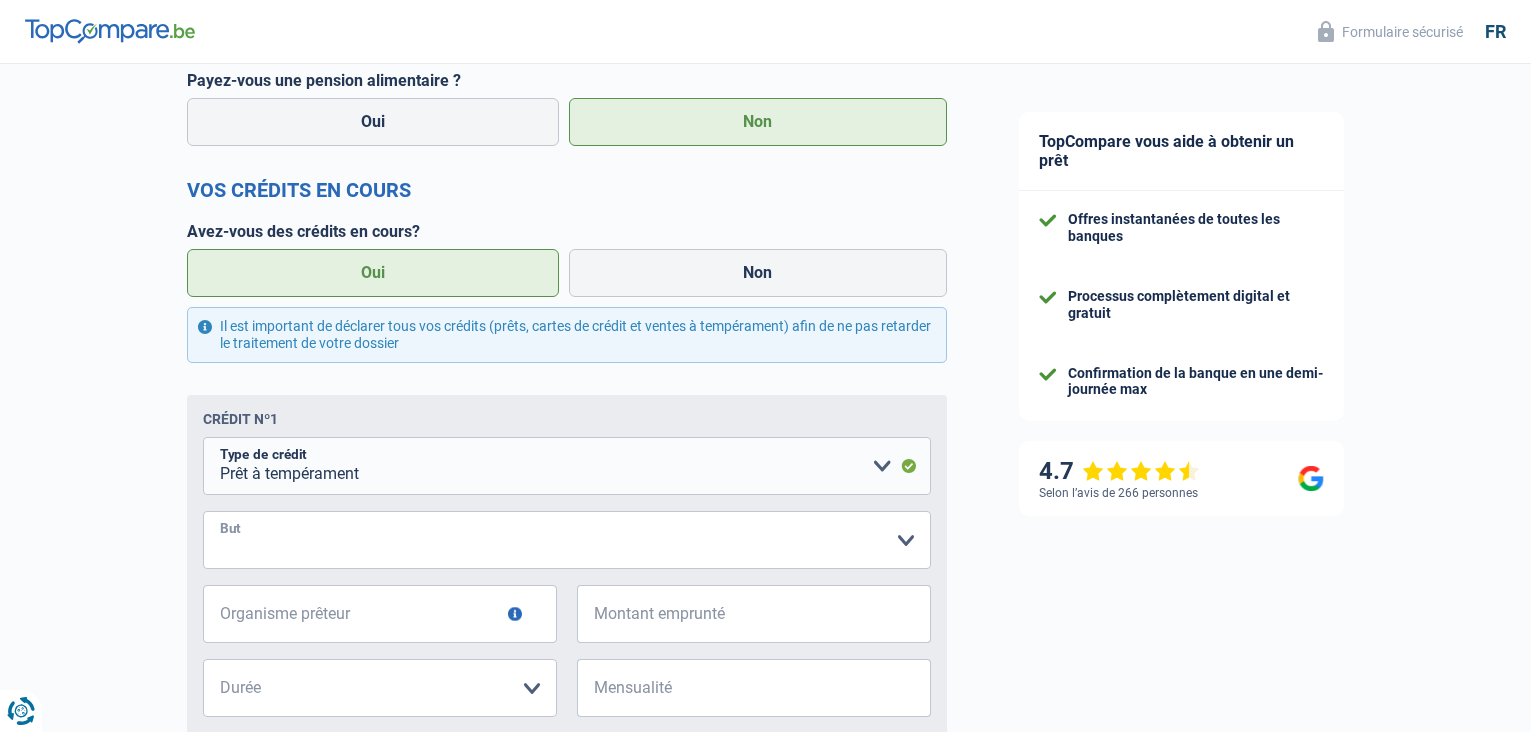 click on "Confort maison: meubles, textile, peinture, électroménager, outillage non-professionnel, Hifi, multimédia, gsm, ordinateur, Frais installation, déménagement Evénement familial: naissance, mariage, divorce, communion, décès Frais médicaux Frais d'études Remboursement prêt Frais permis de conduire Loisirs: voyage, sport, musique Petits travaux maison et jardin Frais divers (max 2.000€) Frais judiciaires Réparation voiture Autre
Veuillez sélectionner une option" at bounding box center [567, 540] 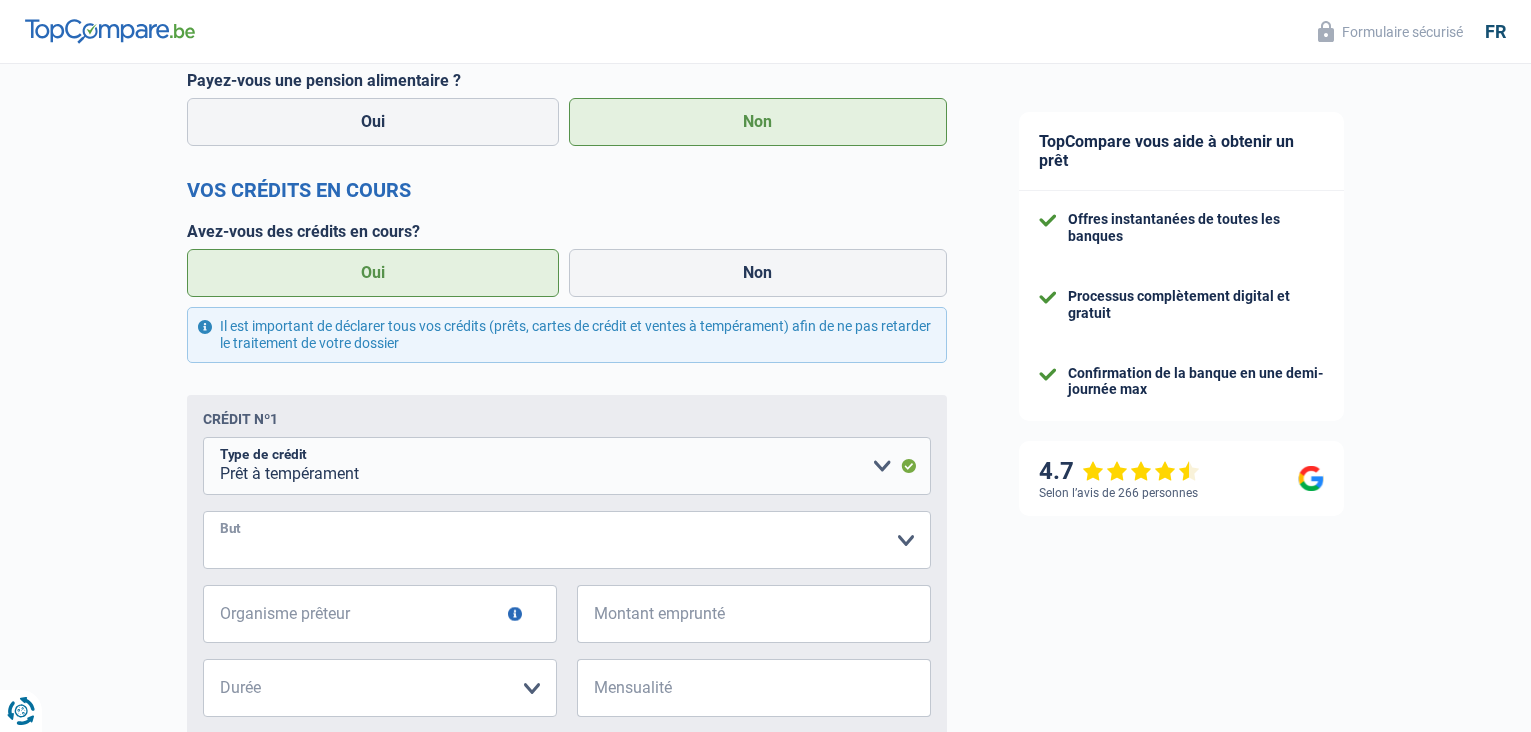 click on "Confort maison: meubles, textile, peinture, électroménager, outillage non-professionnel, Hifi, multimédia, gsm, ordinateur, Frais installation, déménagement Evénement familial: naissance, mariage, divorce, communion, décès Frais médicaux Frais d'études Remboursement prêt Frais permis de conduire Loisirs: voyage, sport, musique Petits travaux maison et jardin Frais divers (max 2.000€) Frais judiciaires Réparation voiture Autre
Veuillez sélectionner une option" at bounding box center (567, 540) 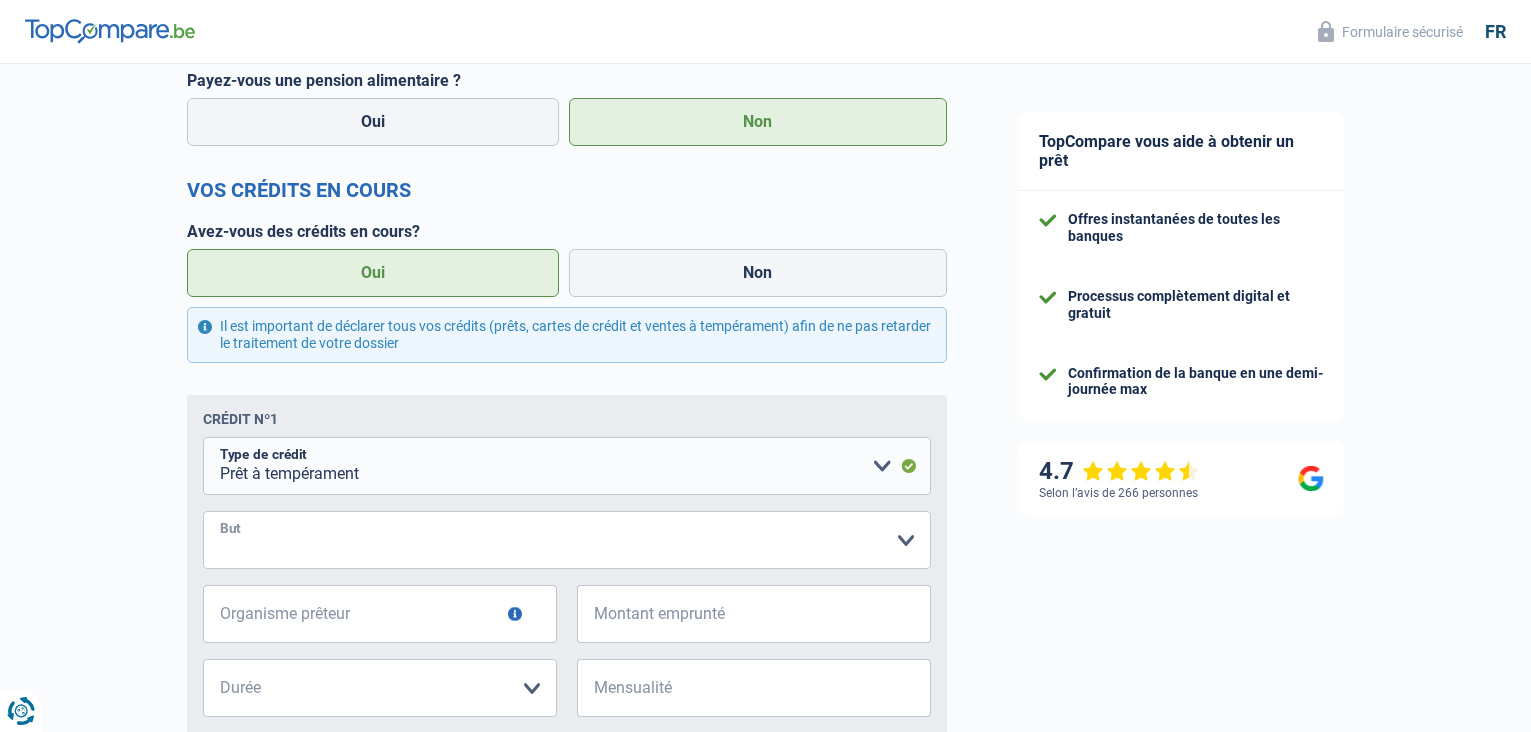 select on "other" 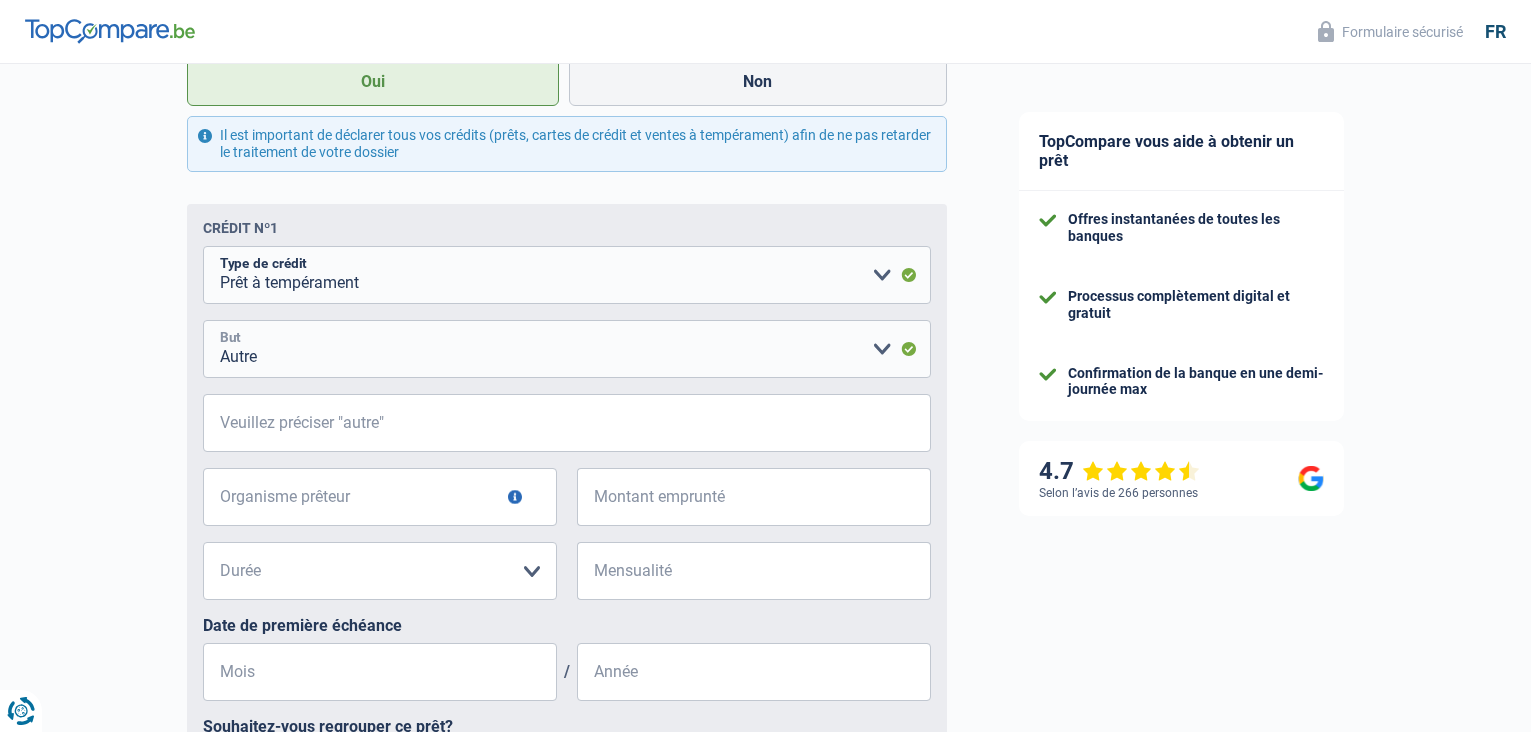 scroll, scrollTop: 1000, scrollLeft: 0, axis: vertical 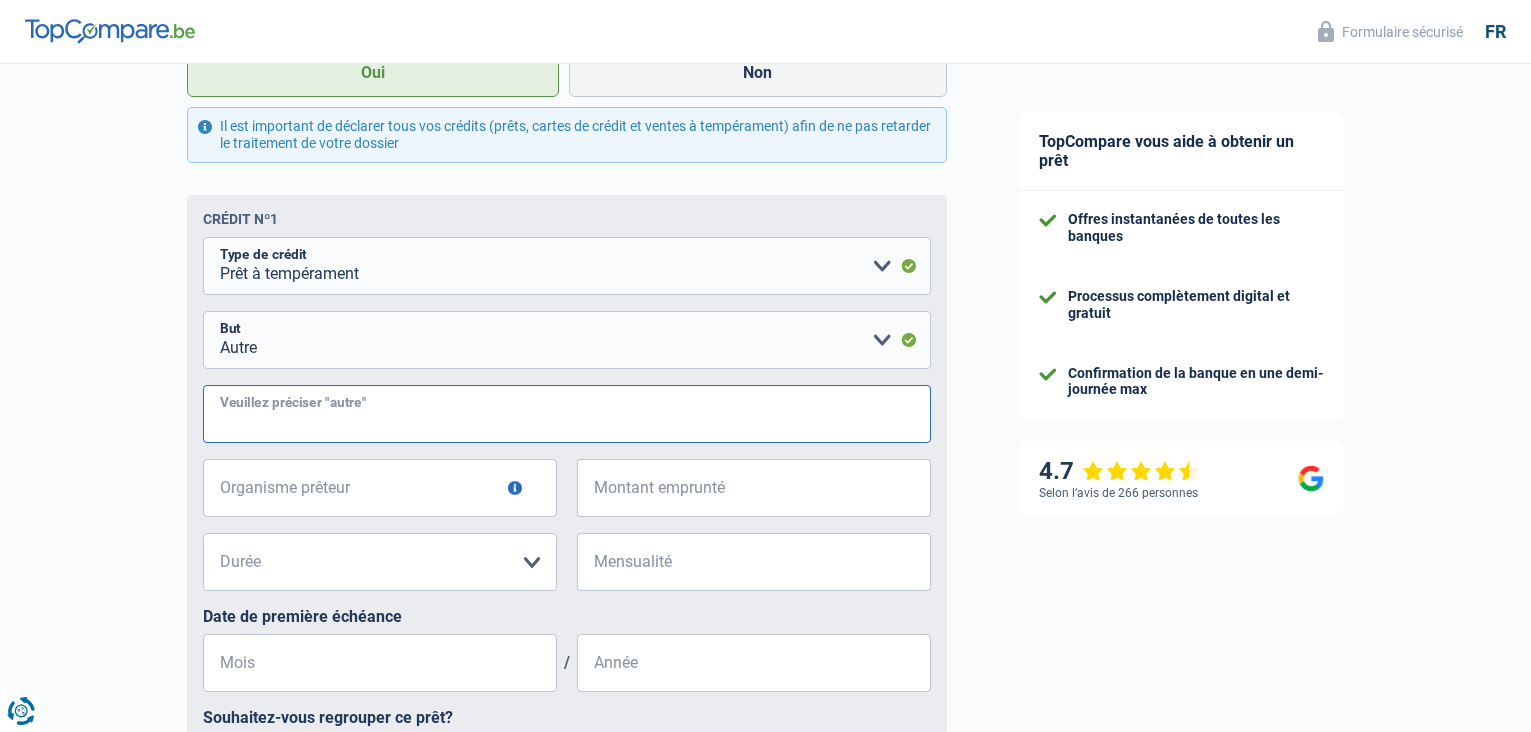 click on "Veuillez préciser "autre"" at bounding box center [567, 414] 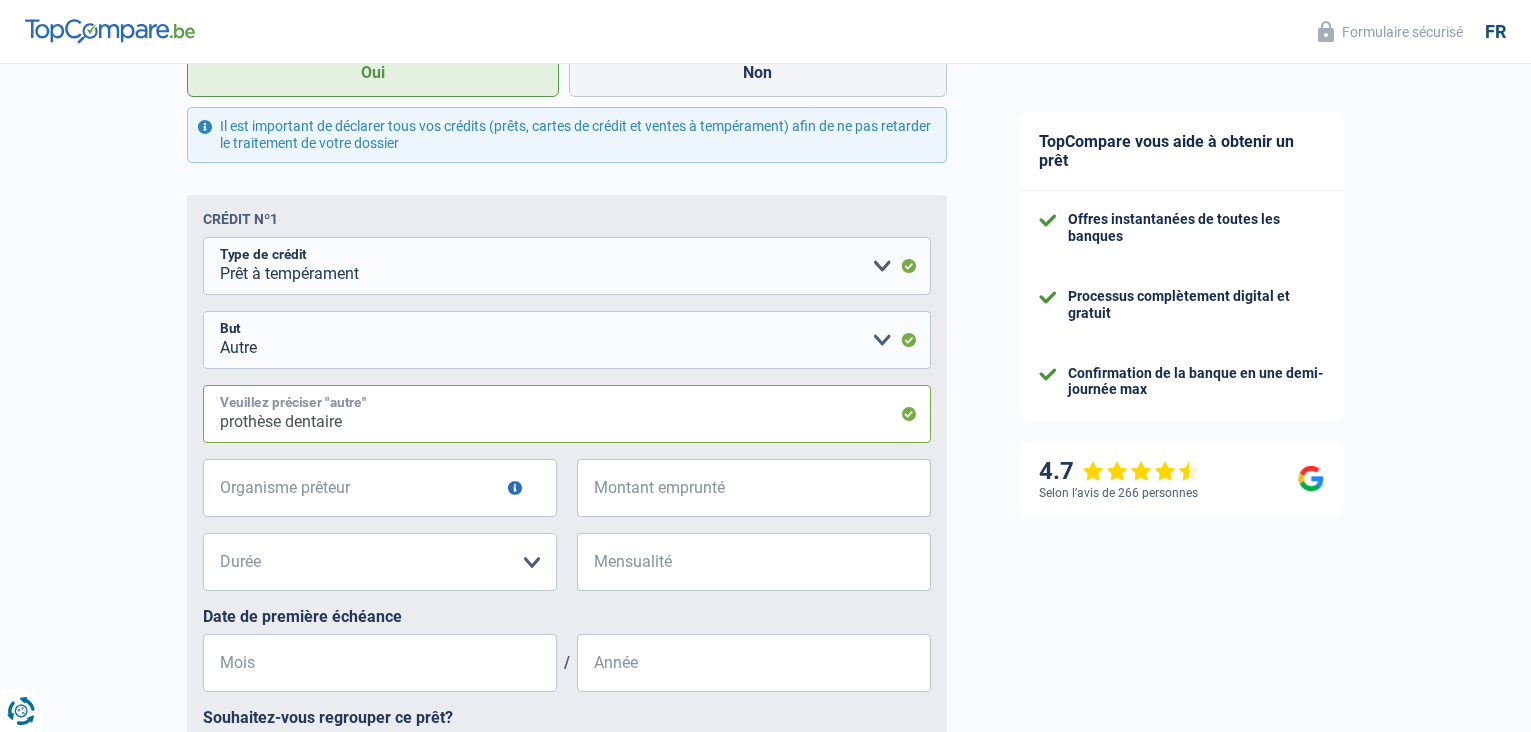 type on "prothèse dentaire" 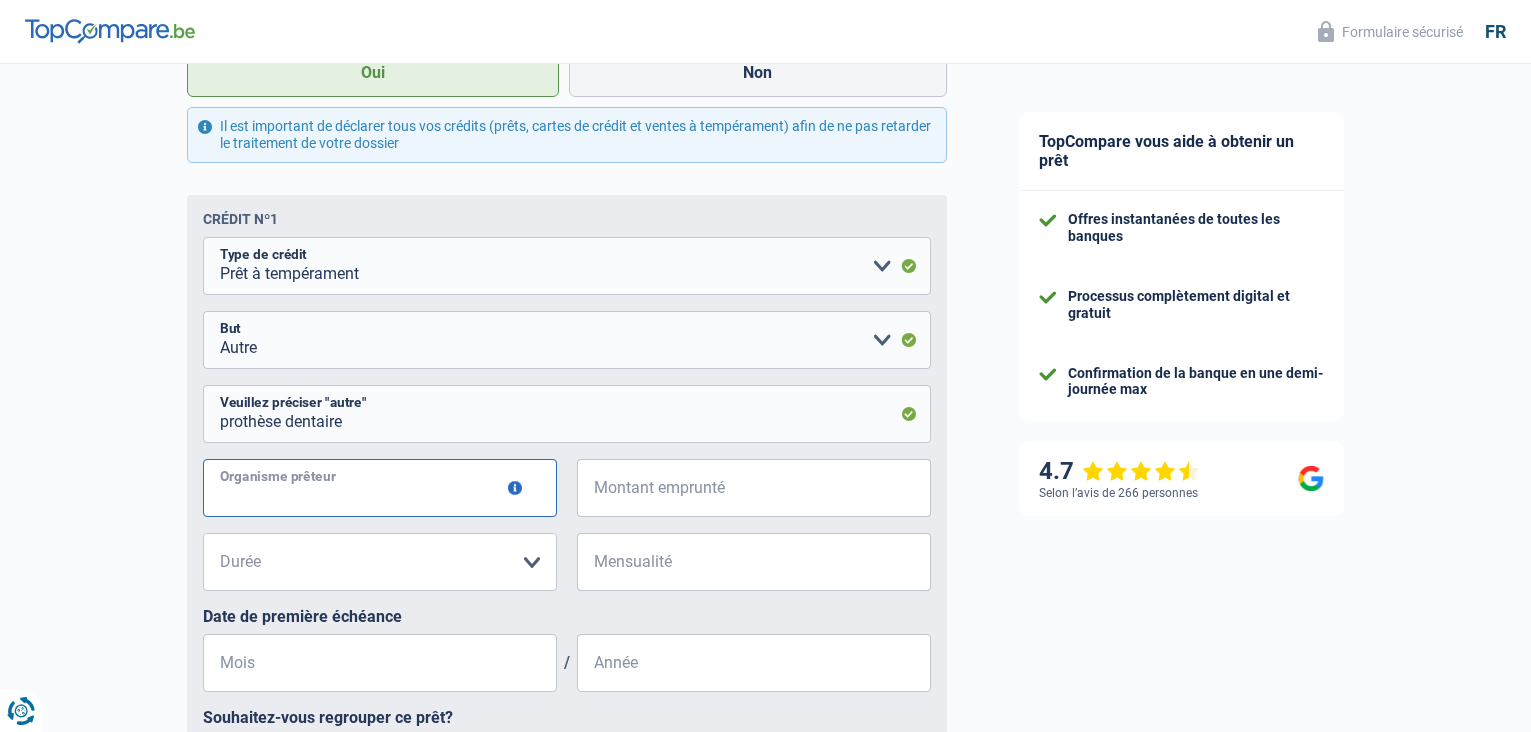click on "Organisme prêteur" at bounding box center [380, 488] 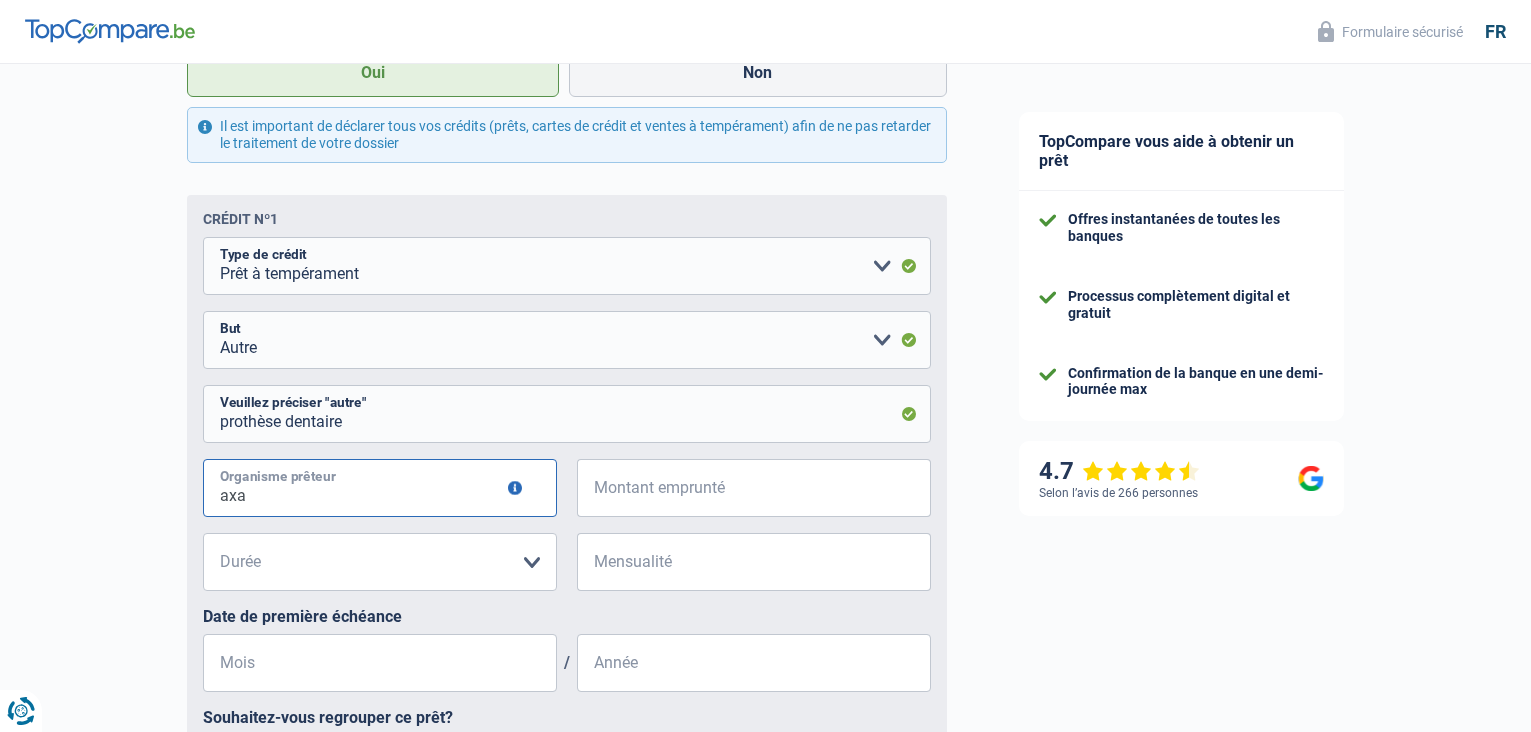 type on "axa" 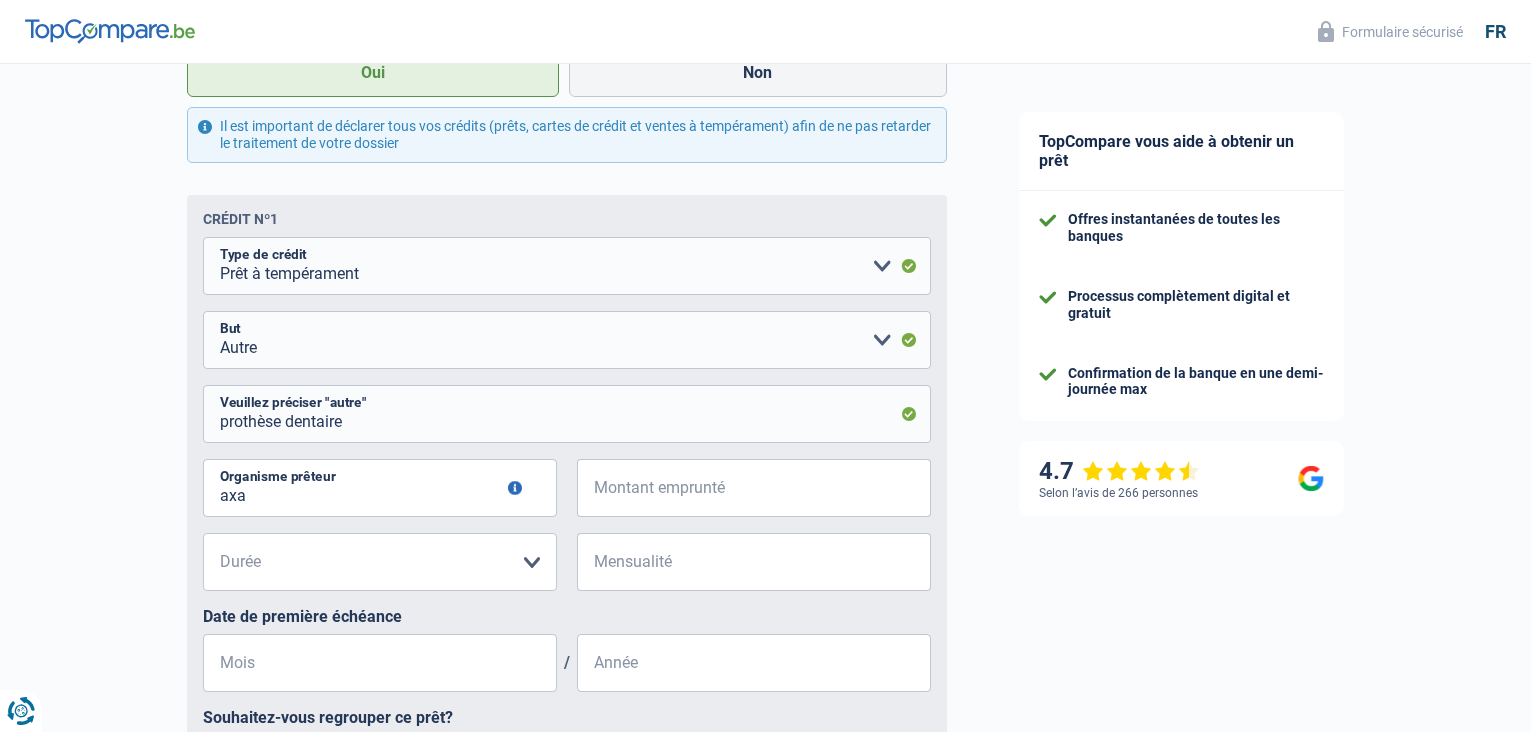 type 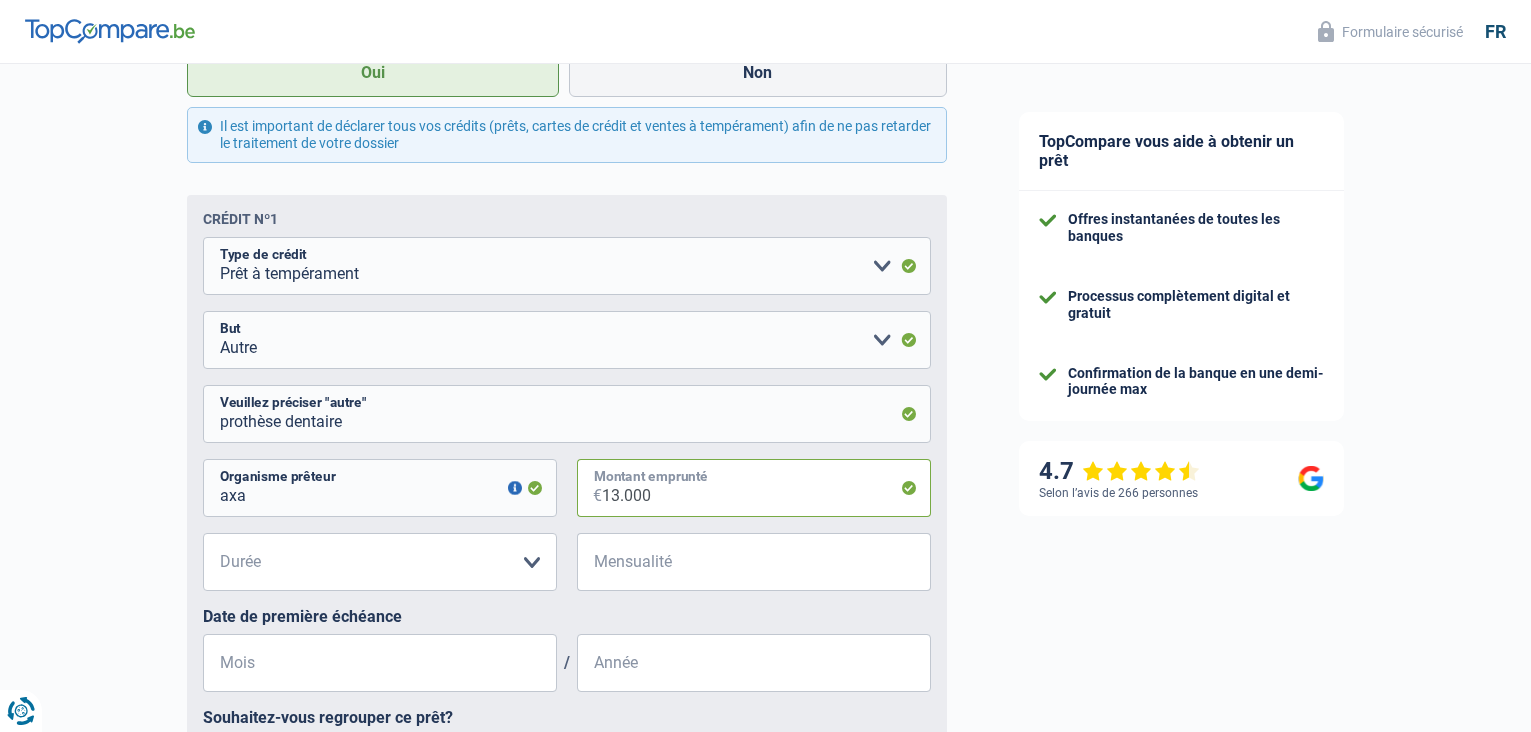 type on "13.000" 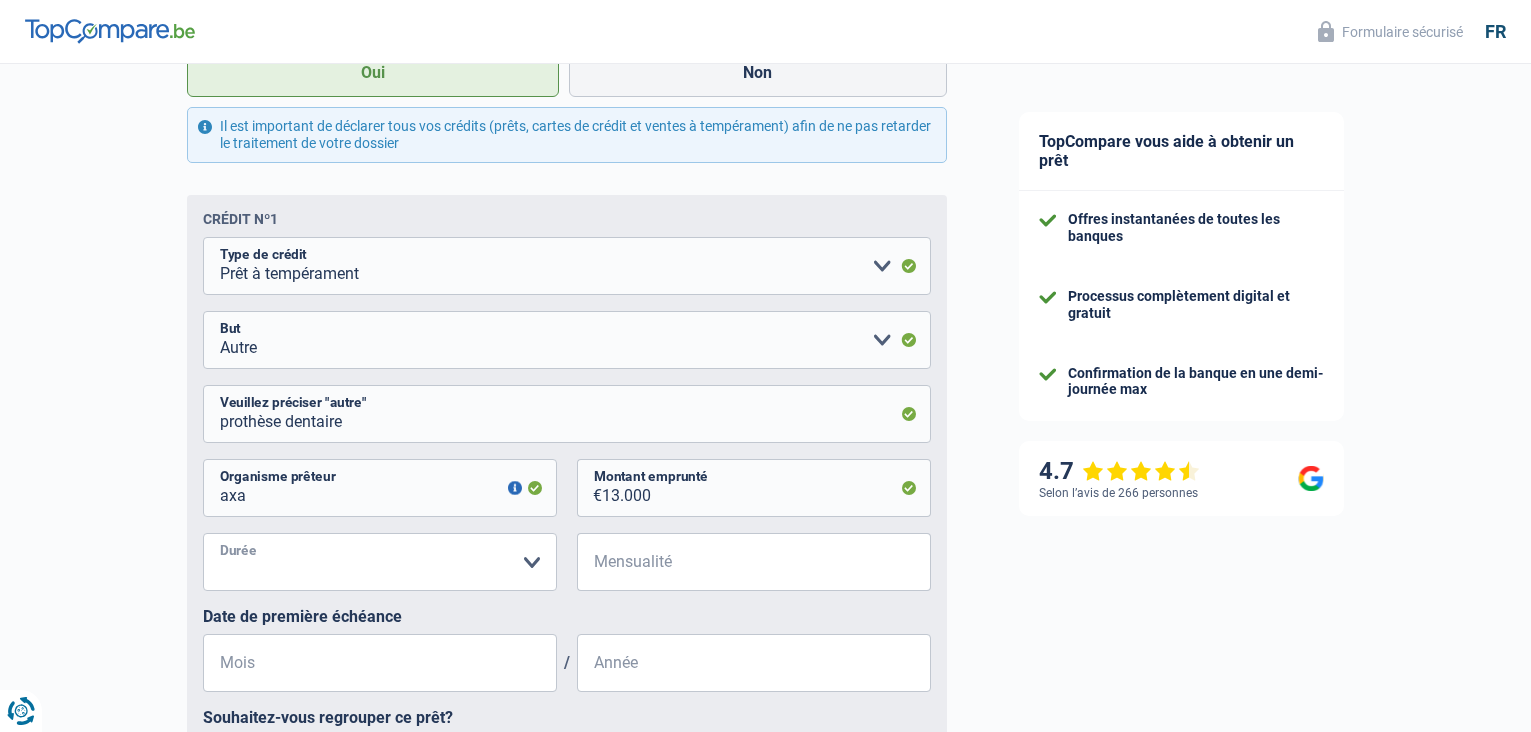 click on "12 mois 18 mois 24 mois 30 mois 36 mois 42 mois 48 mois 60 mois
Veuillez sélectionner une option" at bounding box center (380, 562) 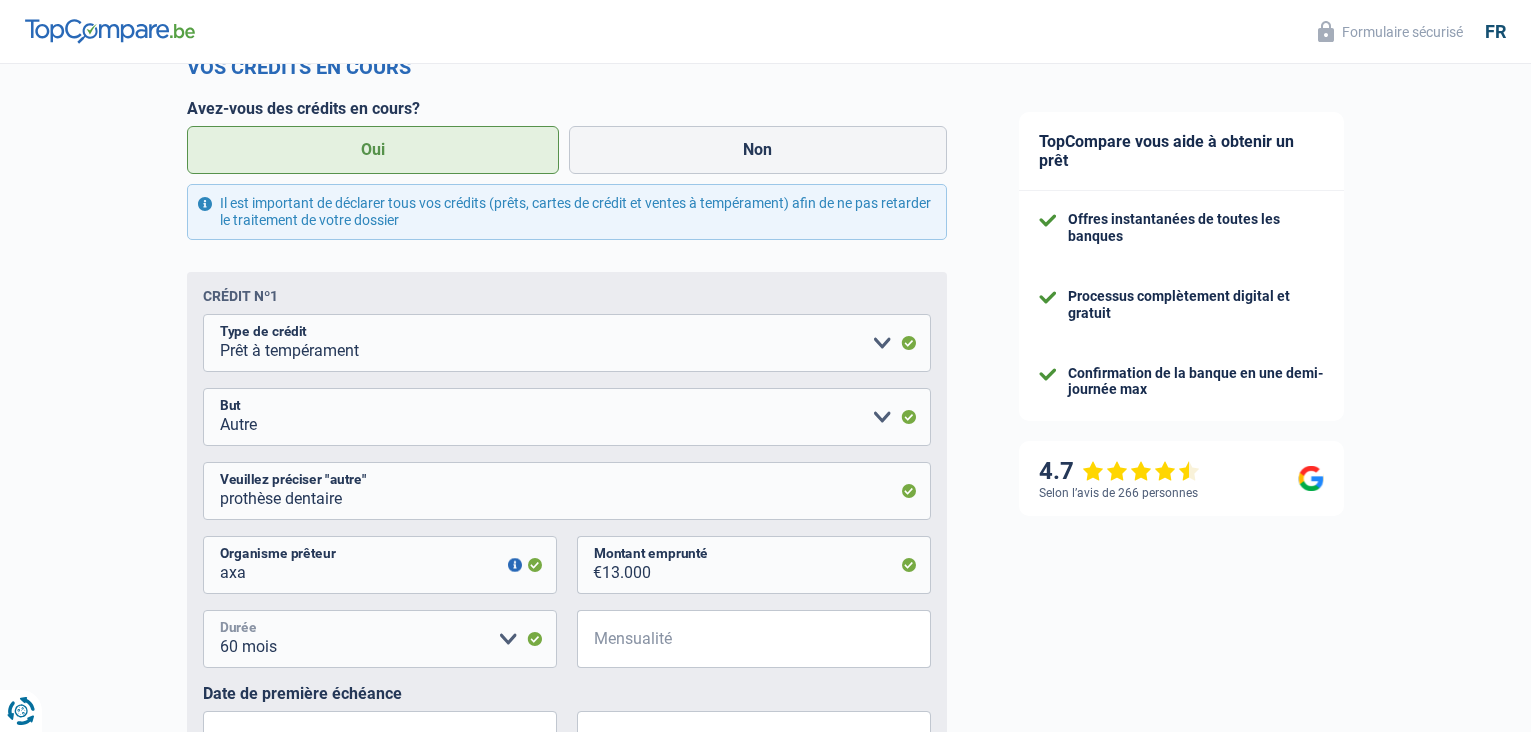 scroll, scrollTop: 723, scrollLeft: 0, axis: vertical 